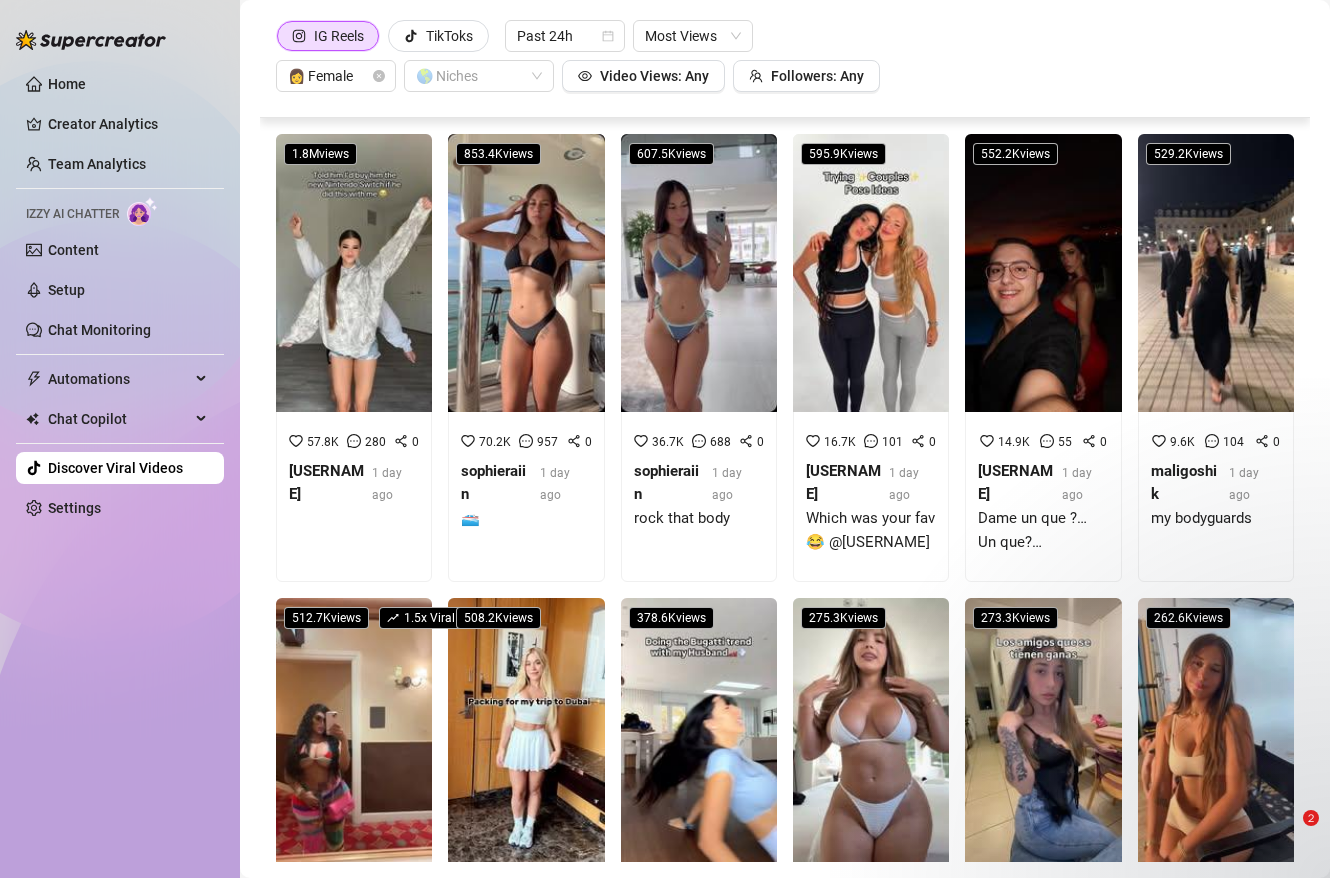 scroll, scrollTop: 0, scrollLeft: 0, axis: both 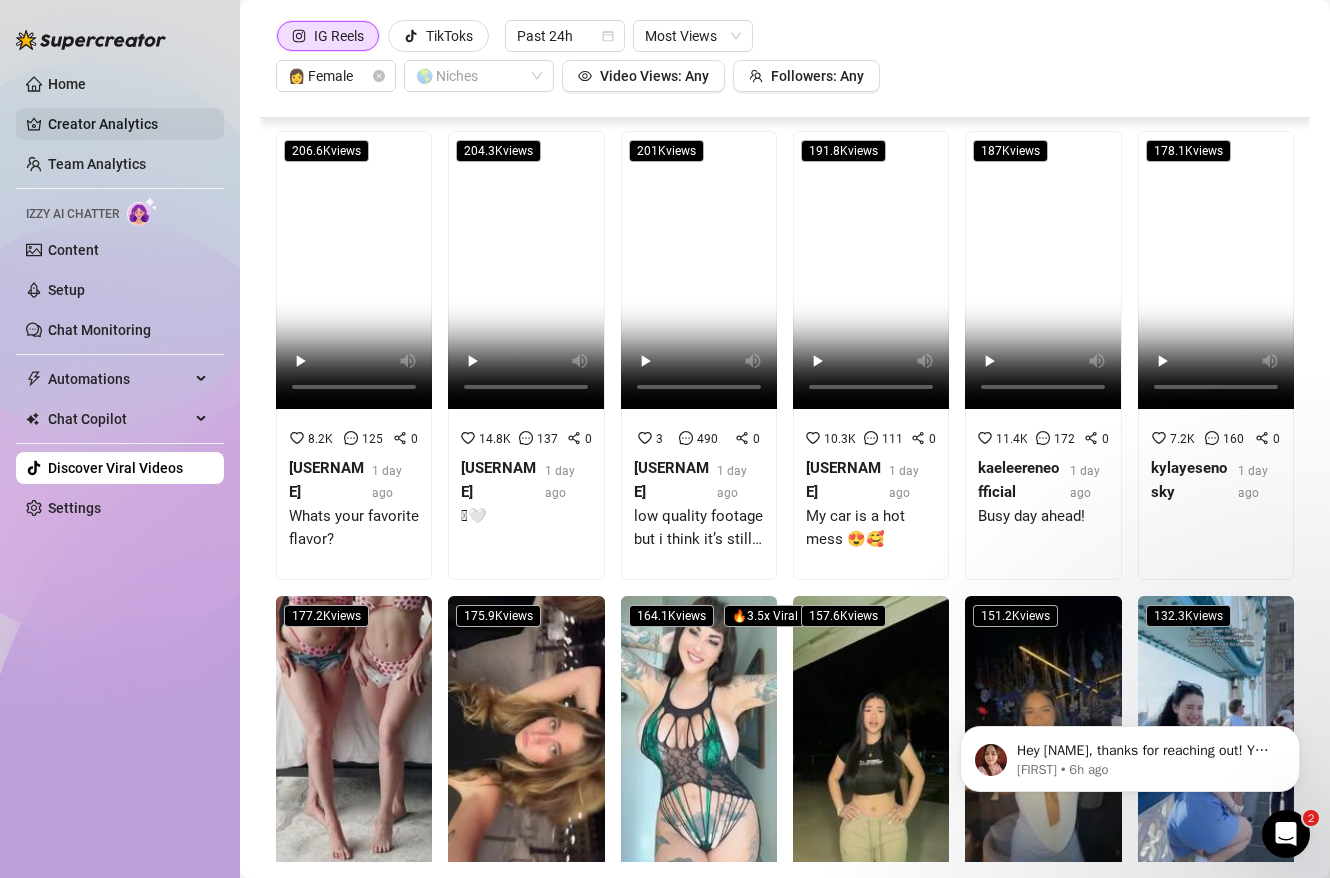 click on "Creator Analytics" at bounding box center (128, 124) 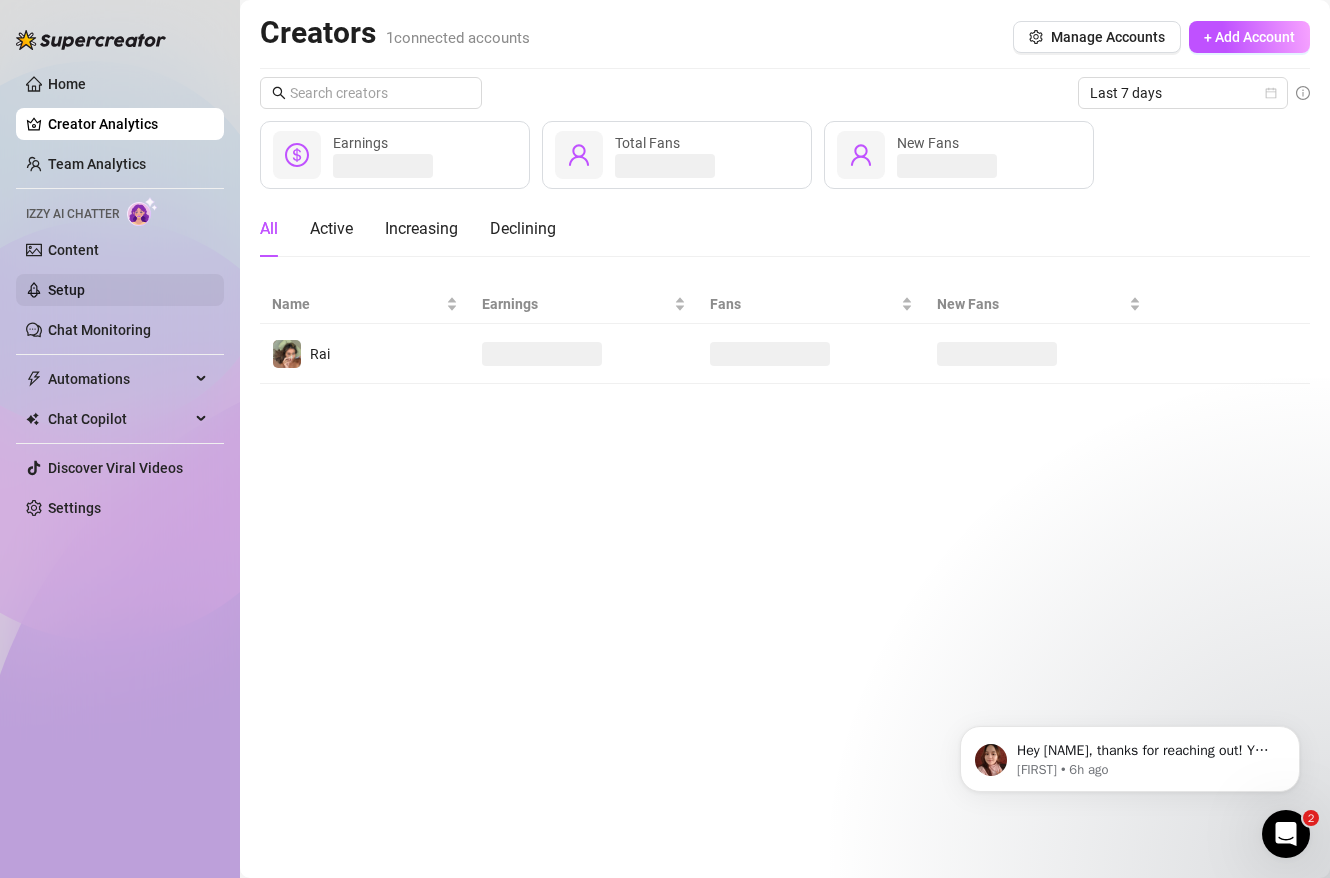 click on "Setup" at bounding box center (66, 290) 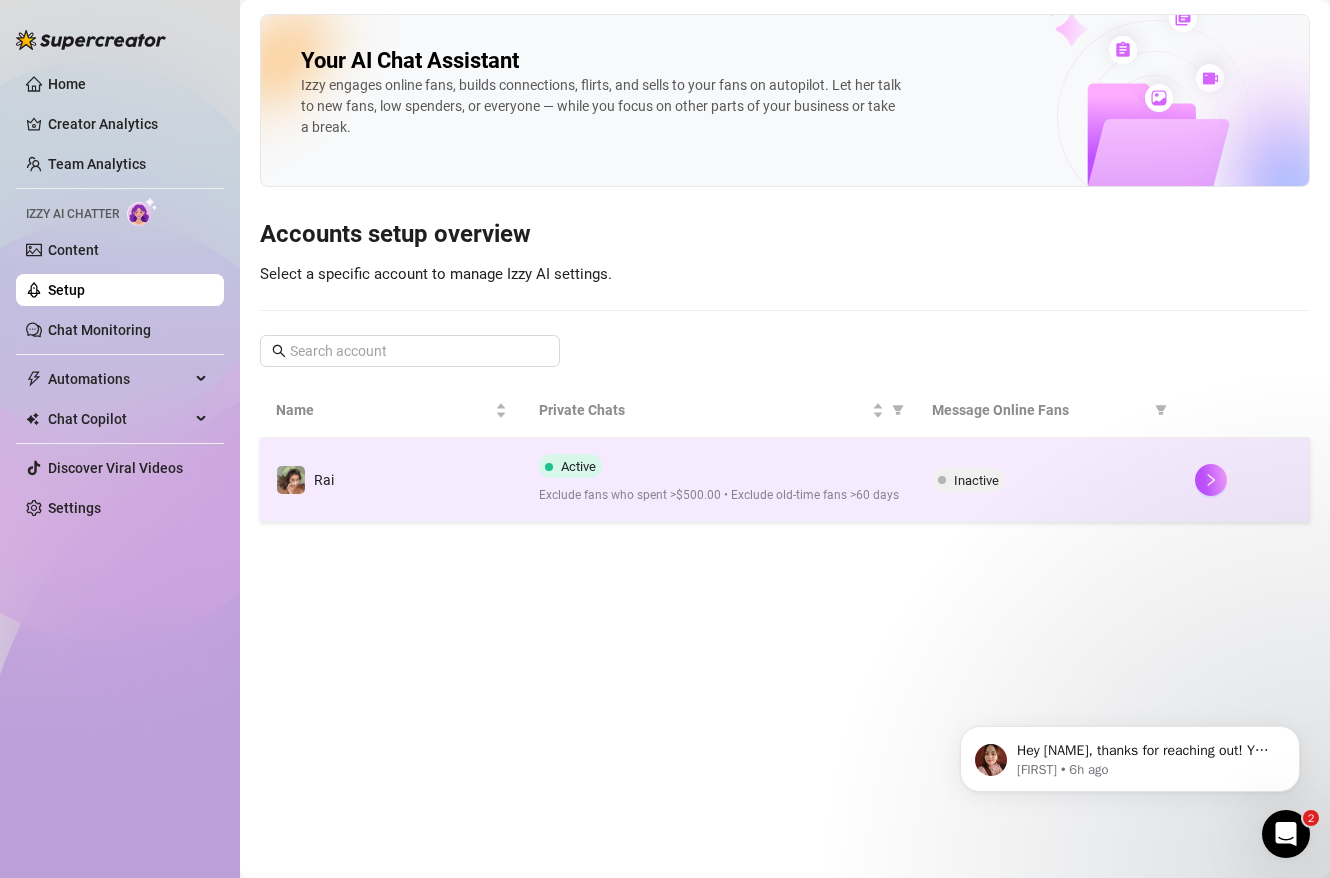 click on "Rai" at bounding box center (391, 480) 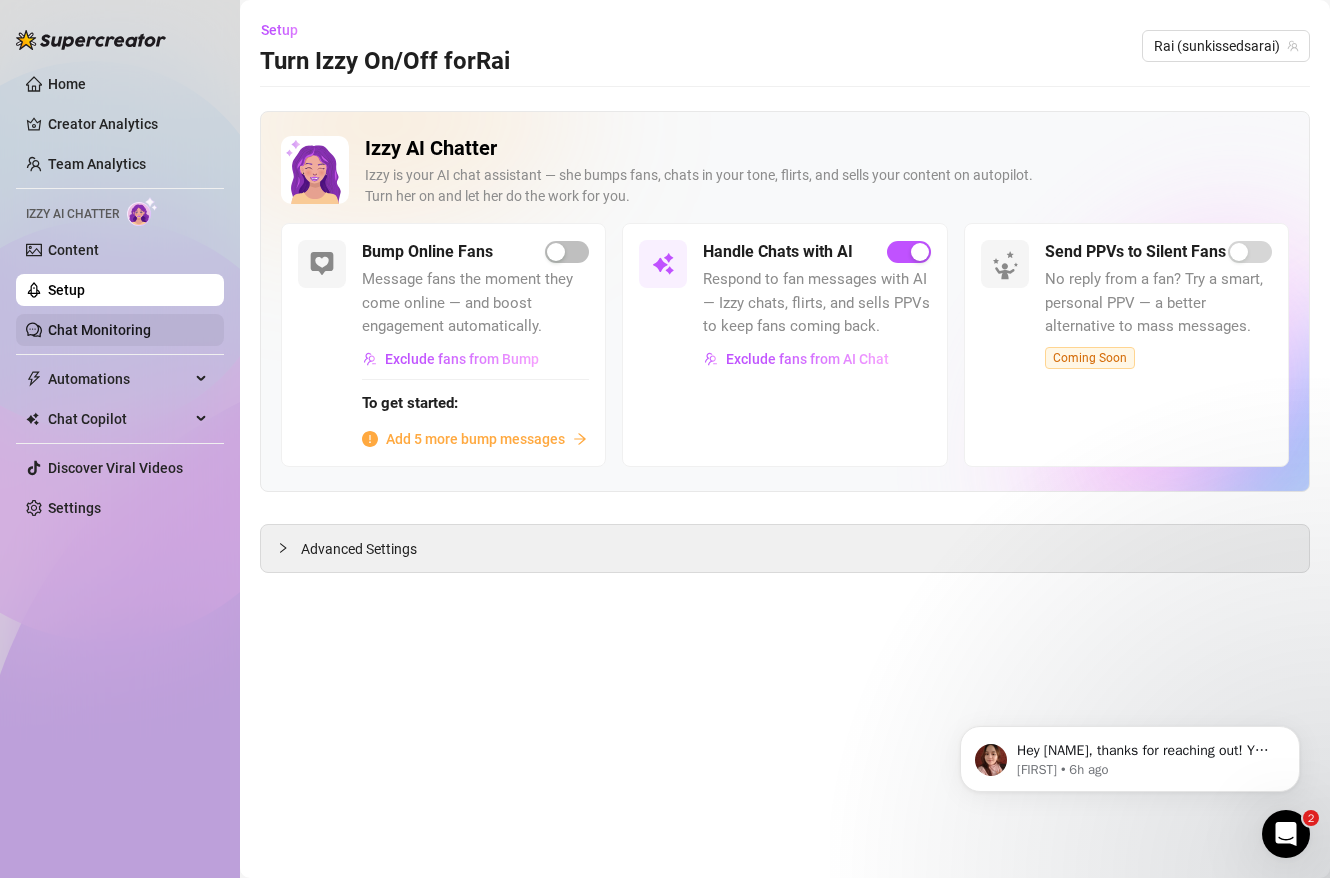 click on "Chat Monitoring" at bounding box center [99, 330] 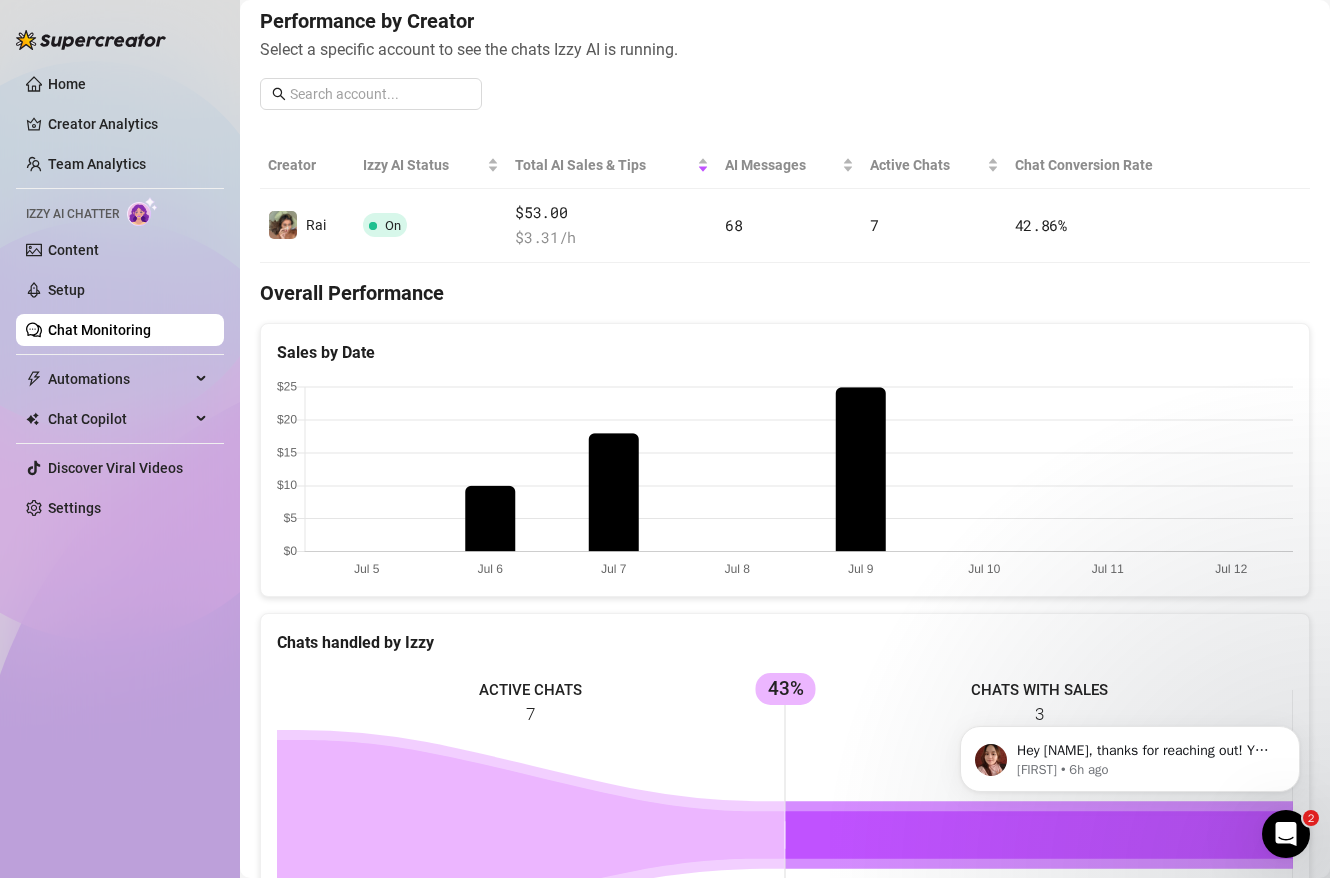 scroll, scrollTop: 0, scrollLeft: 0, axis: both 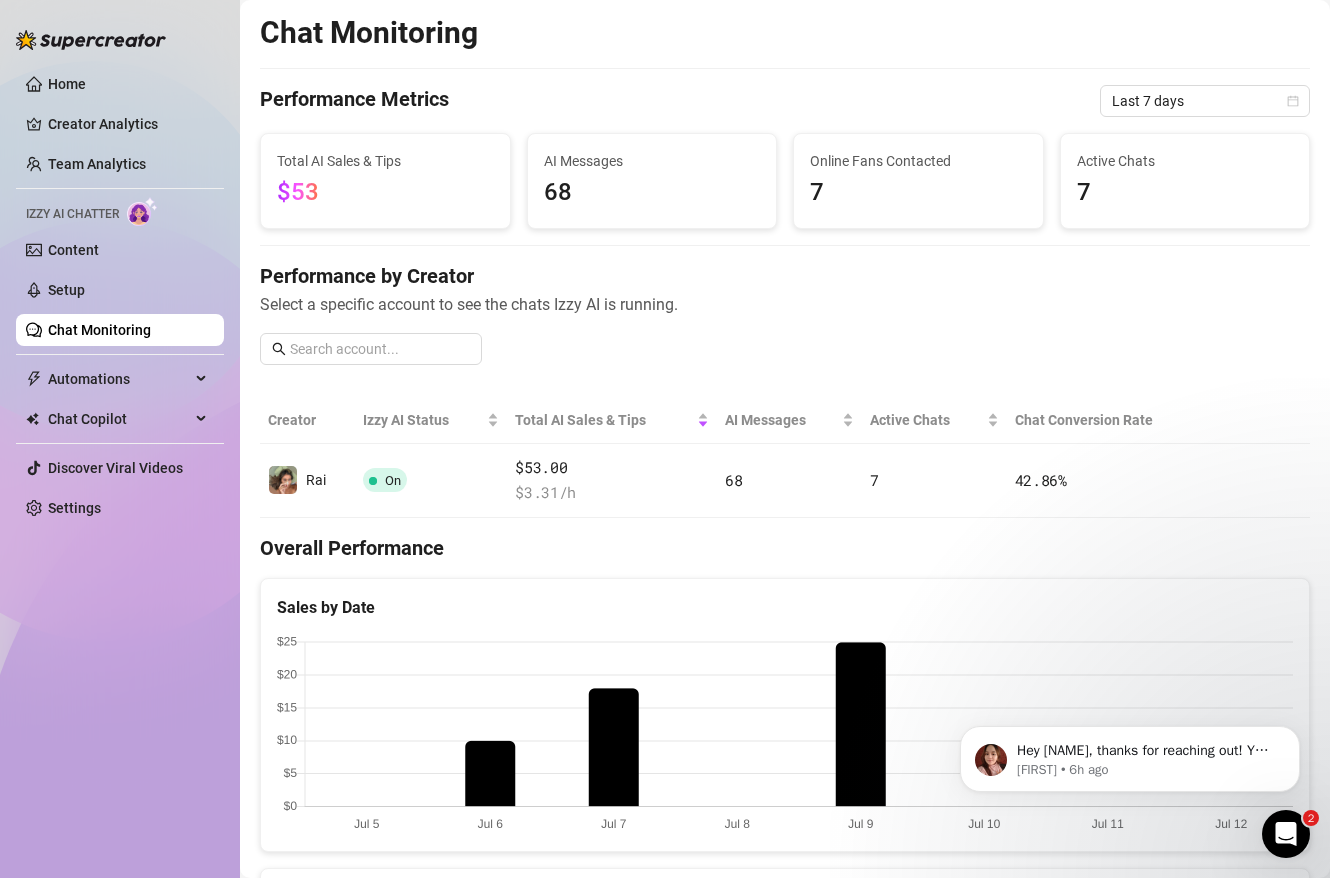 click on "Home Creator Analytics   Team Analytics Izzy AI Chatter Content Setup Chat Monitoring Automations All Message Flow Beta Bump Online Fans Expired Fans Chat Copilot All AI Reply Message Library Fan CRM Discover Viral Videos Settings" at bounding box center (120, 296) 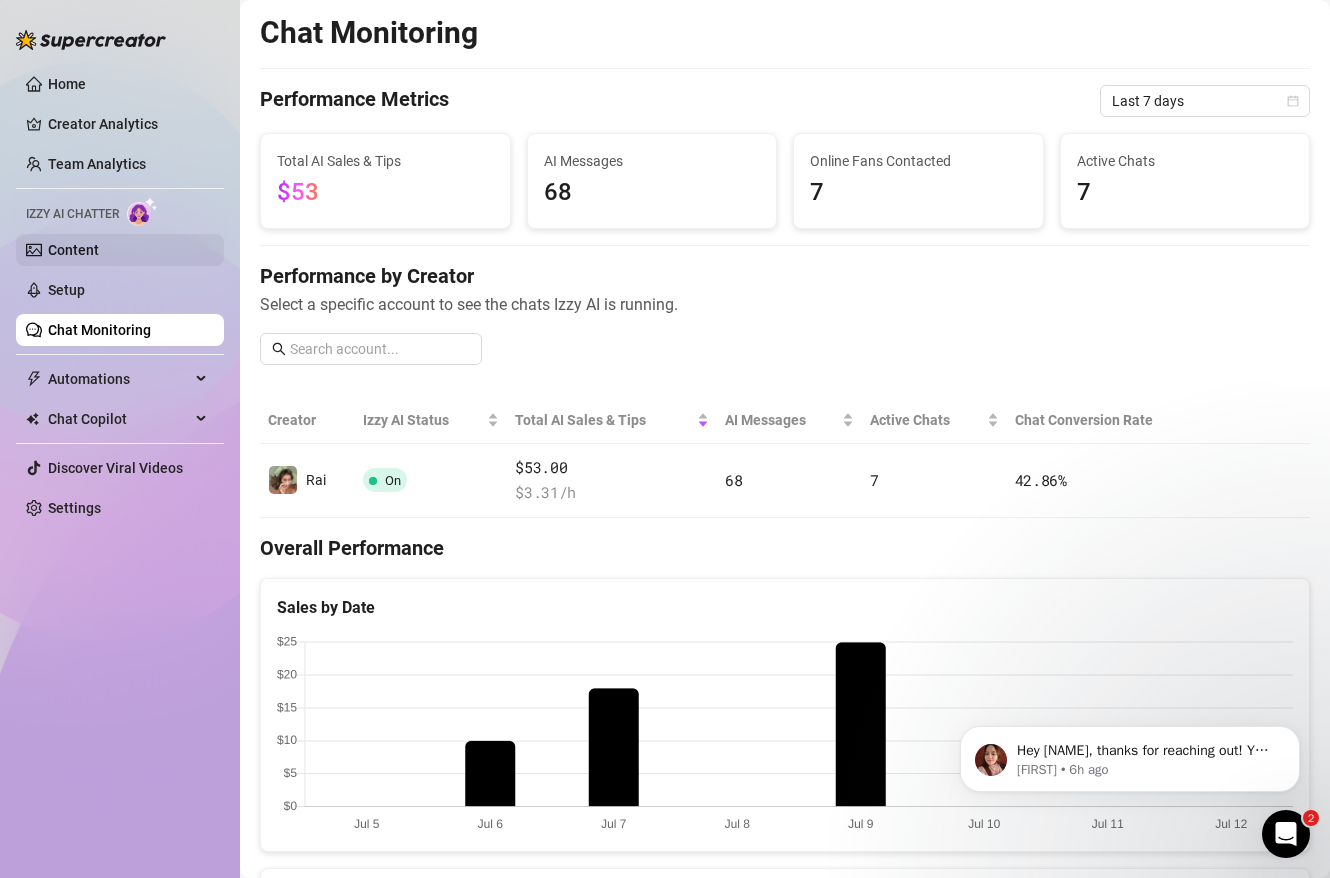click on "Home Creator Analytics   Team Analytics Izzy AI Chatter Content Setup Chat Monitoring Automations All Message Flow Beta Bump Online Fans Expired Fans Chat Copilot All AI Reply Message Library Fan CRM Discover Viral Videos Settings" at bounding box center [120, 296] 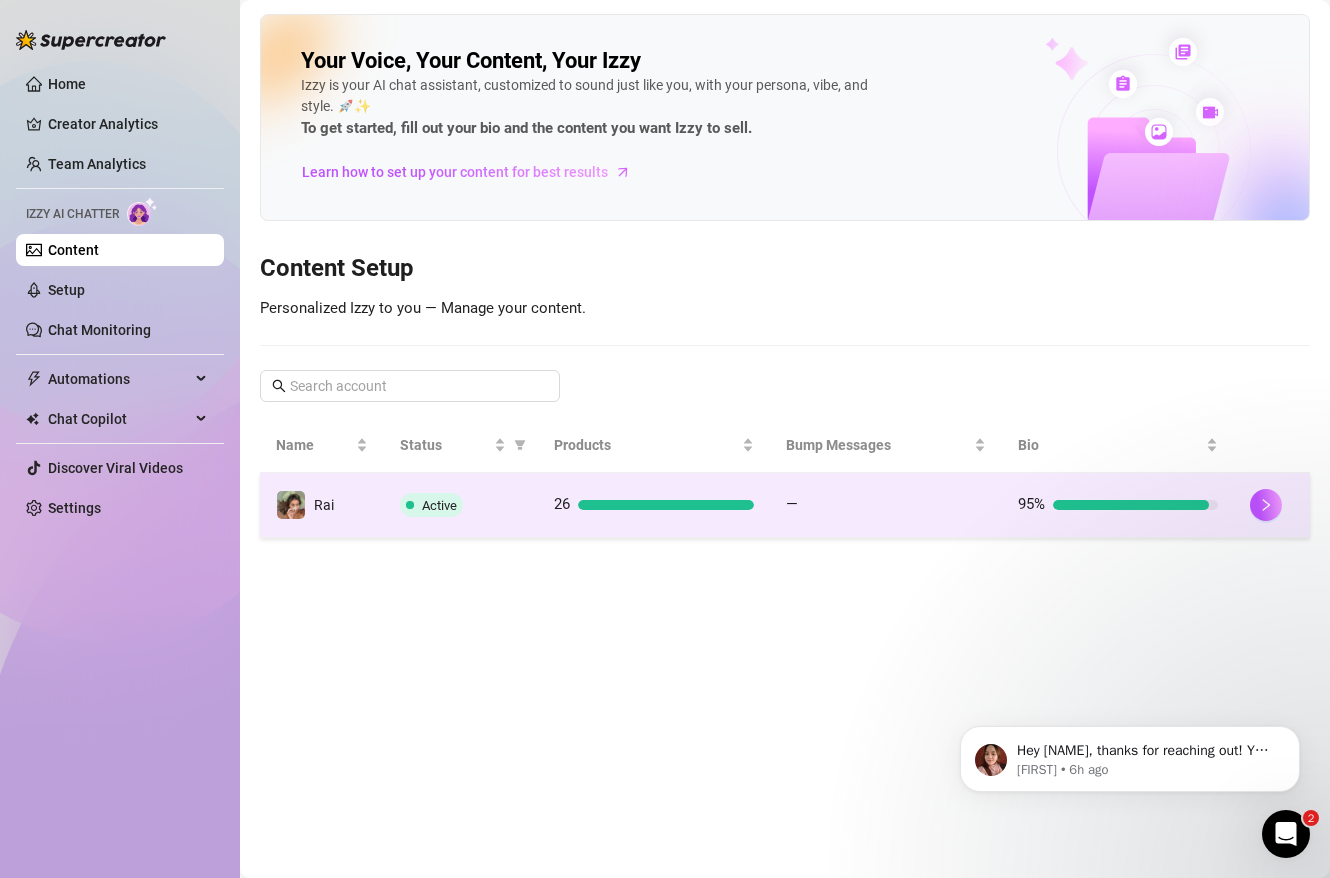 click on "26" at bounding box center (654, 505) 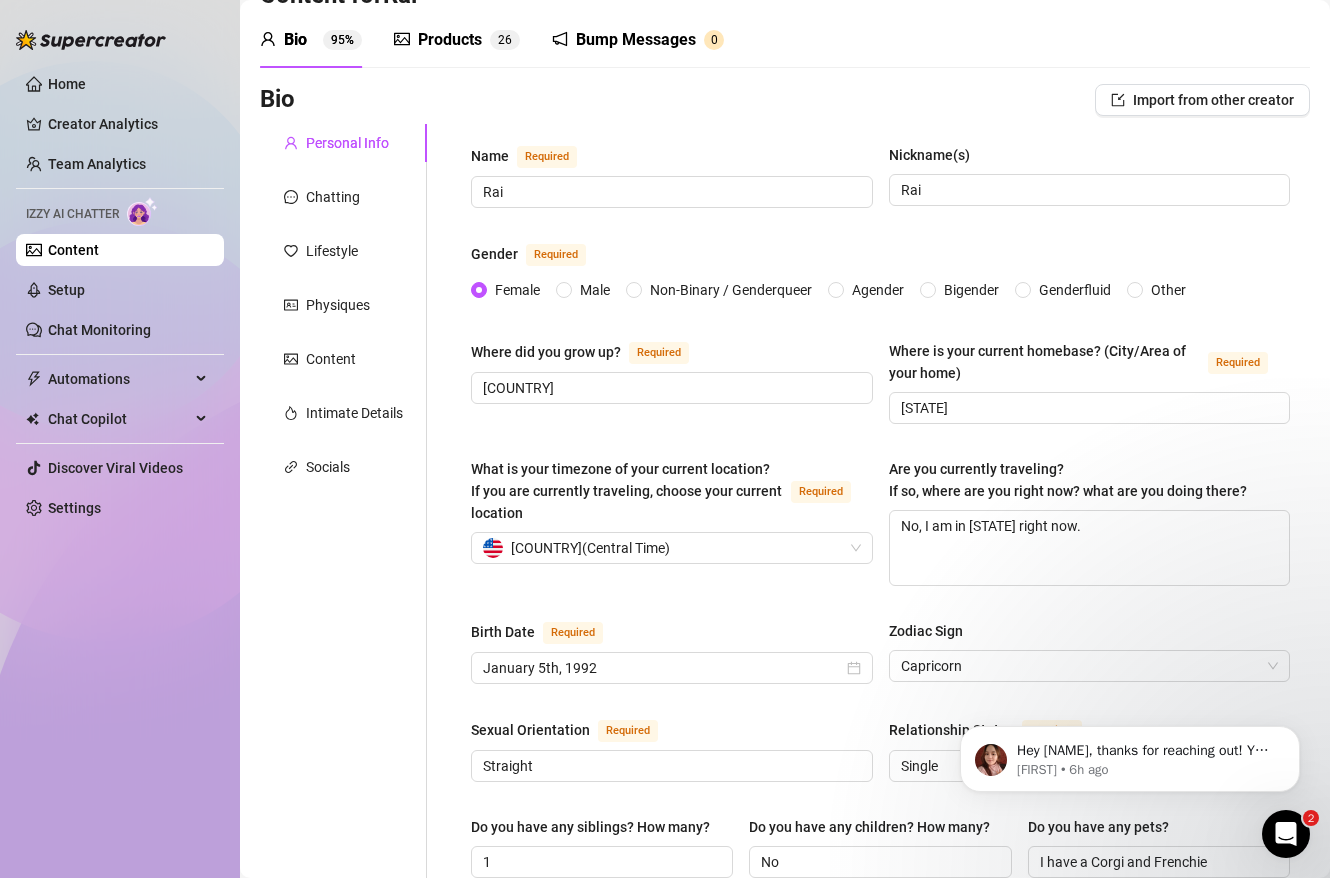 scroll, scrollTop: 85, scrollLeft: 0, axis: vertical 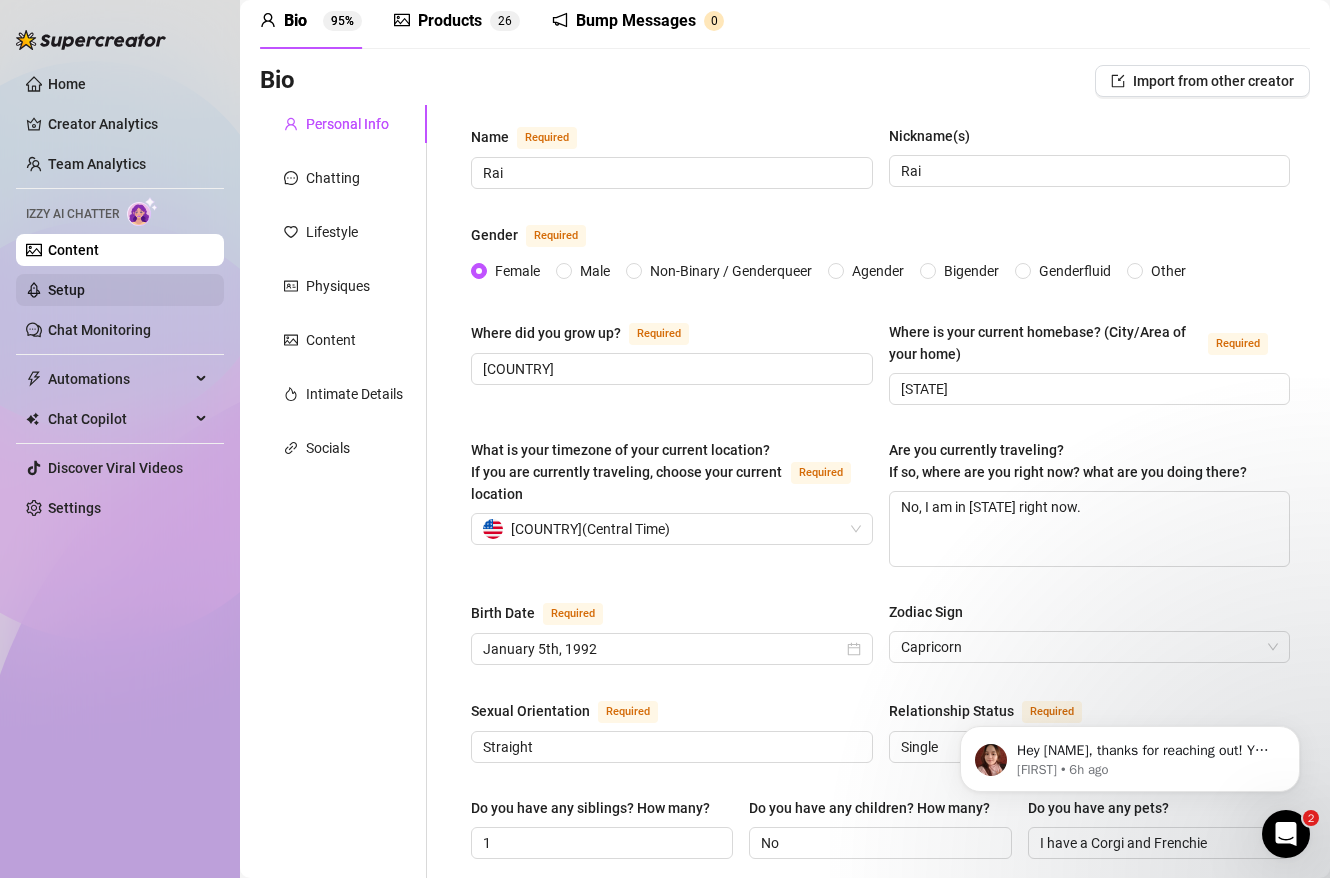 click on "Setup" at bounding box center [66, 290] 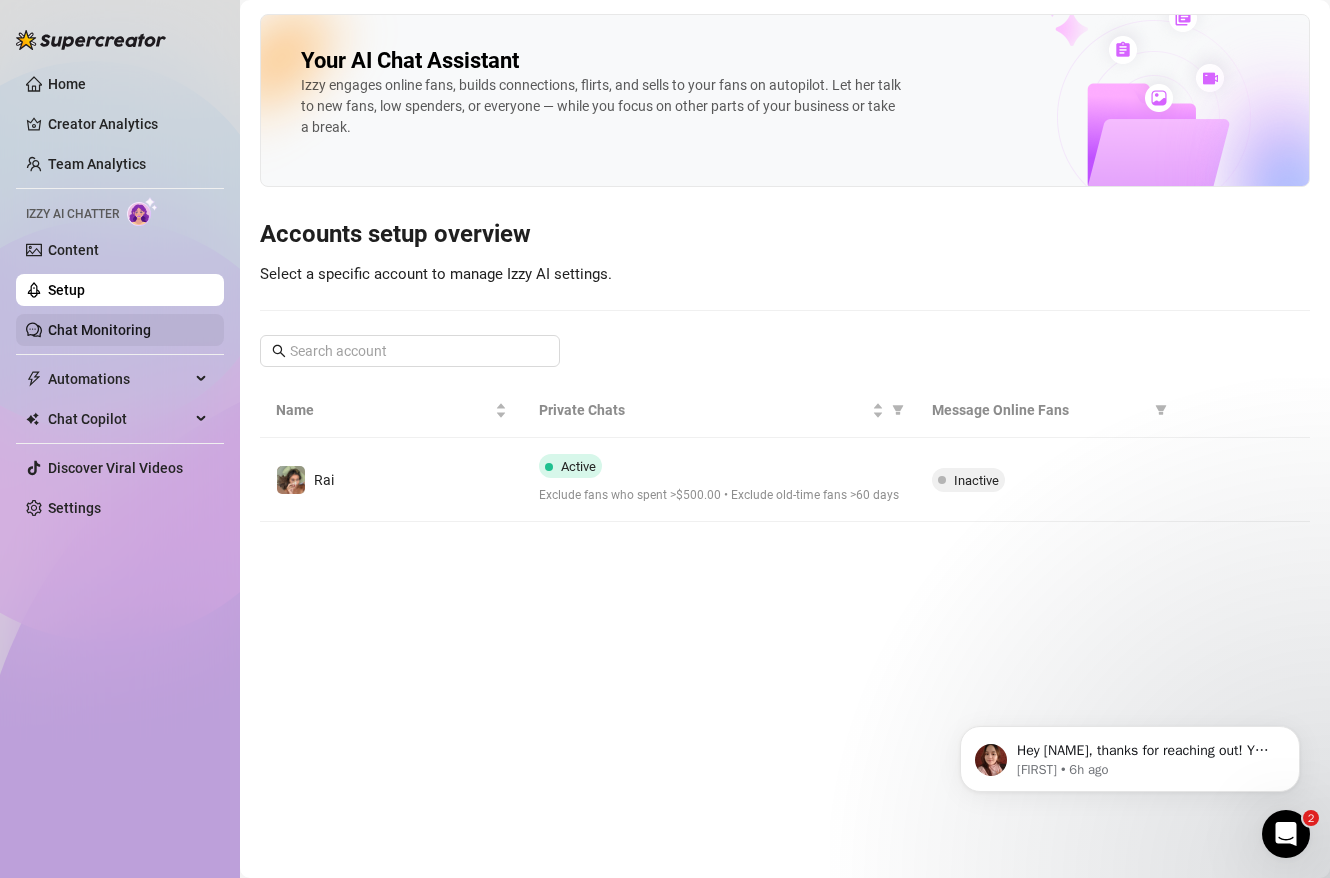 click on "Chat Monitoring" at bounding box center [99, 330] 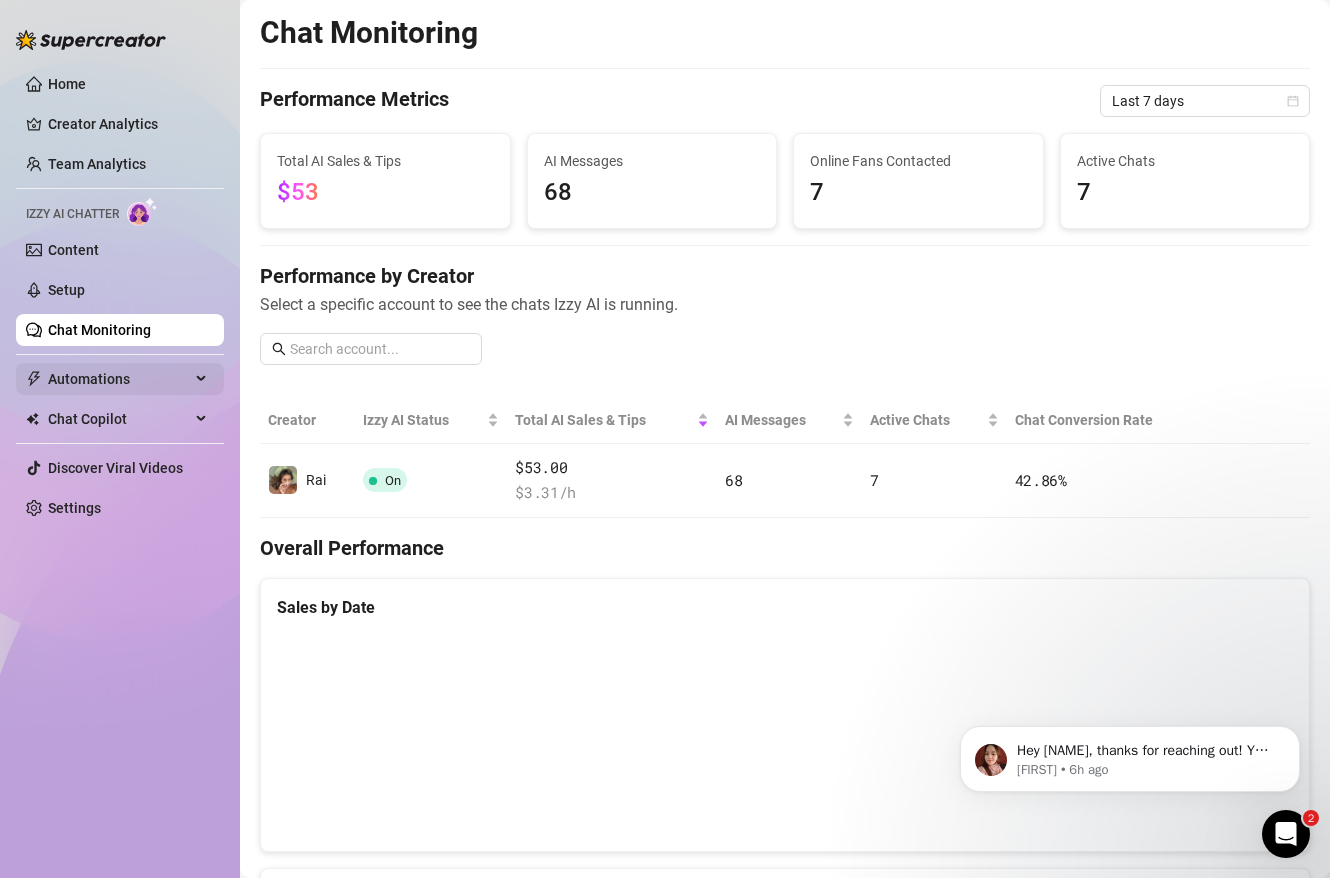 click on "Automations" at bounding box center (119, 379) 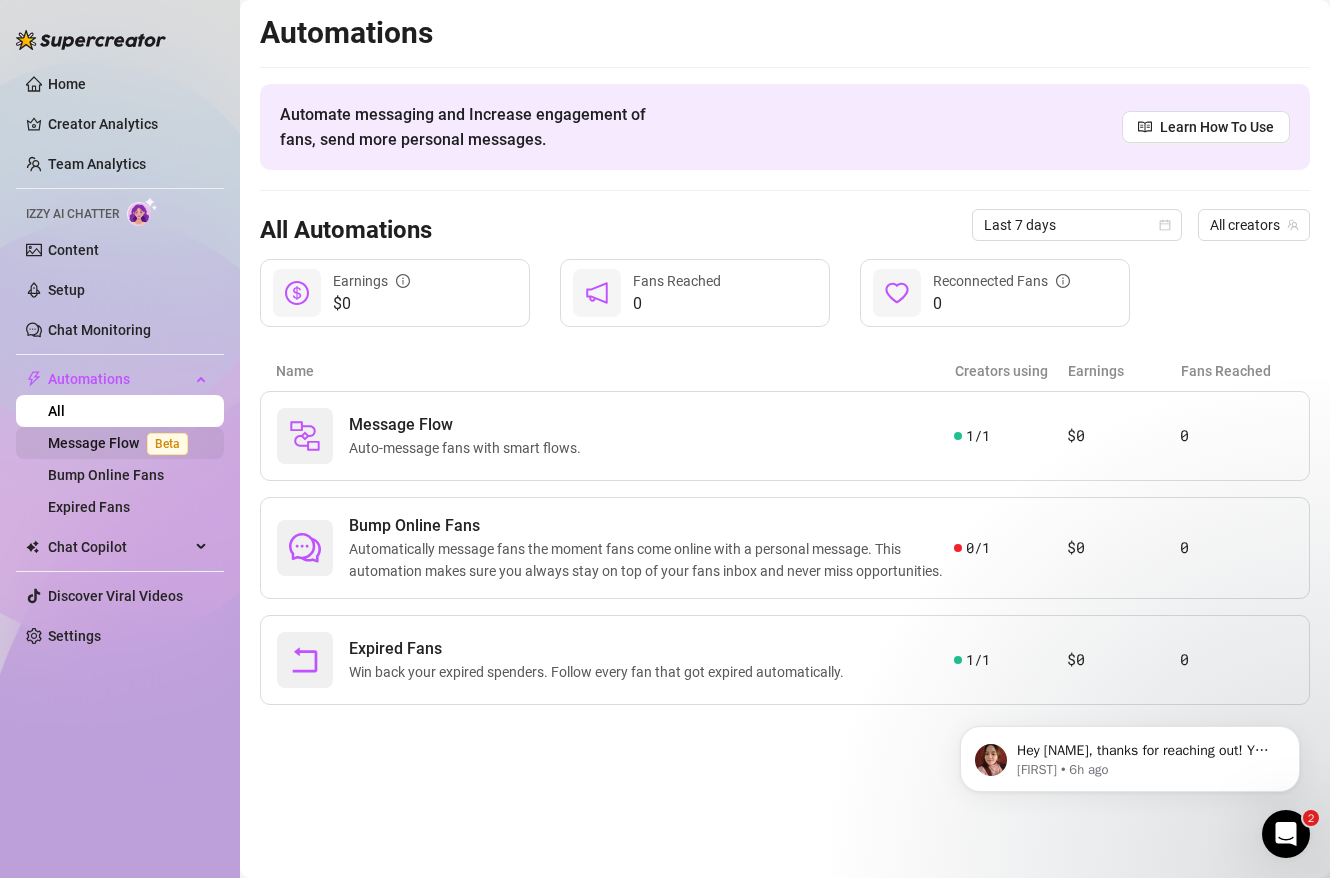 click on "Message Flow Beta" at bounding box center (122, 443) 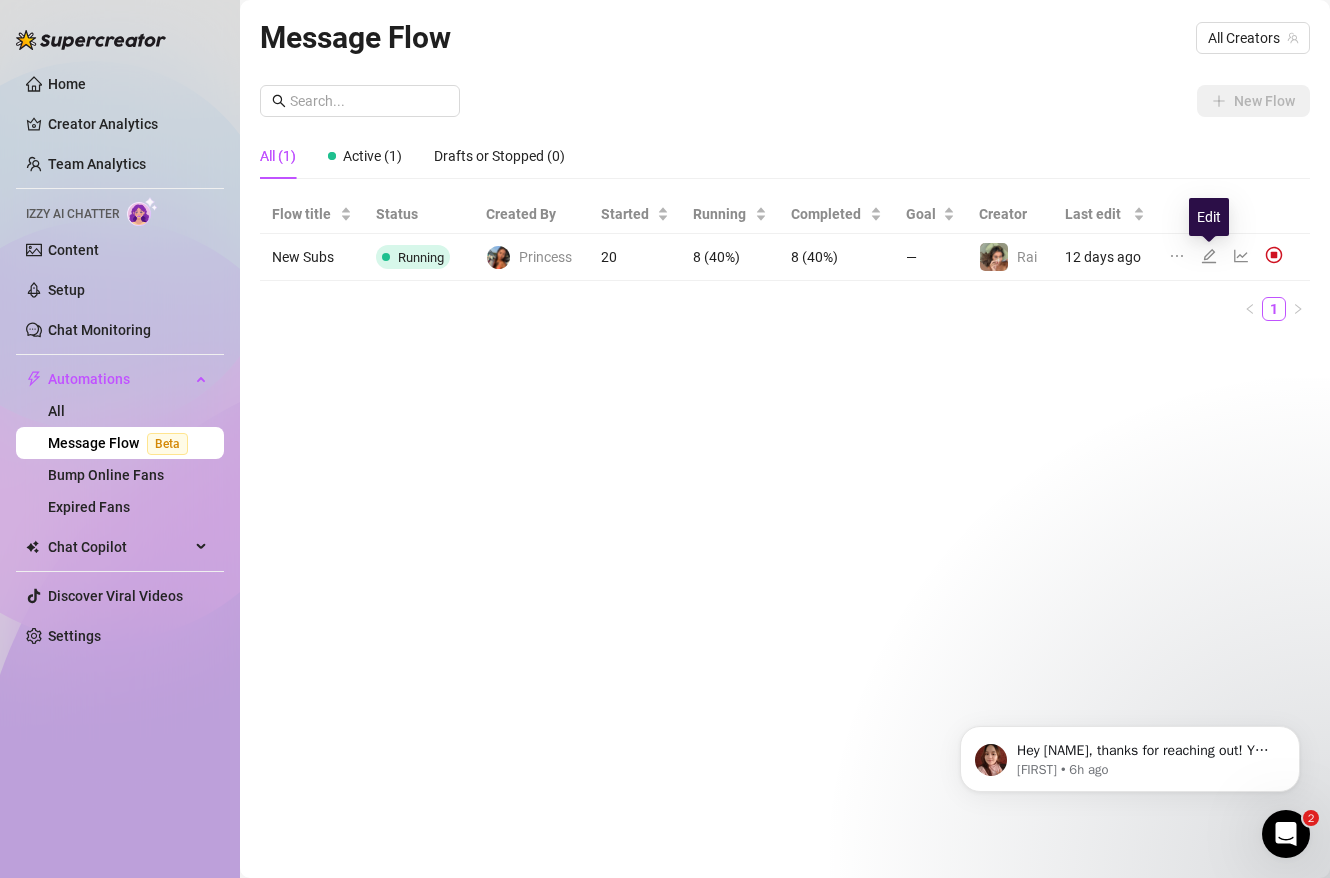click 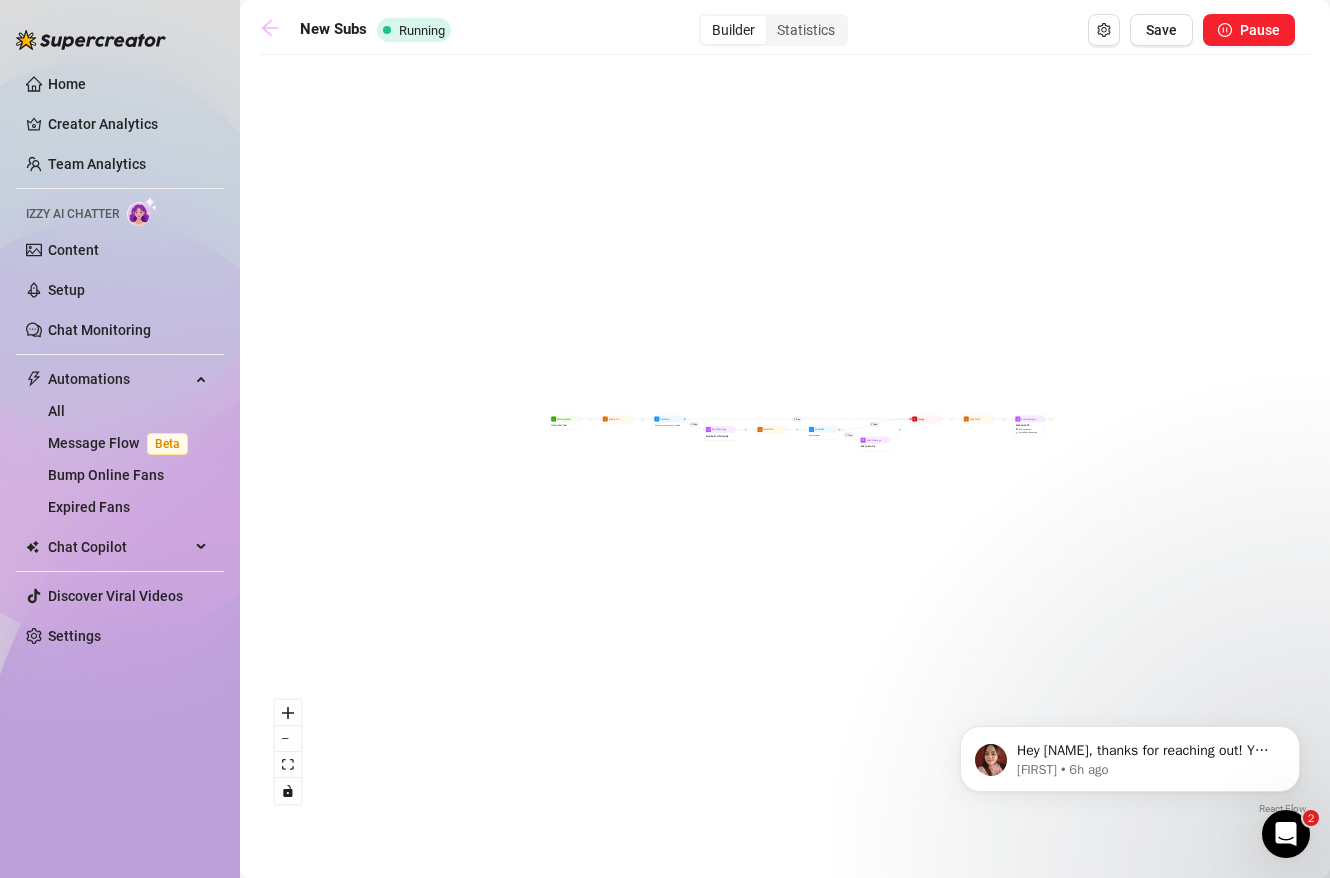 click 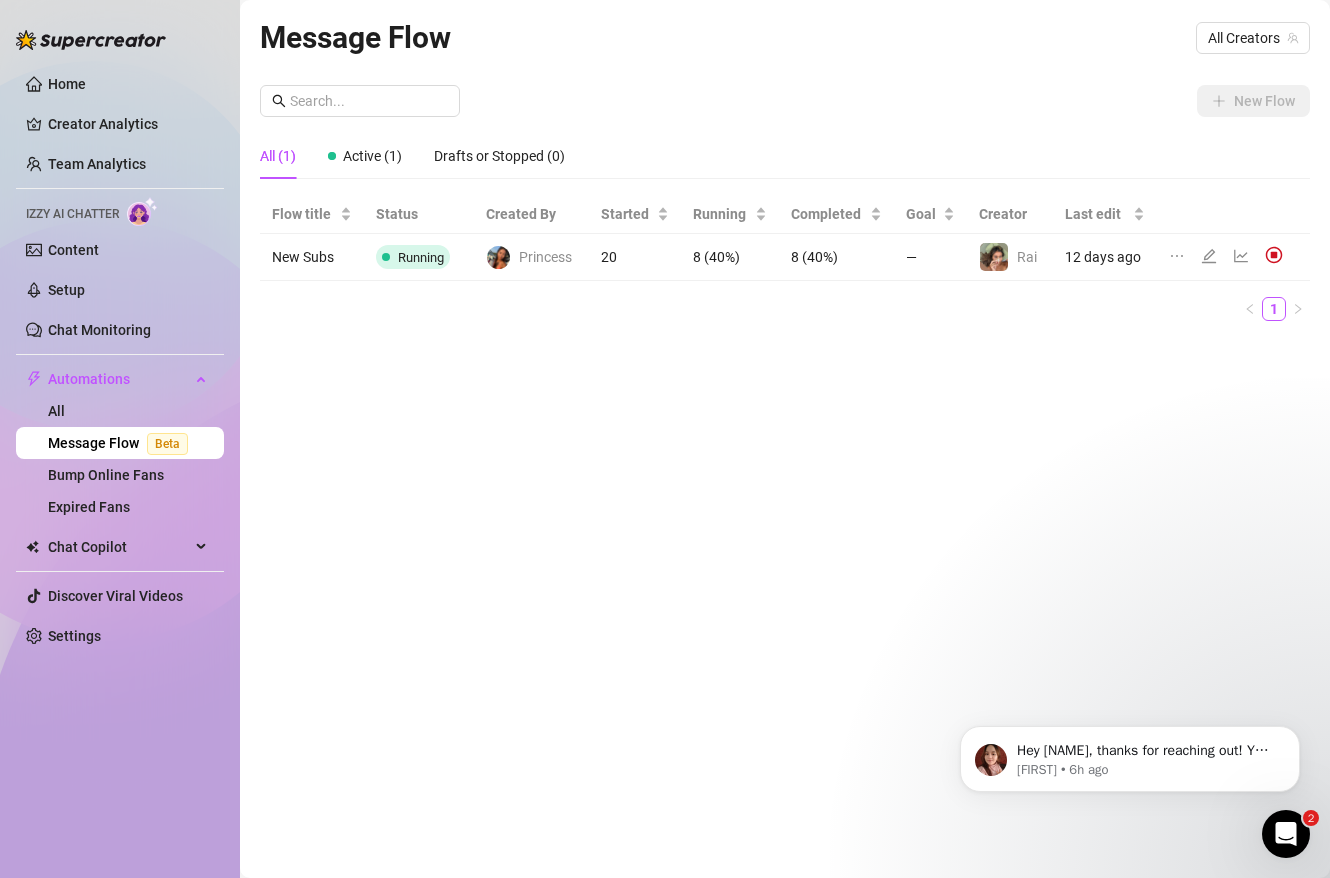 click 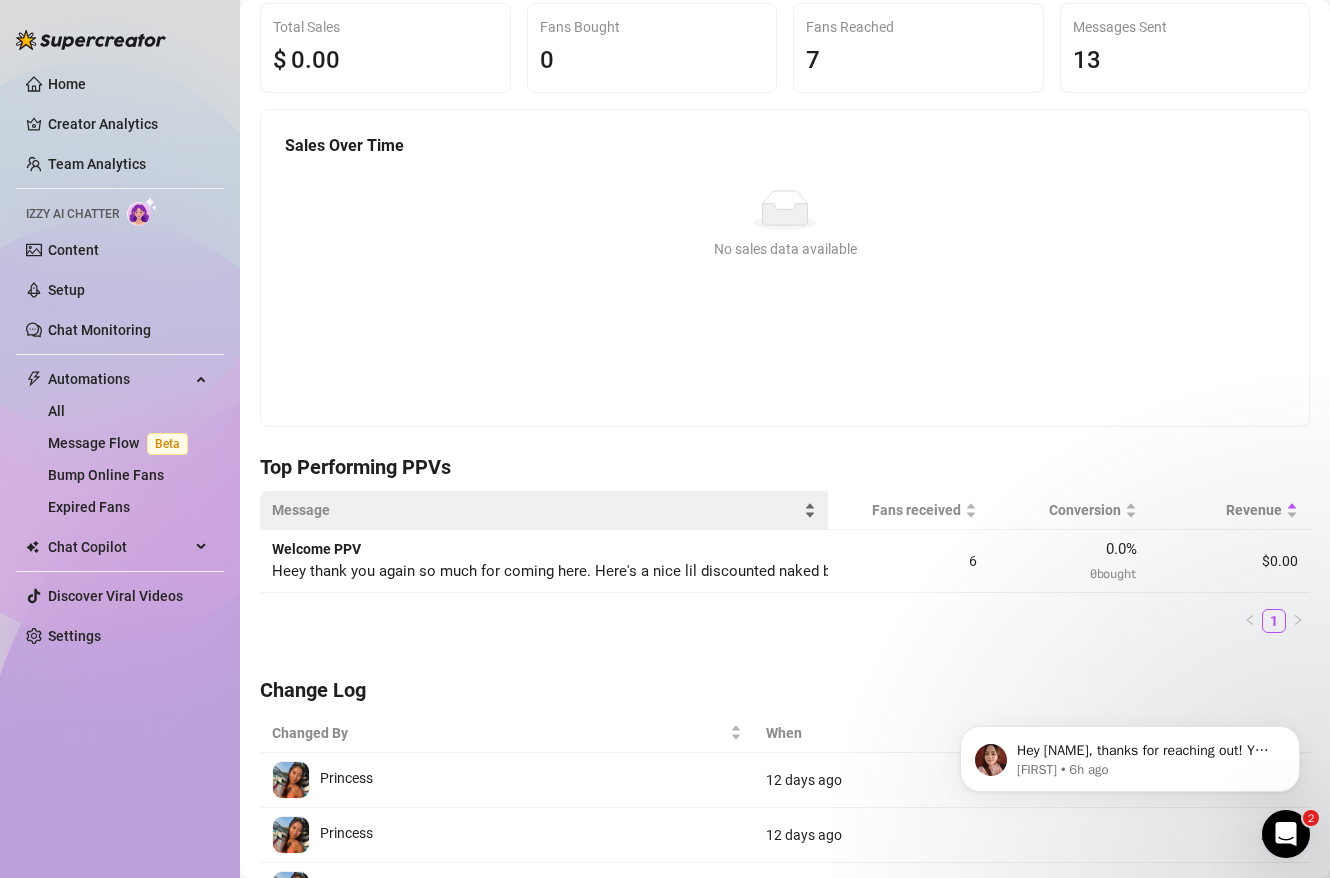 scroll, scrollTop: 0, scrollLeft: 0, axis: both 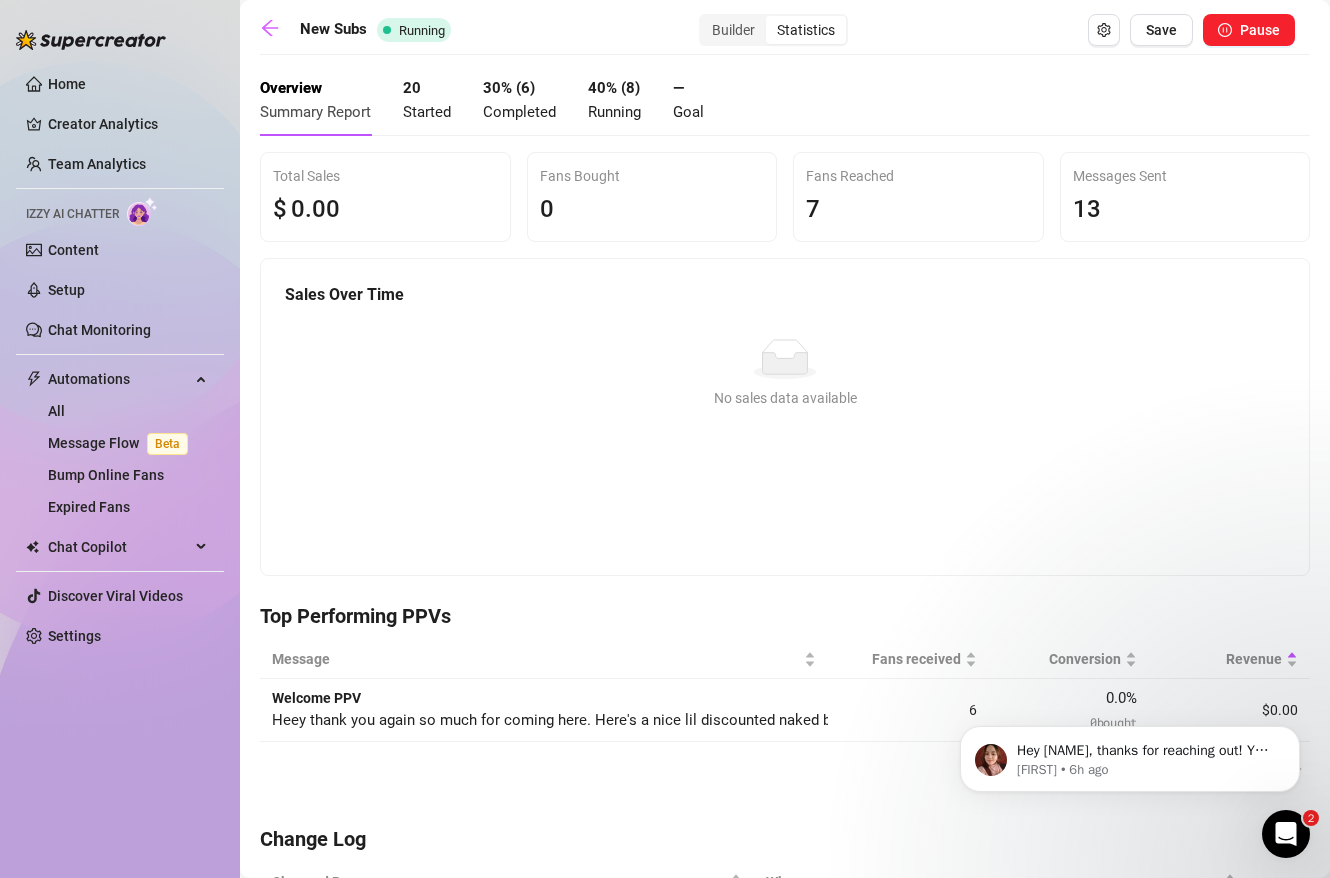 click on "20 Started" at bounding box center [427, 100] 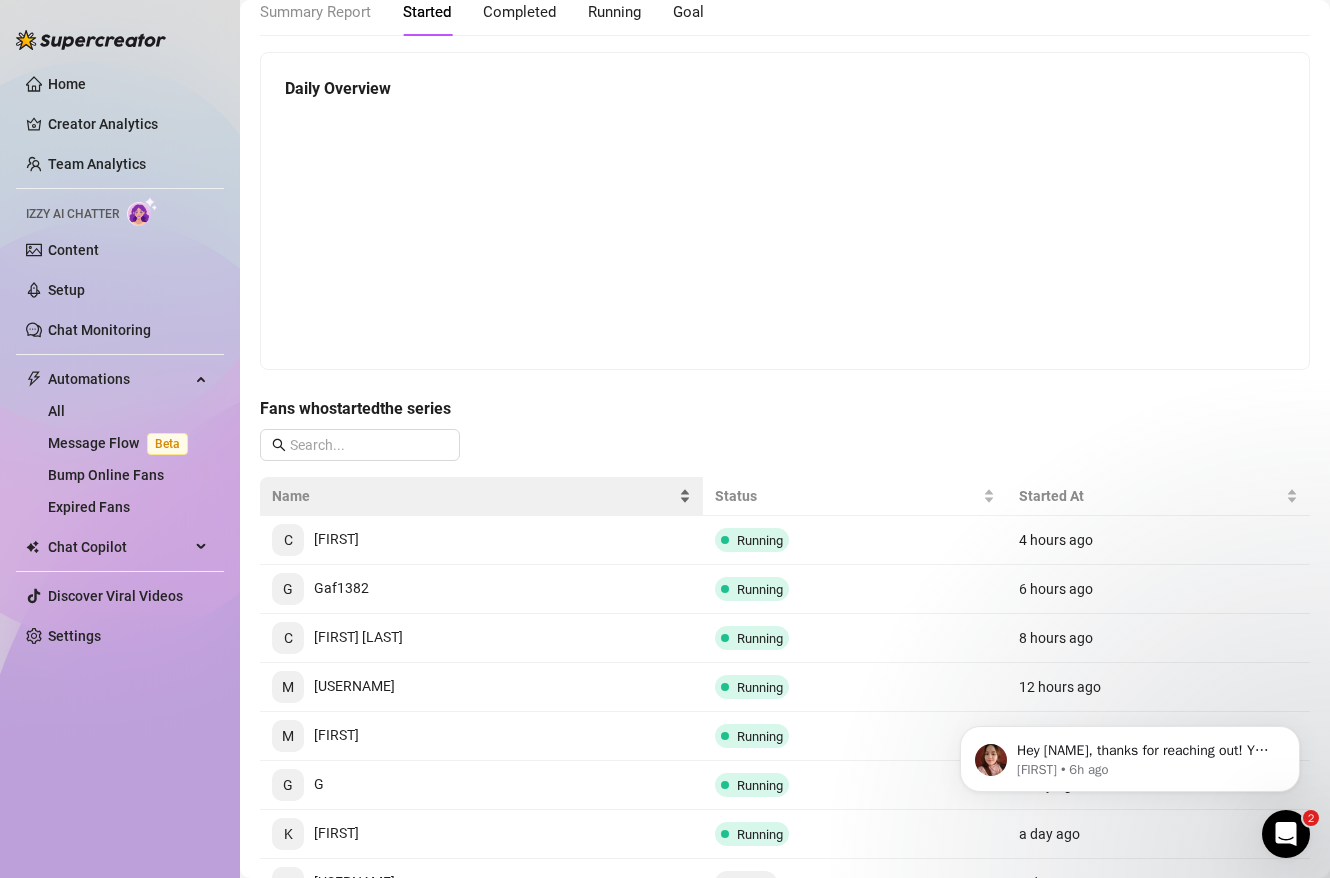 scroll, scrollTop: 71, scrollLeft: 0, axis: vertical 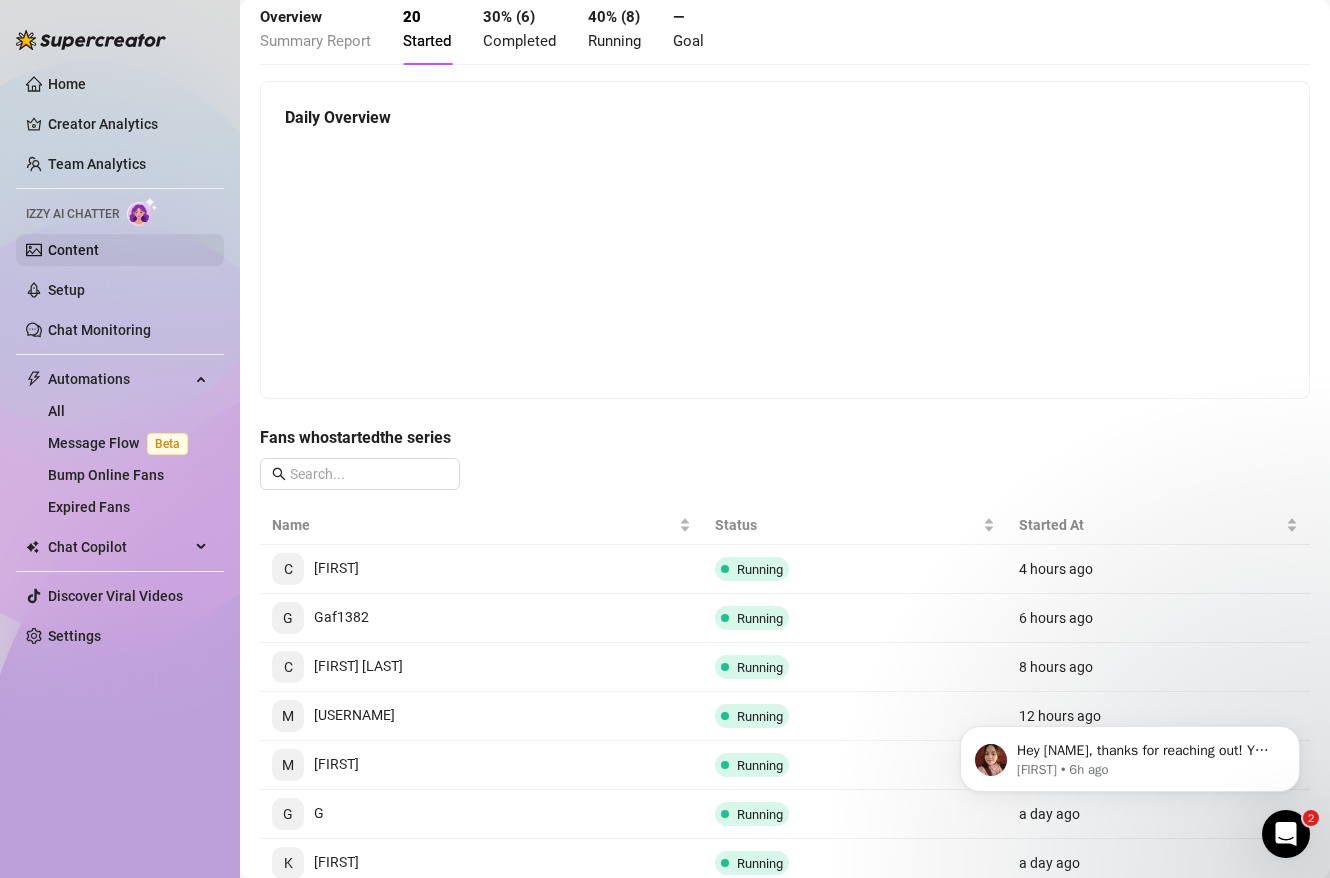 click on "Content" at bounding box center (73, 250) 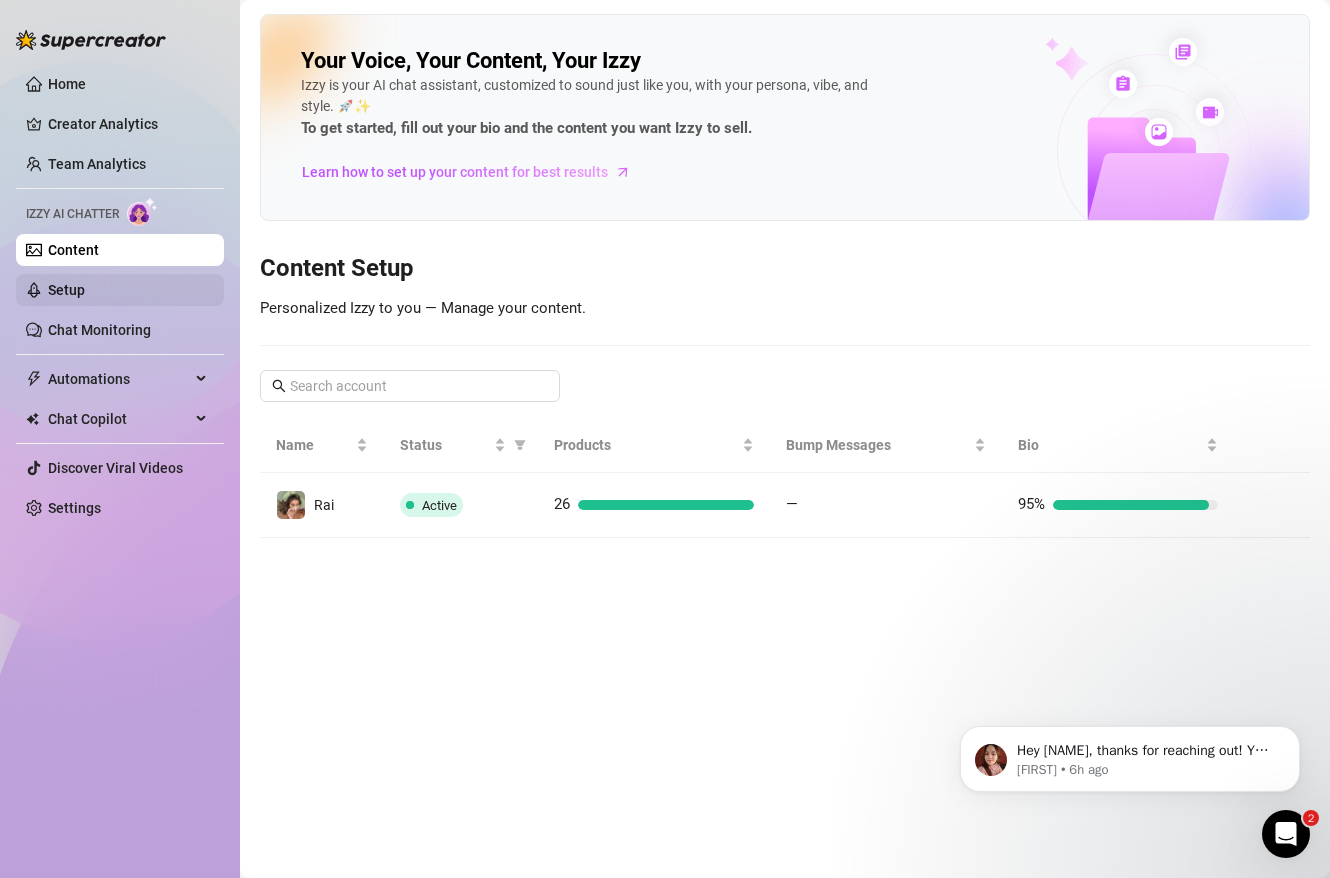 click on "Setup" at bounding box center [66, 290] 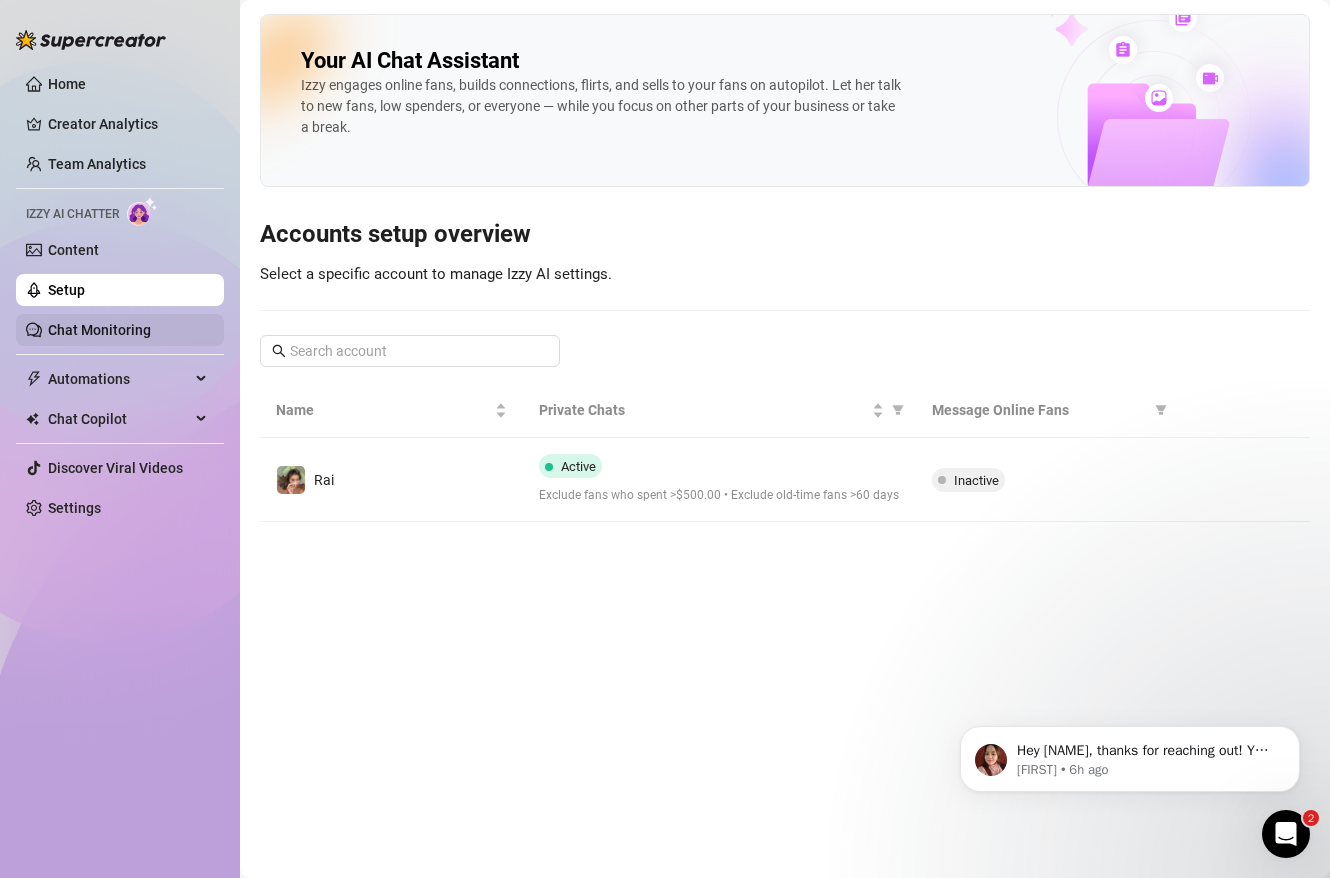 click on "Chat Monitoring" at bounding box center (99, 330) 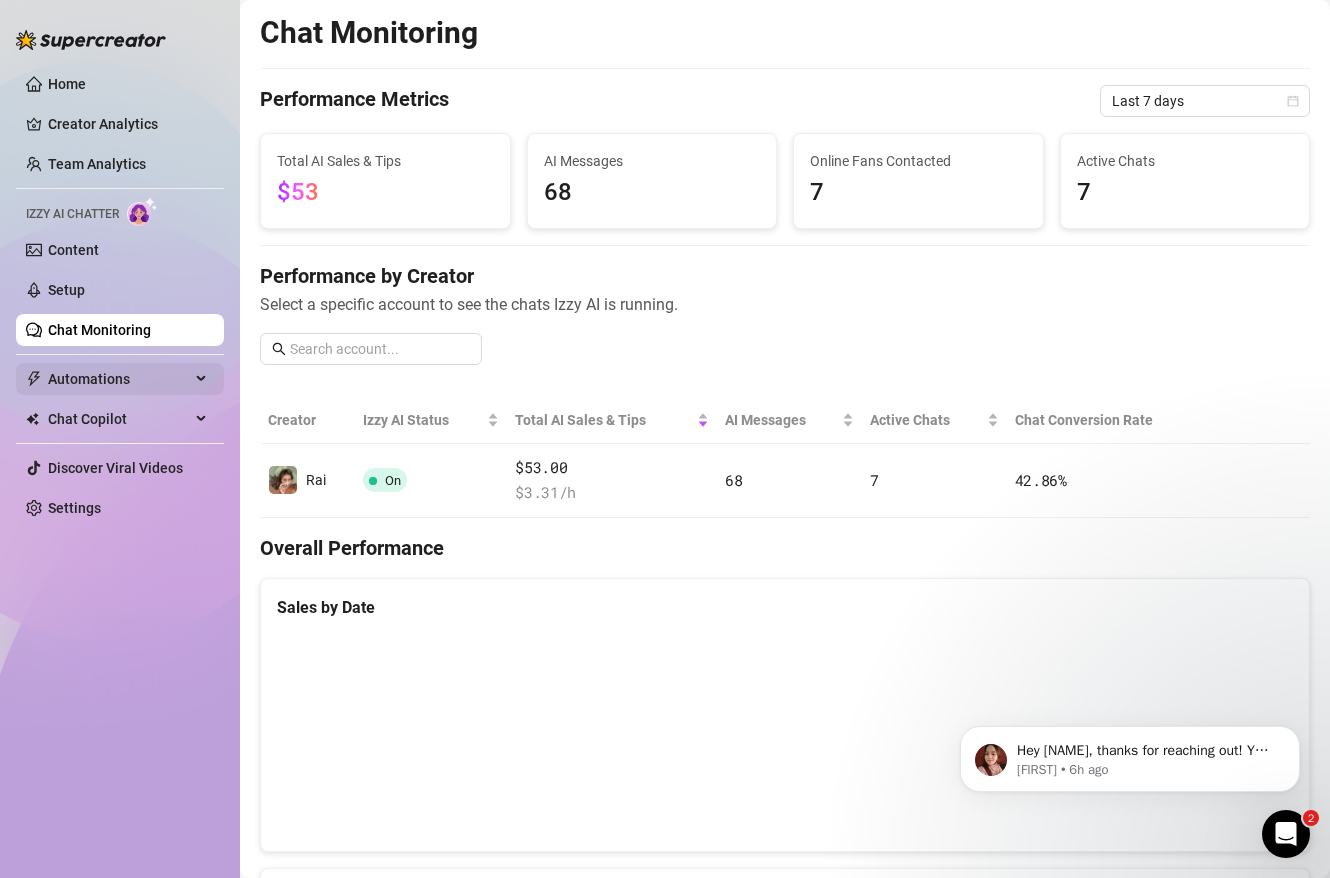click on "Automations" at bounding box center (119, 379) 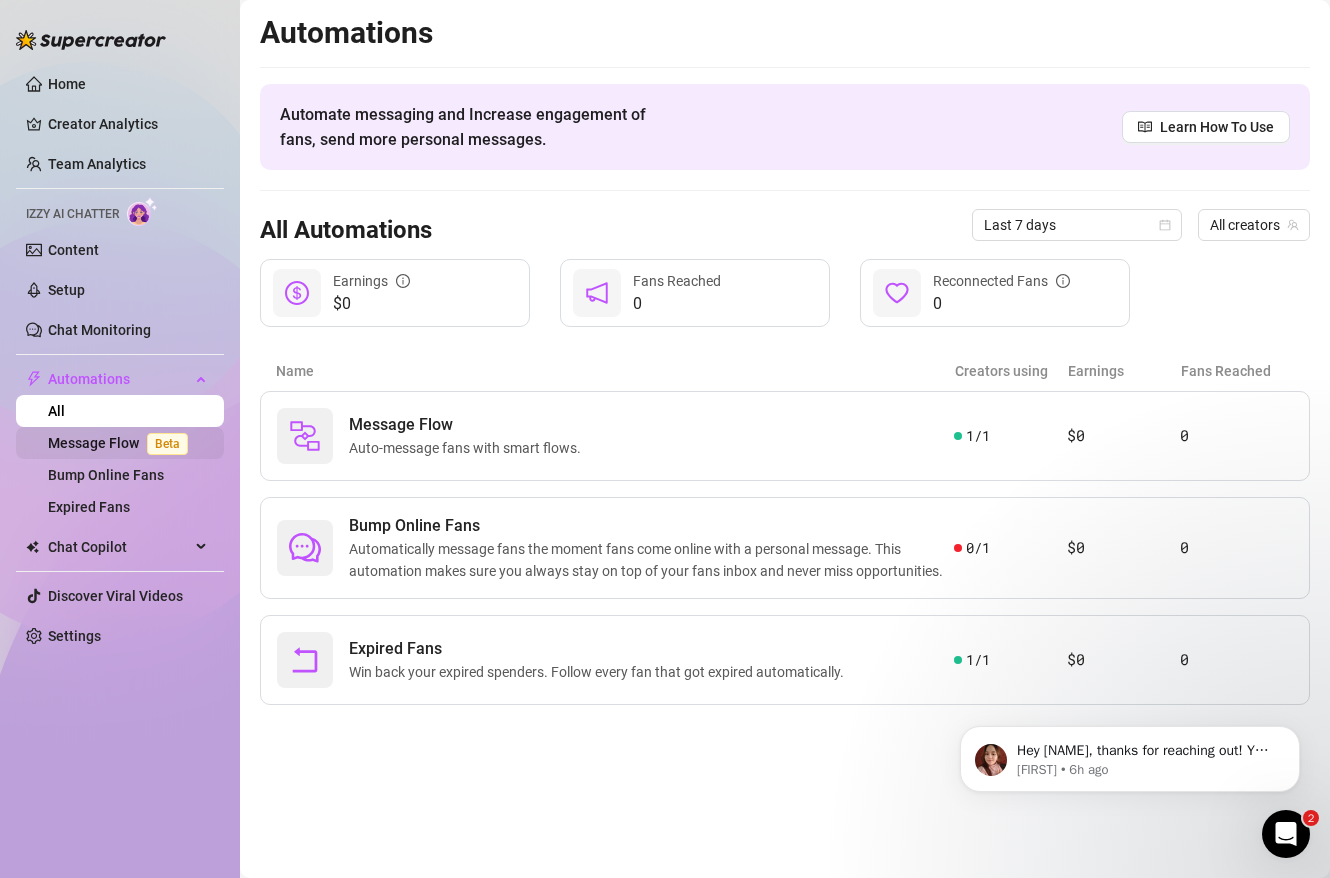 click on "Message Flow Beta" at bounding box center [122, 443] 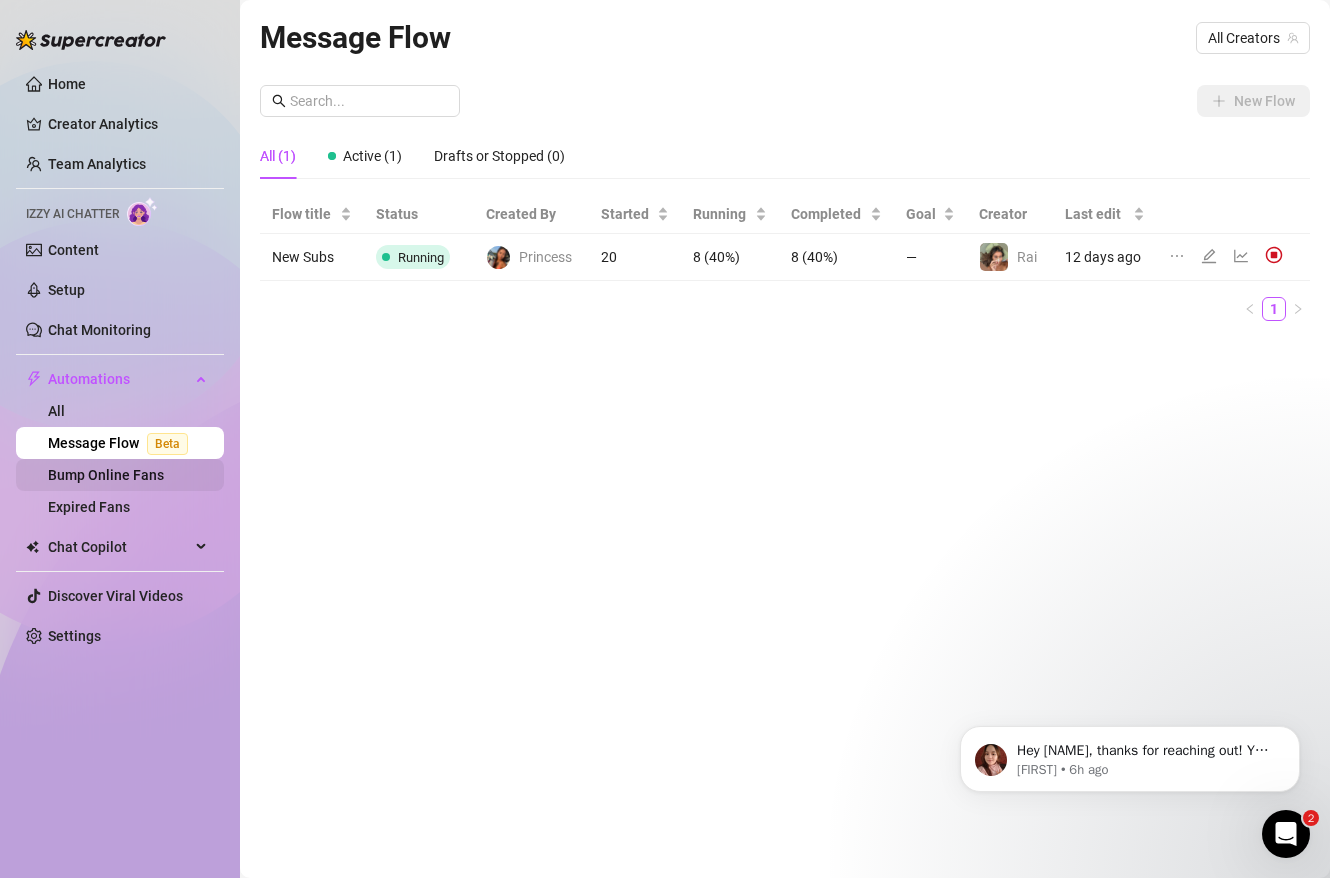 click on "Bump Online Fans" at bounding box center (106, 475) 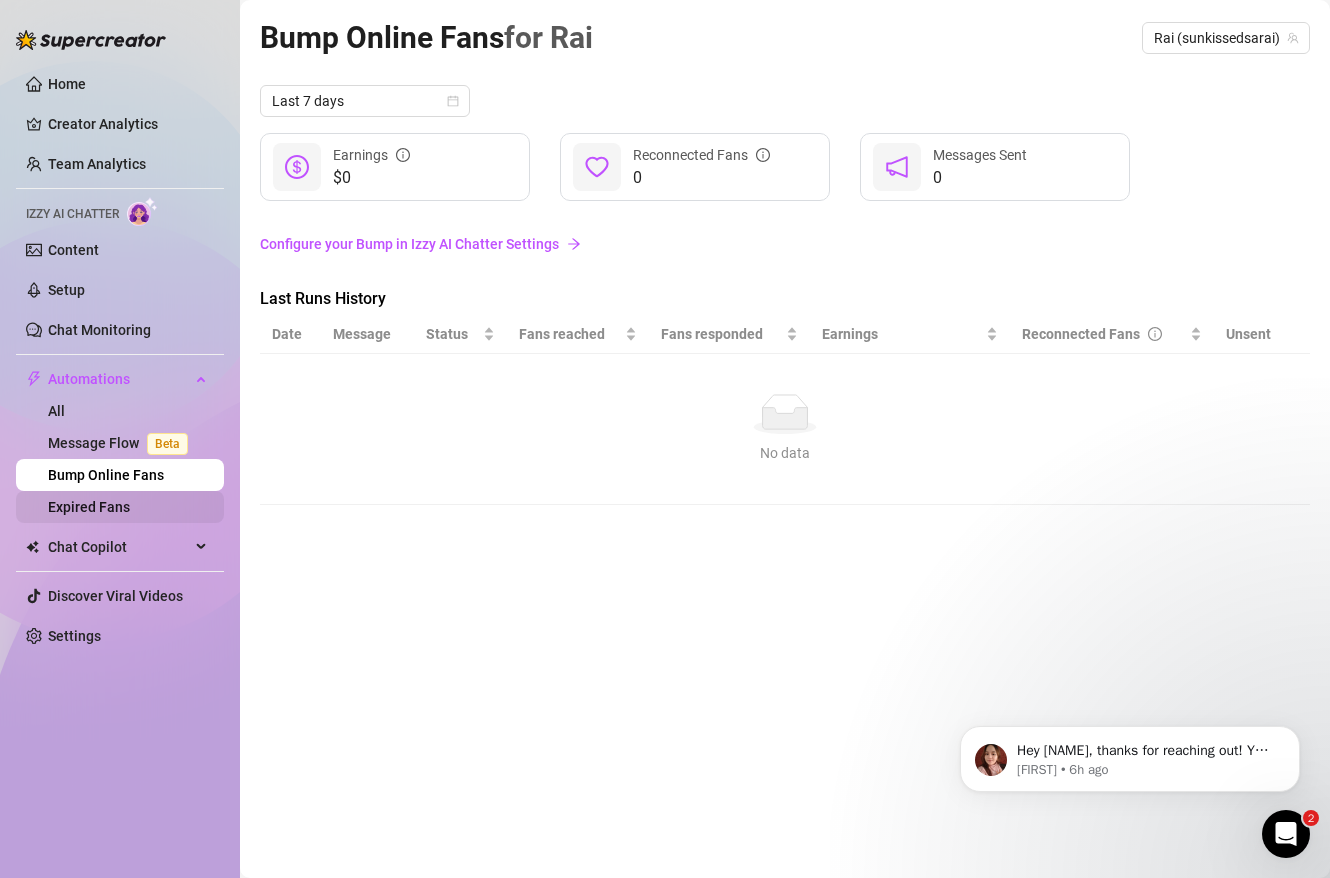 click on "Expired Fans" at bounding box center [89, 507] 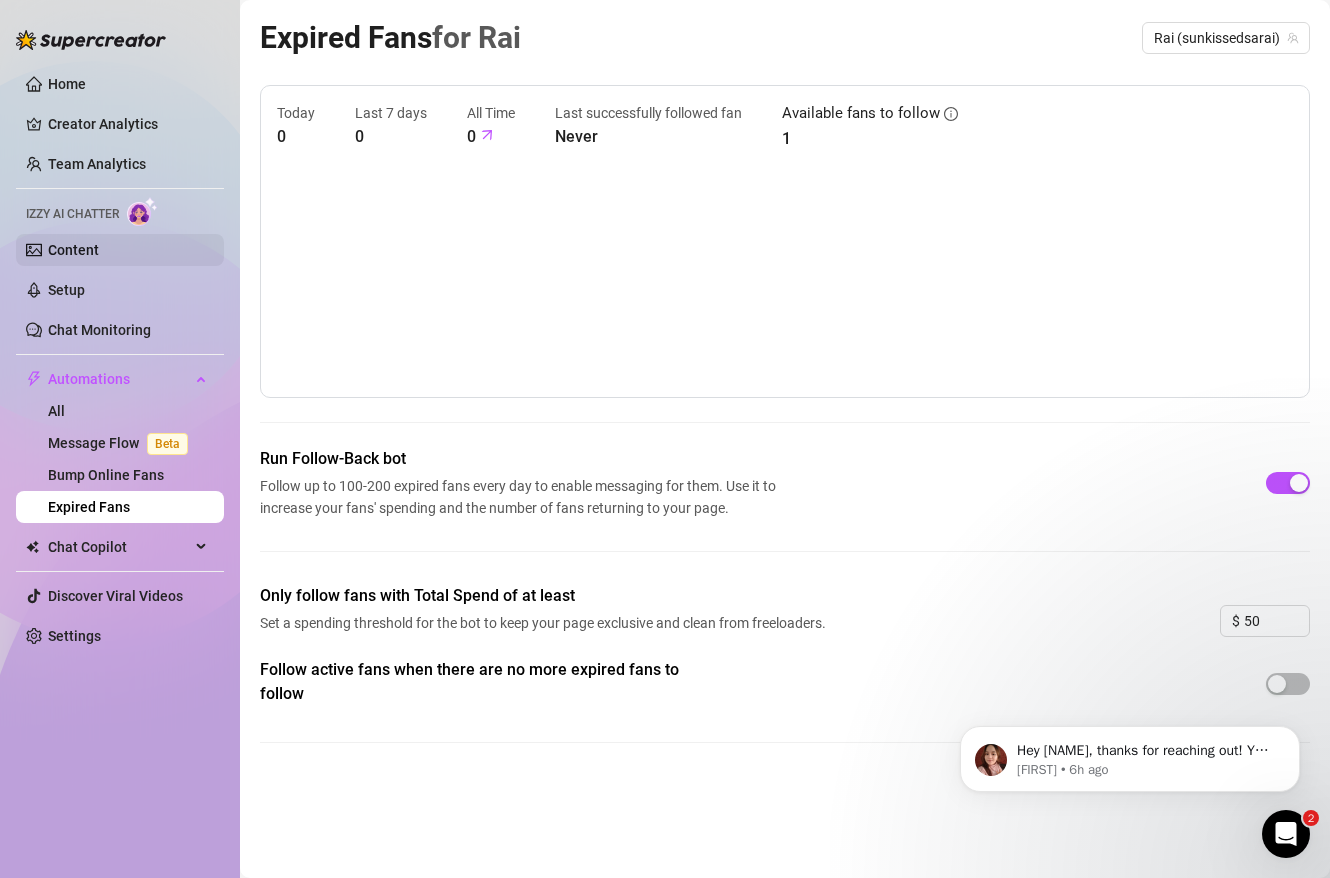 click on "Content" at bounding box center (73, 250) 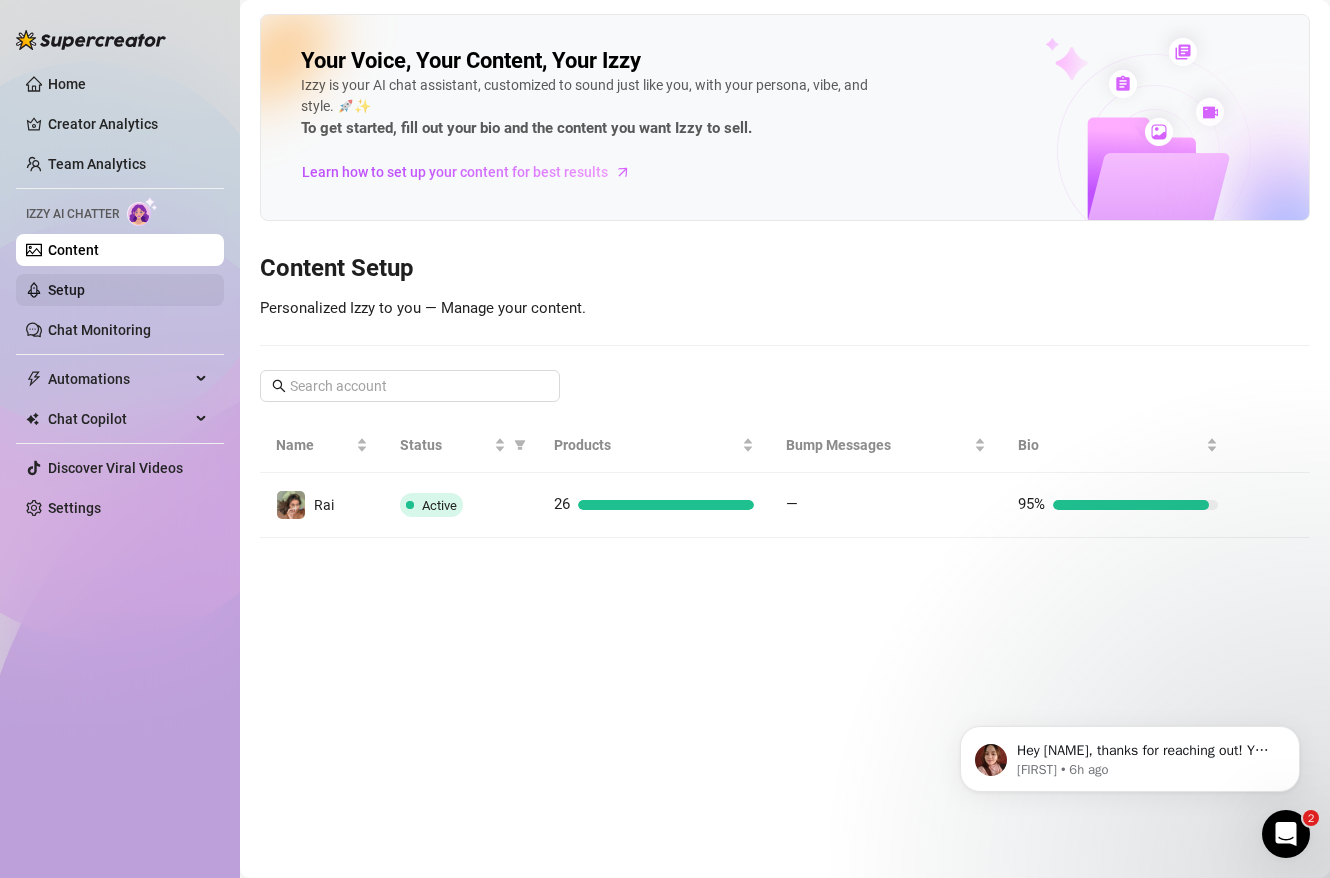 click on "Setup" at bounding box center [66, 290] 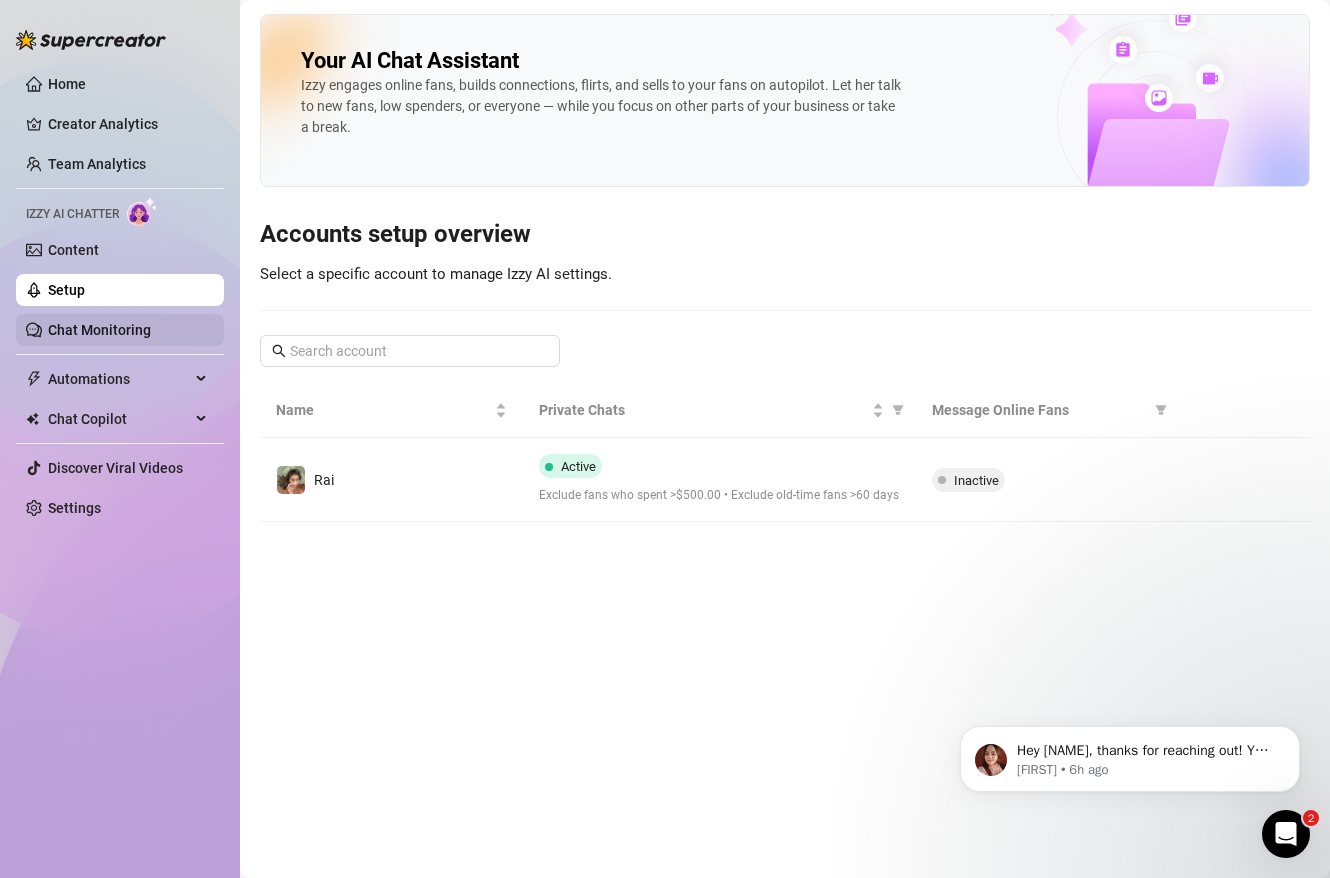 click on "Chat Monitoring" at bounding box center (99, 330) 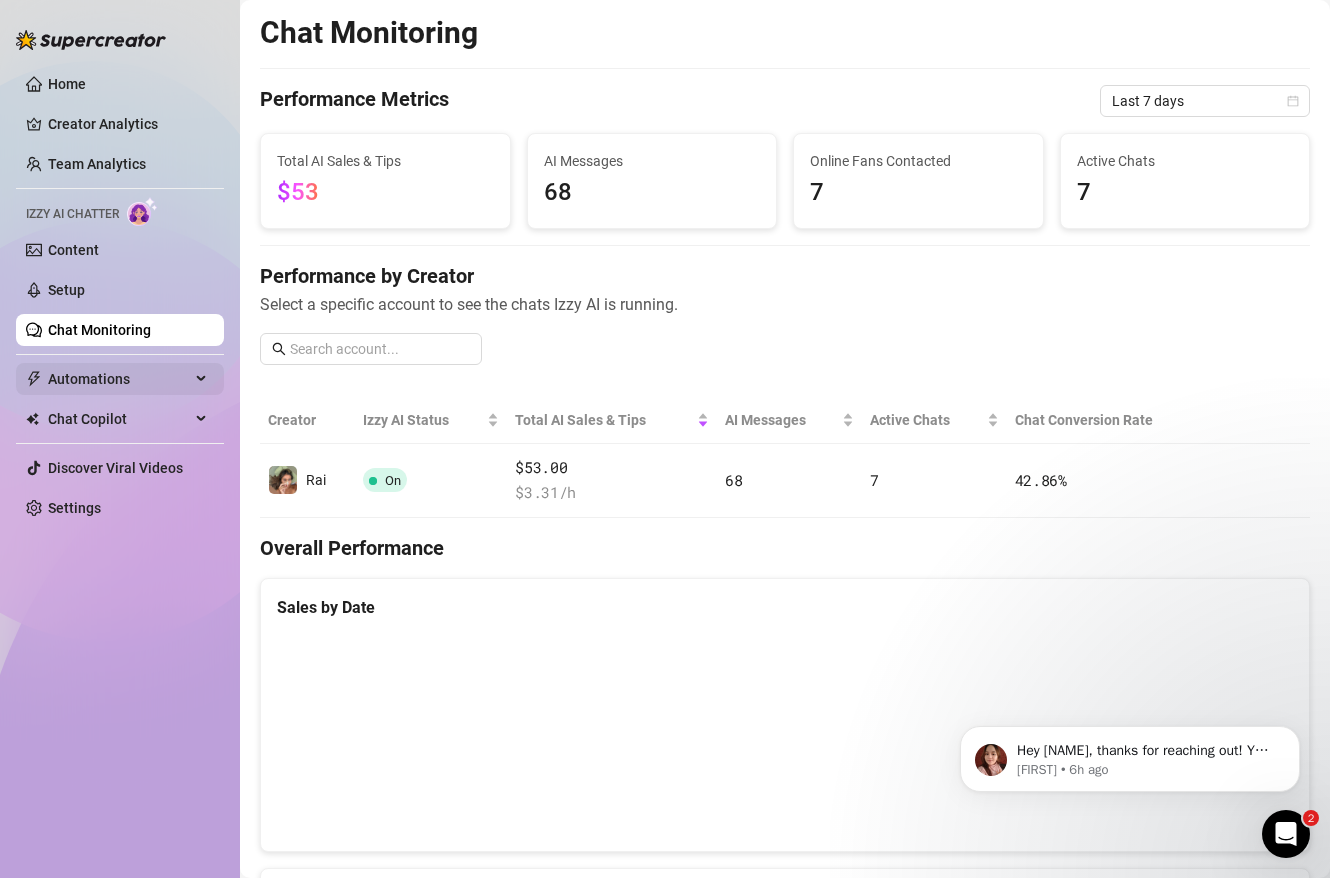 click on "Automations" at bounding box center [119, 379] 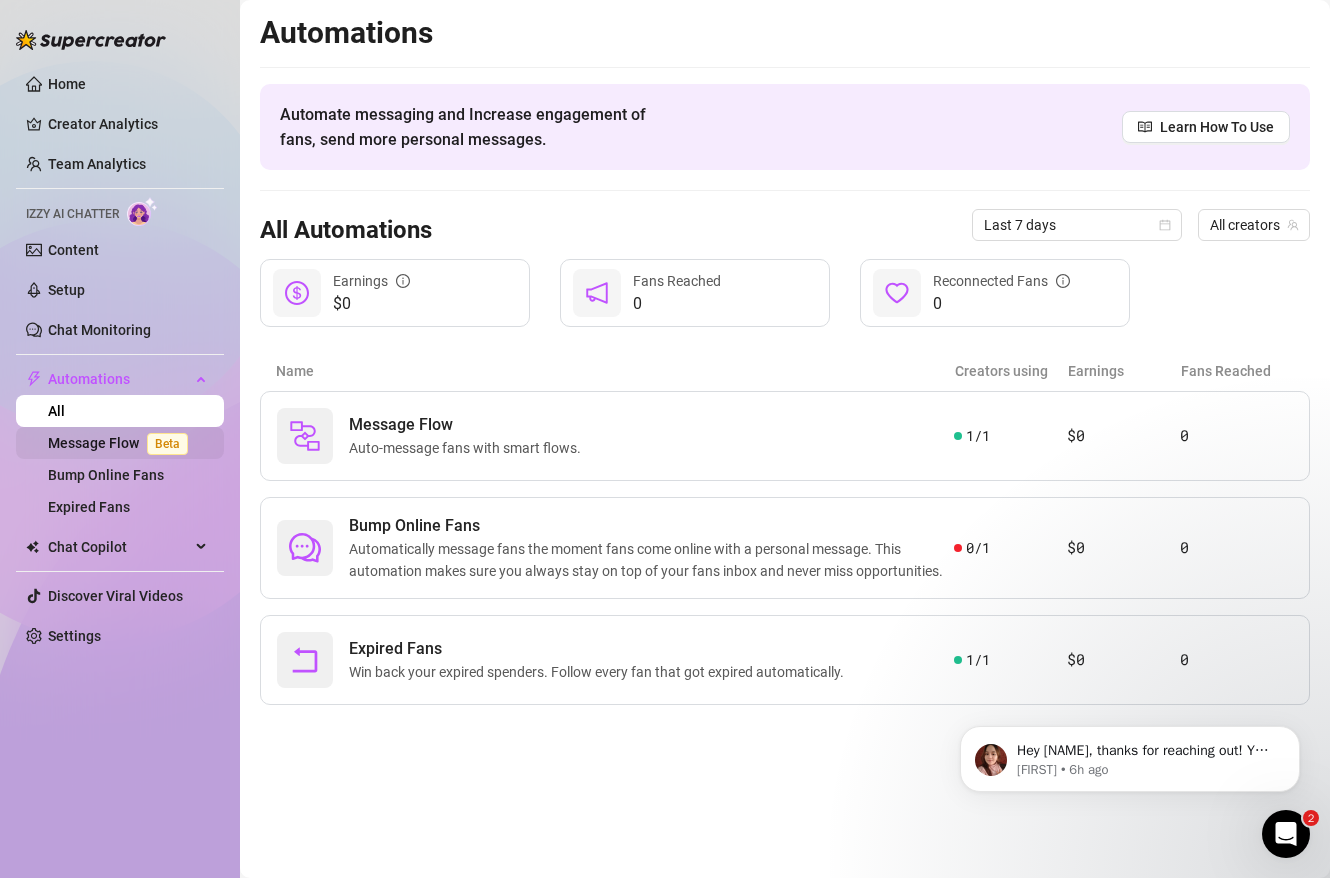 click on "Message Flow Beta" at bounding box center (122, 443) 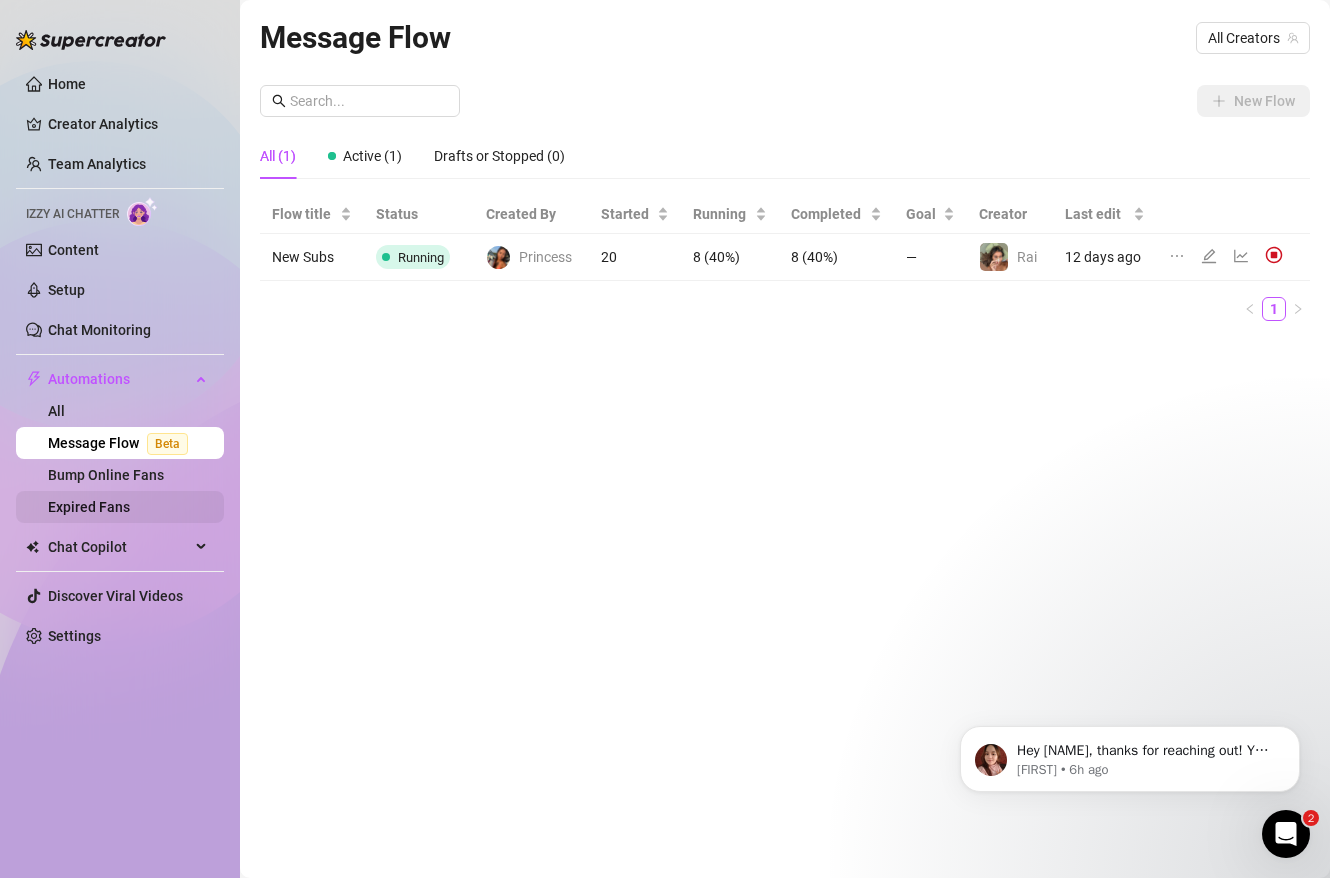click on "Expired Fans" at bounding box center (89, 507) 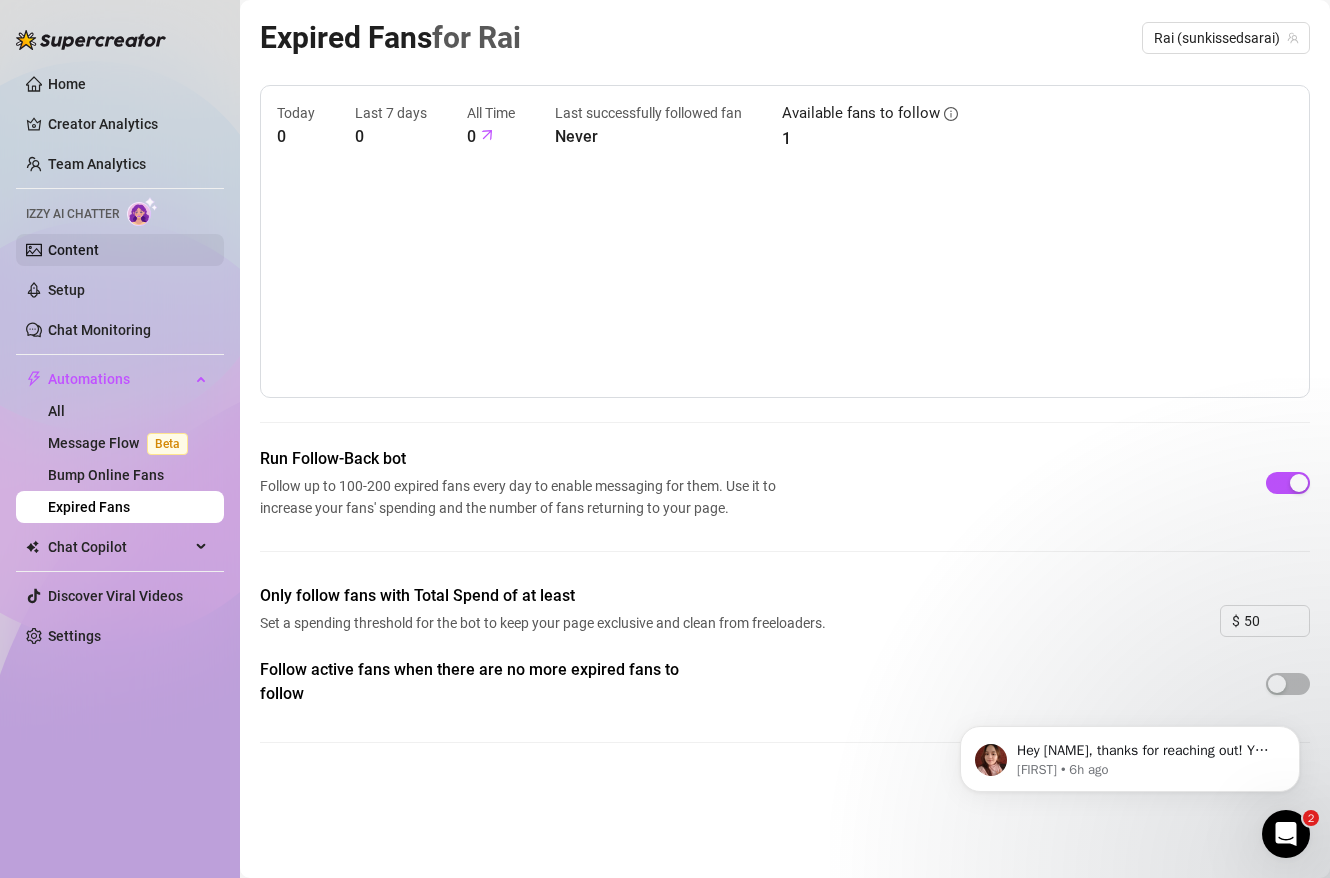 click on "Content" at bounding box center (73, 250) 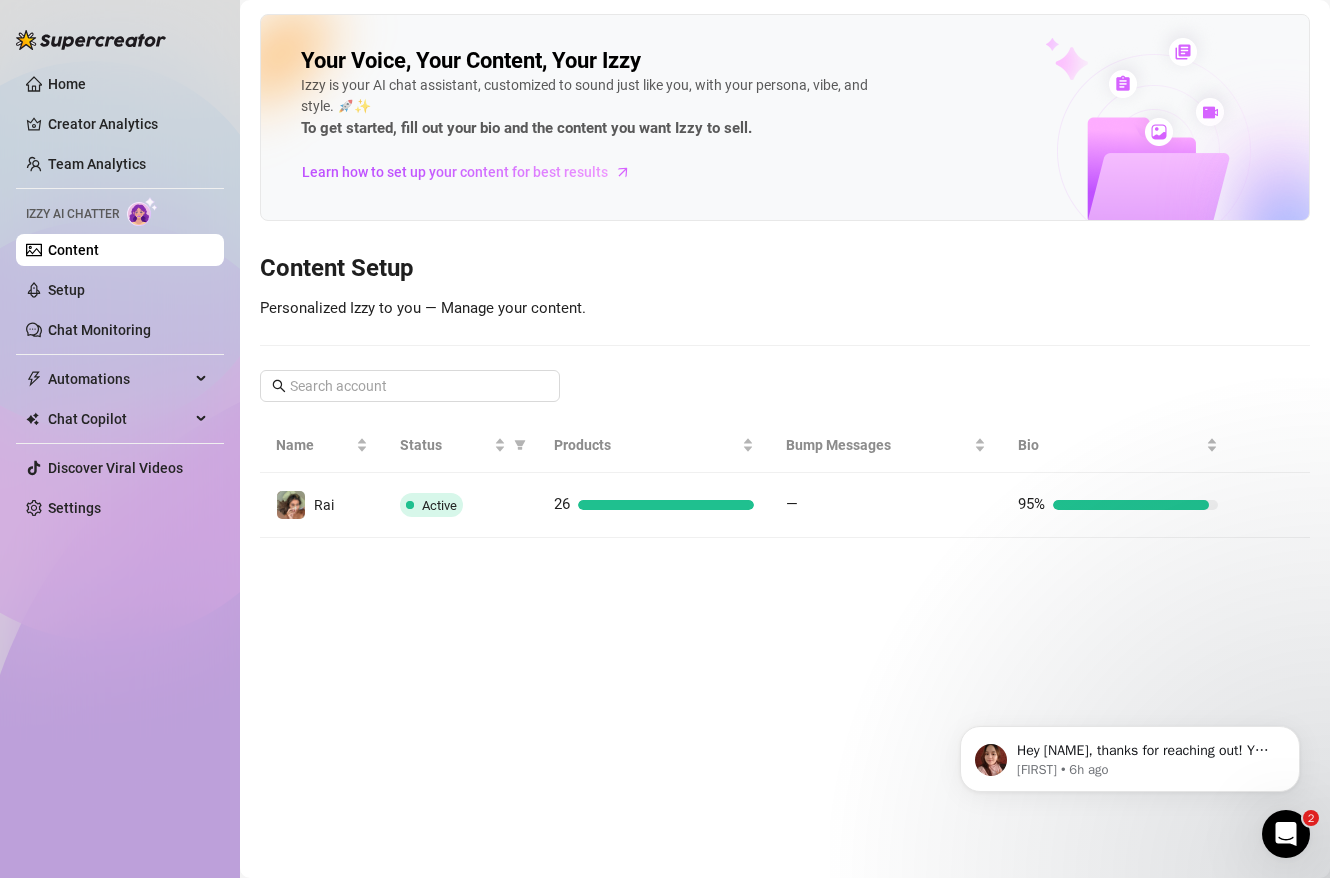 click on "Content" at bounding box center (73, 250) 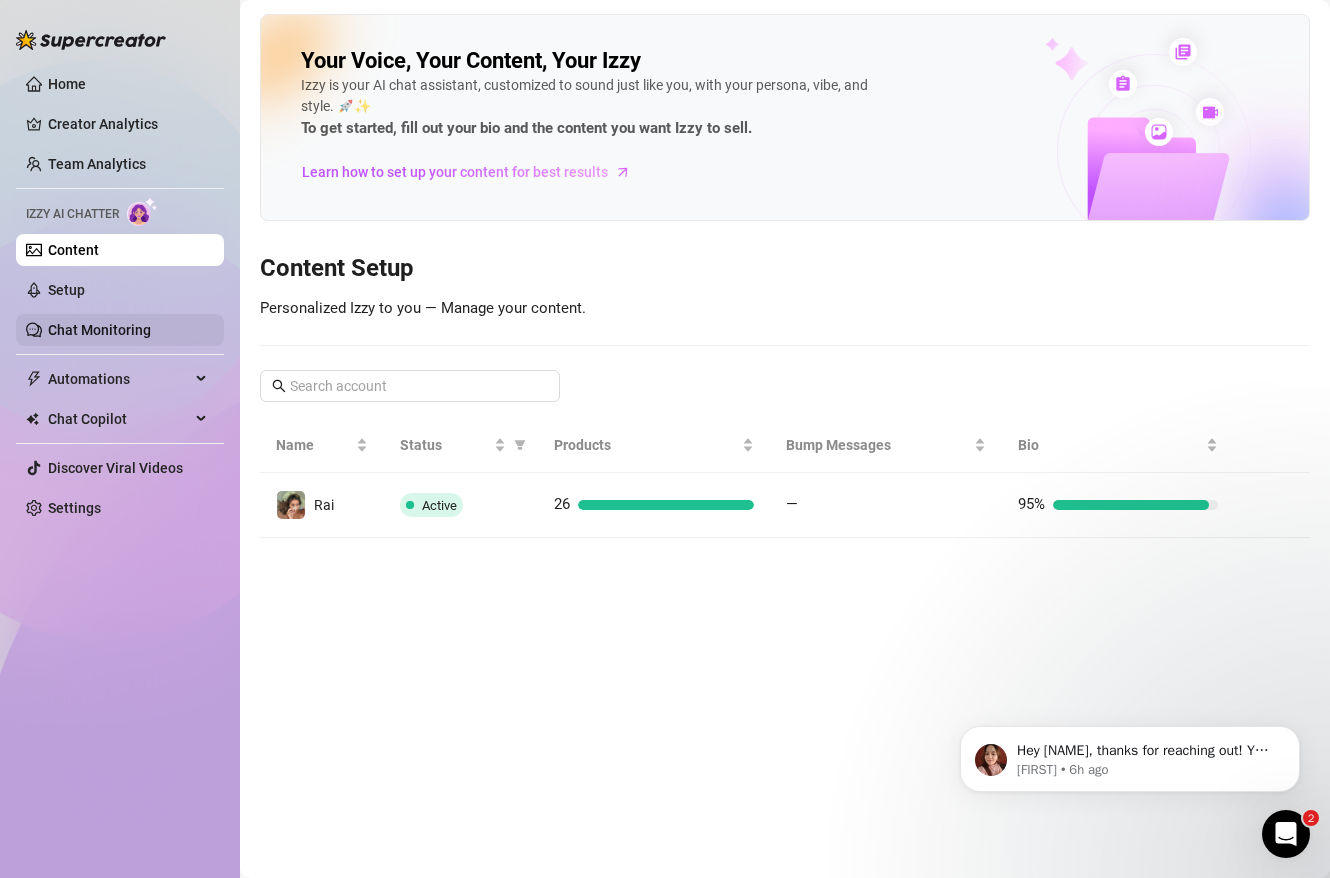 click on "Chat Monitoring" at bounding box center (99, 330) 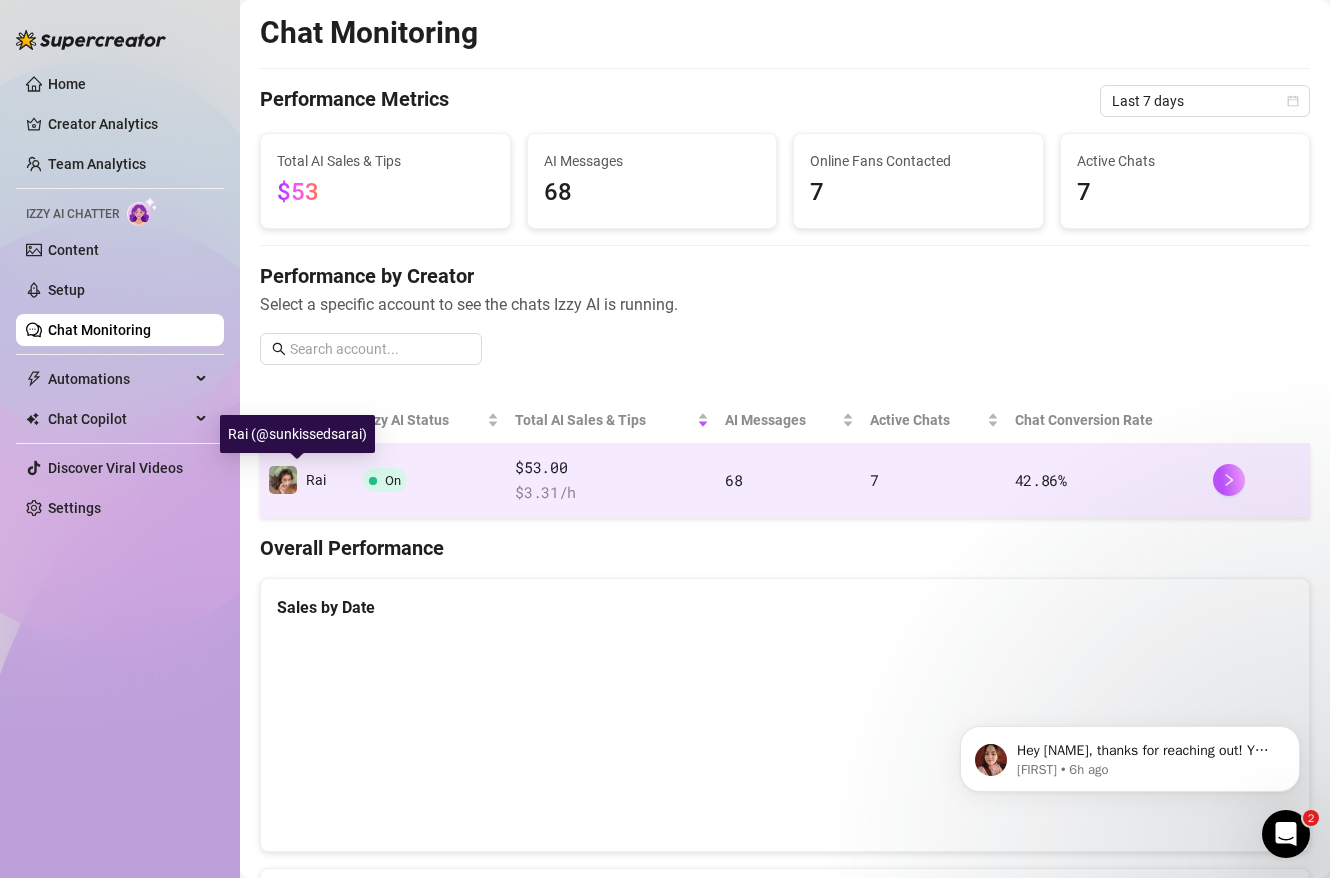 click at bounding box center [283, 480] 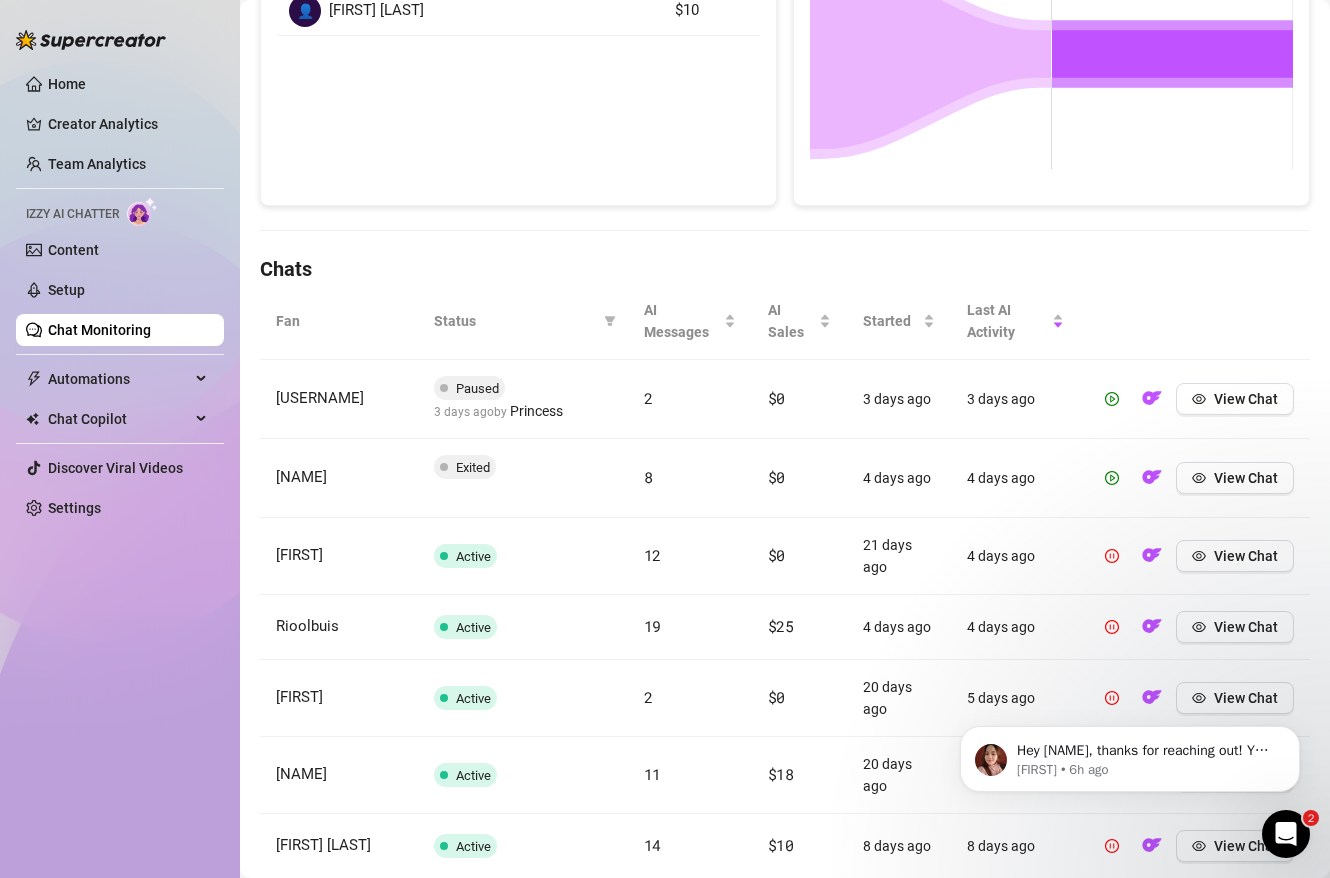 scroll, scrollTop: 586, scrollLeft: 0, axis: vertical 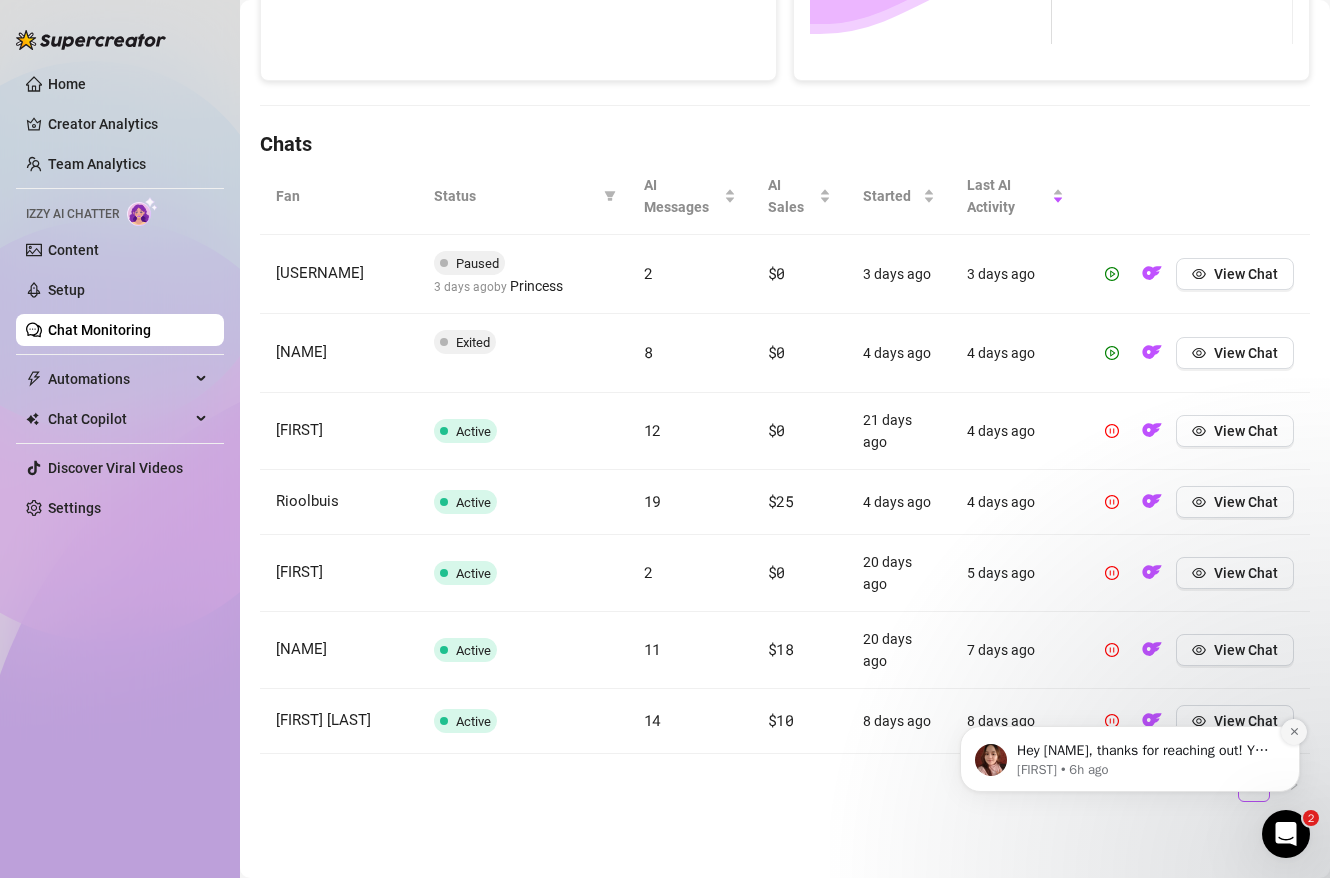 click 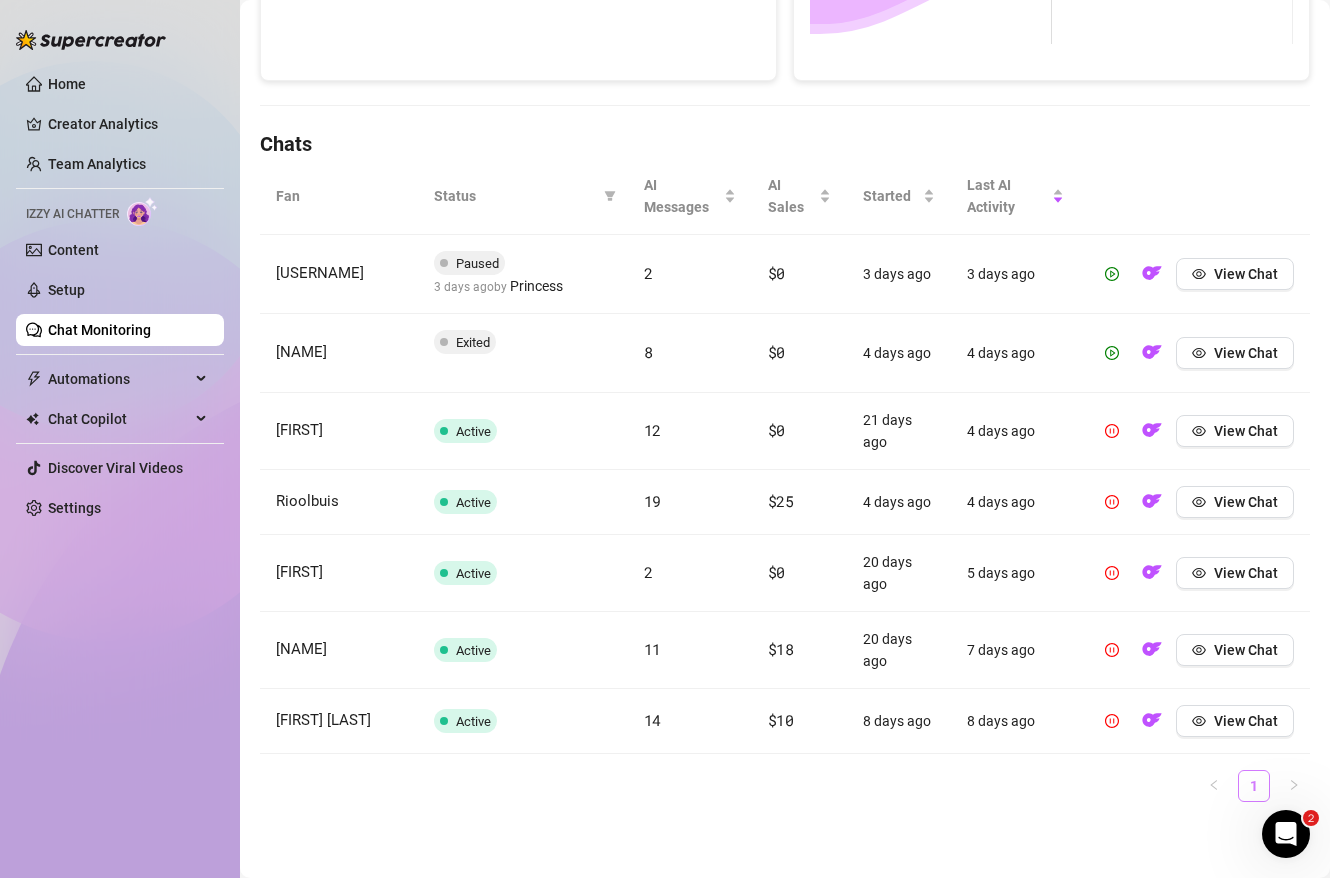 click on "1" at bounding box center [1254, 786] 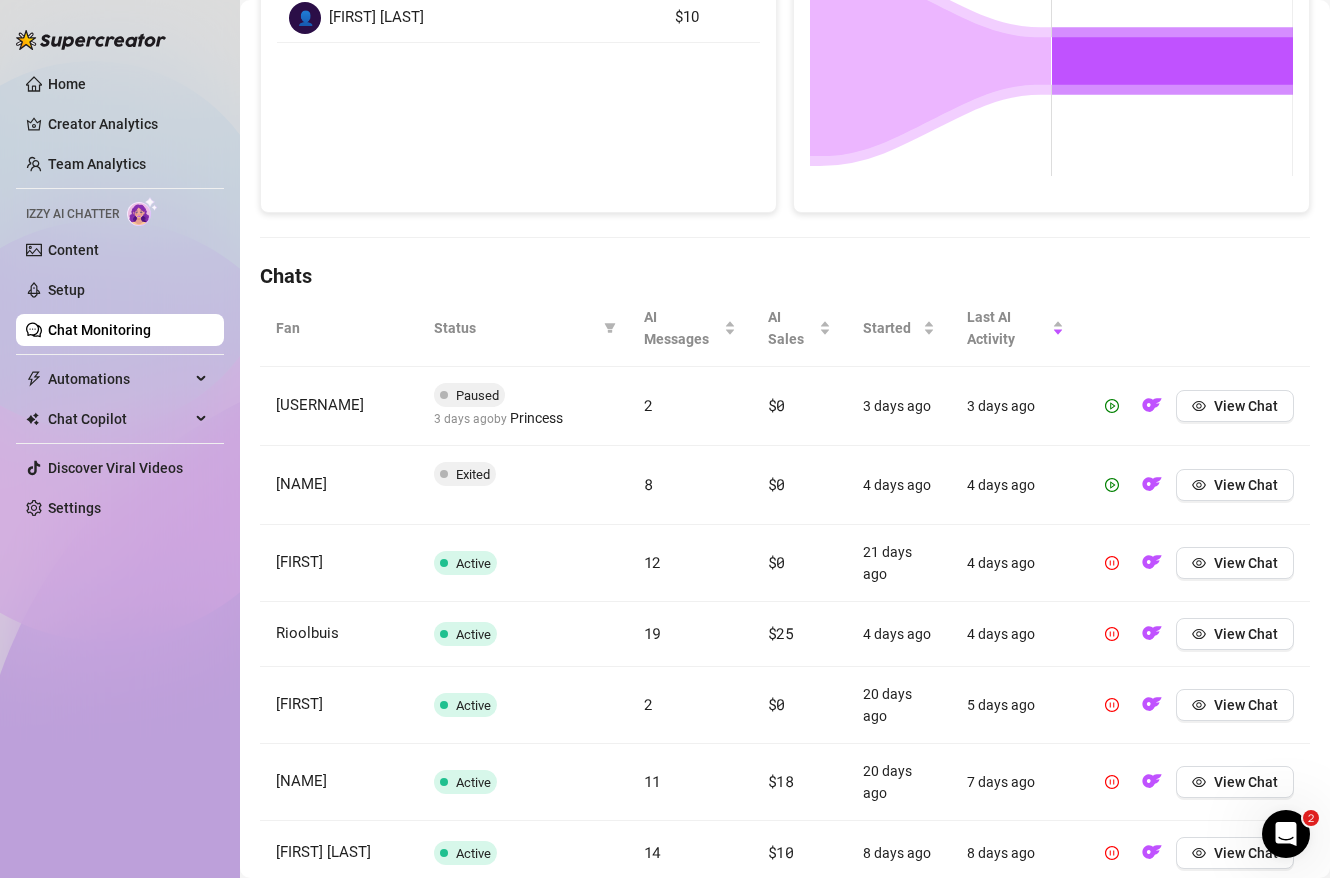 scroll, scrollTop: 452, scrollLeft: 0, axis: vertical 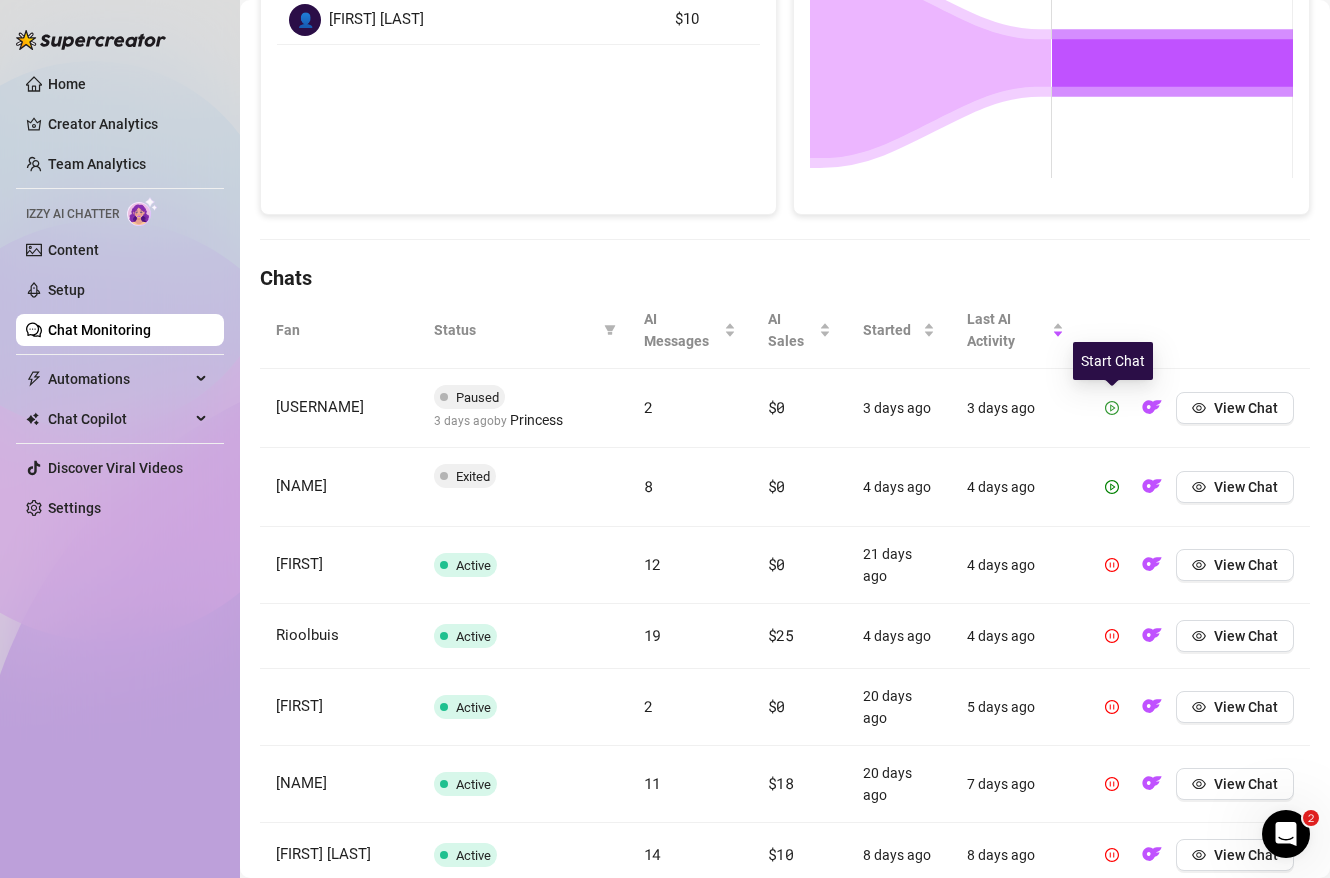 click 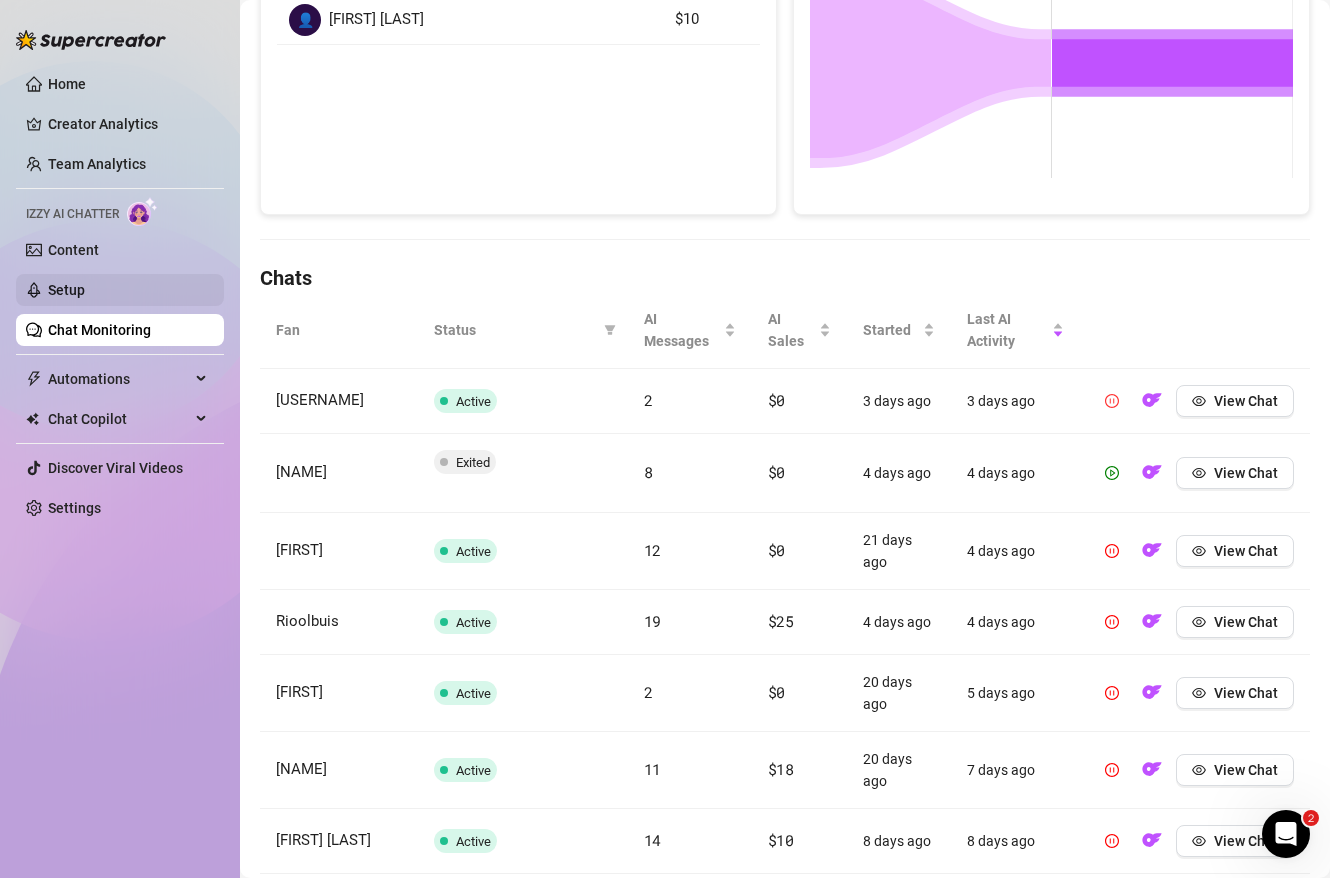 click on "Setup" at bounding box center [66, 290] 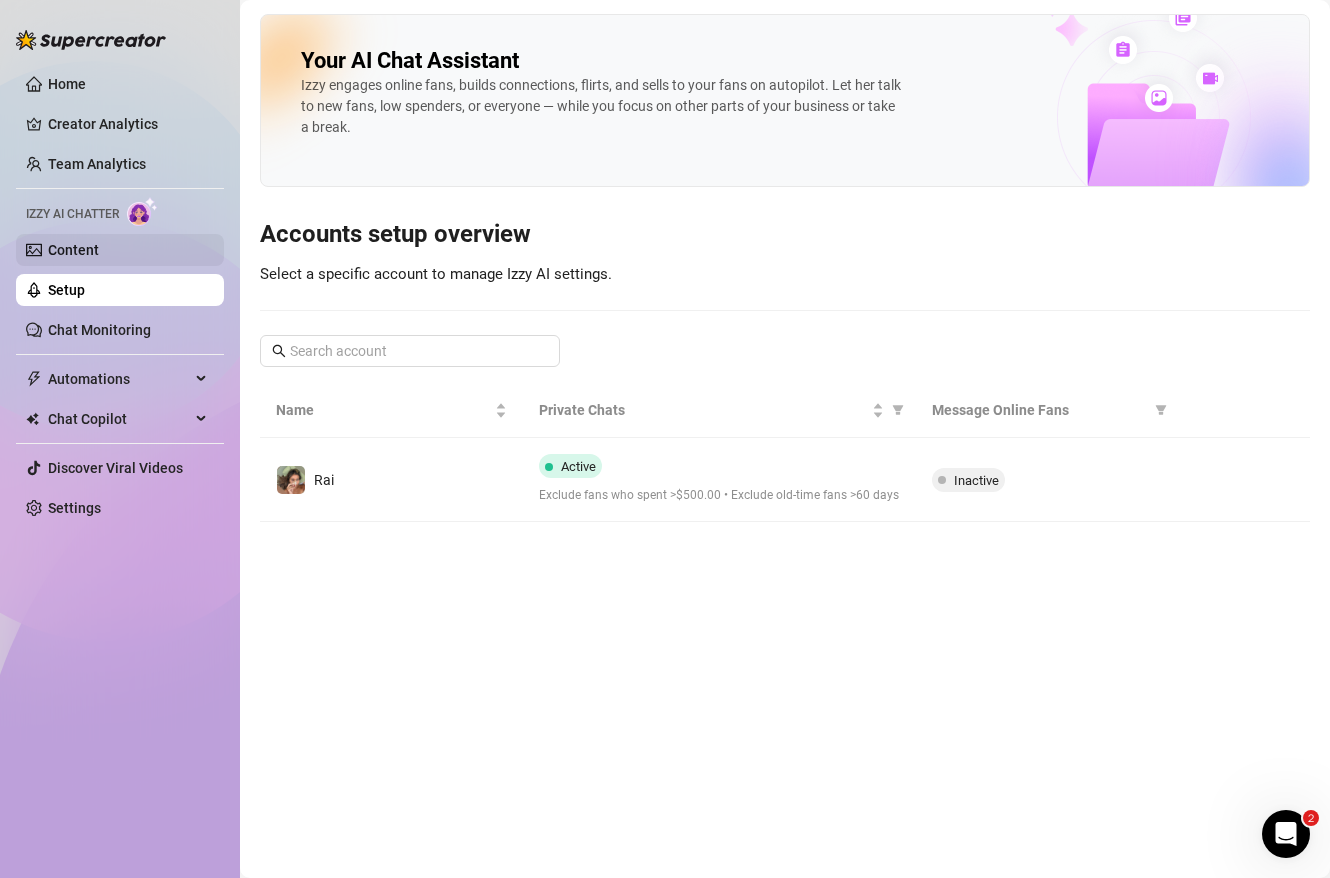 click on "Content" at bounding box center (73, 250) 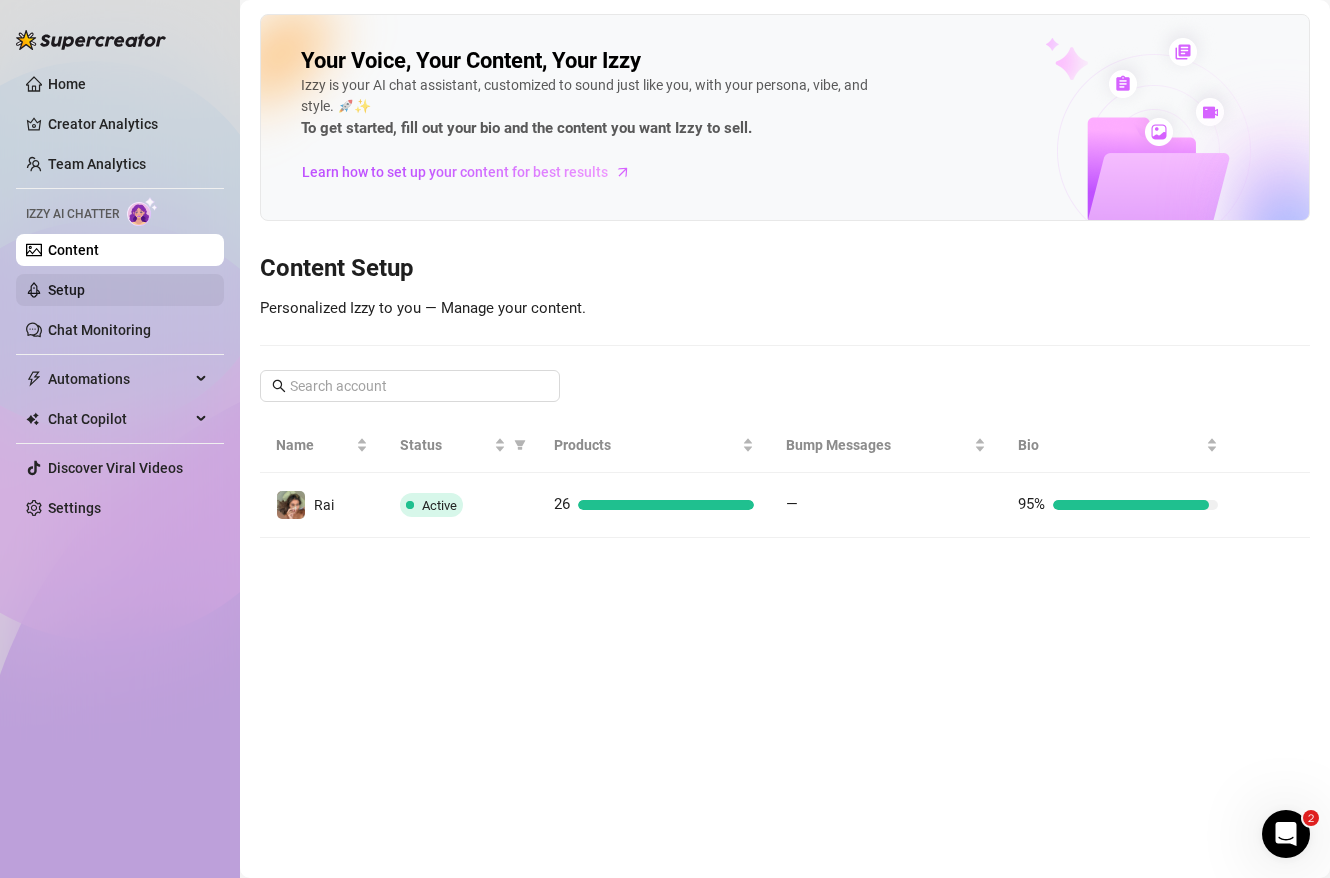 click on "Setup" at bounding box center (66, 290) 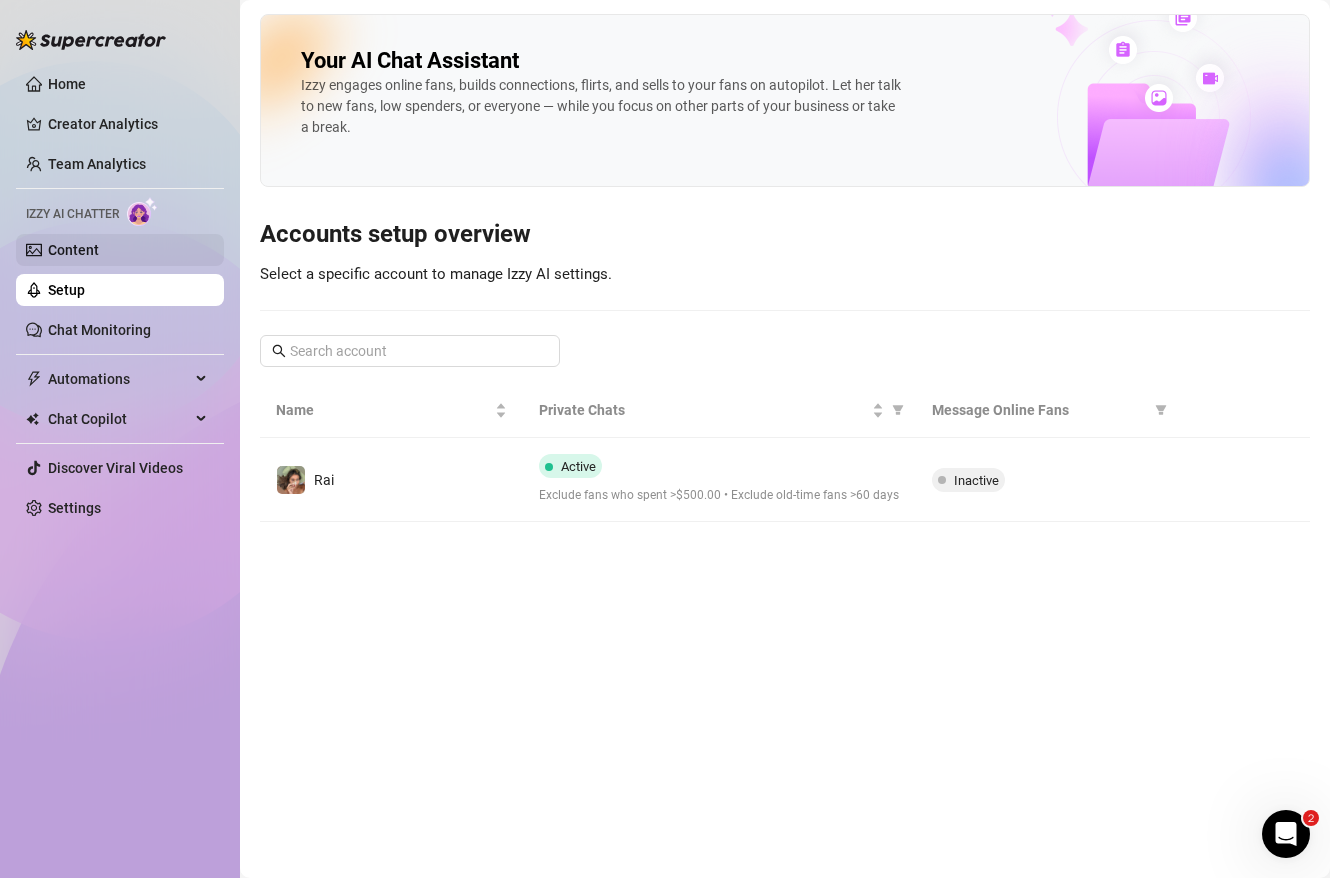 click on "Content" at bounding box center (73, 250) 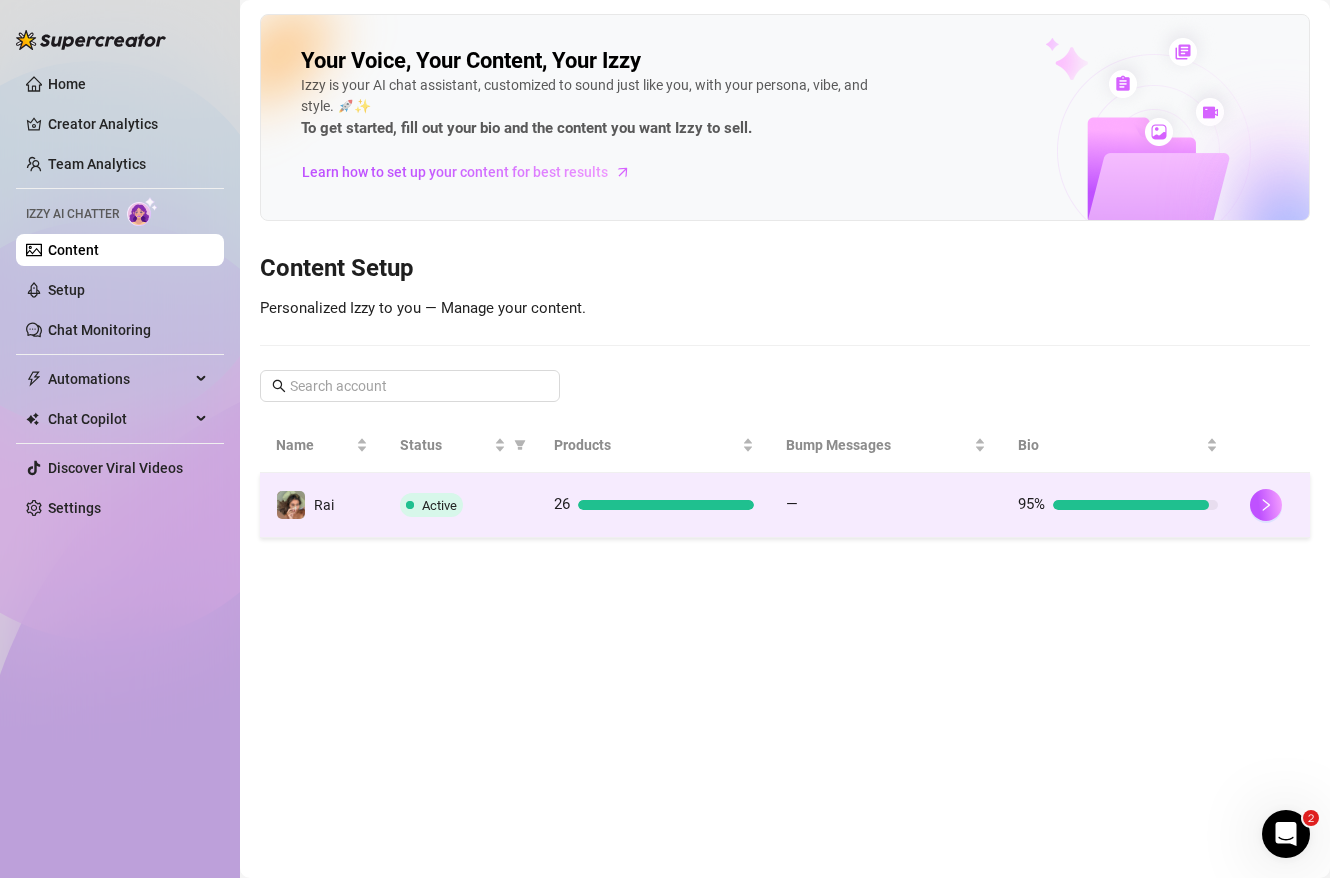 click on "Active" at bounding box center [461, 505] 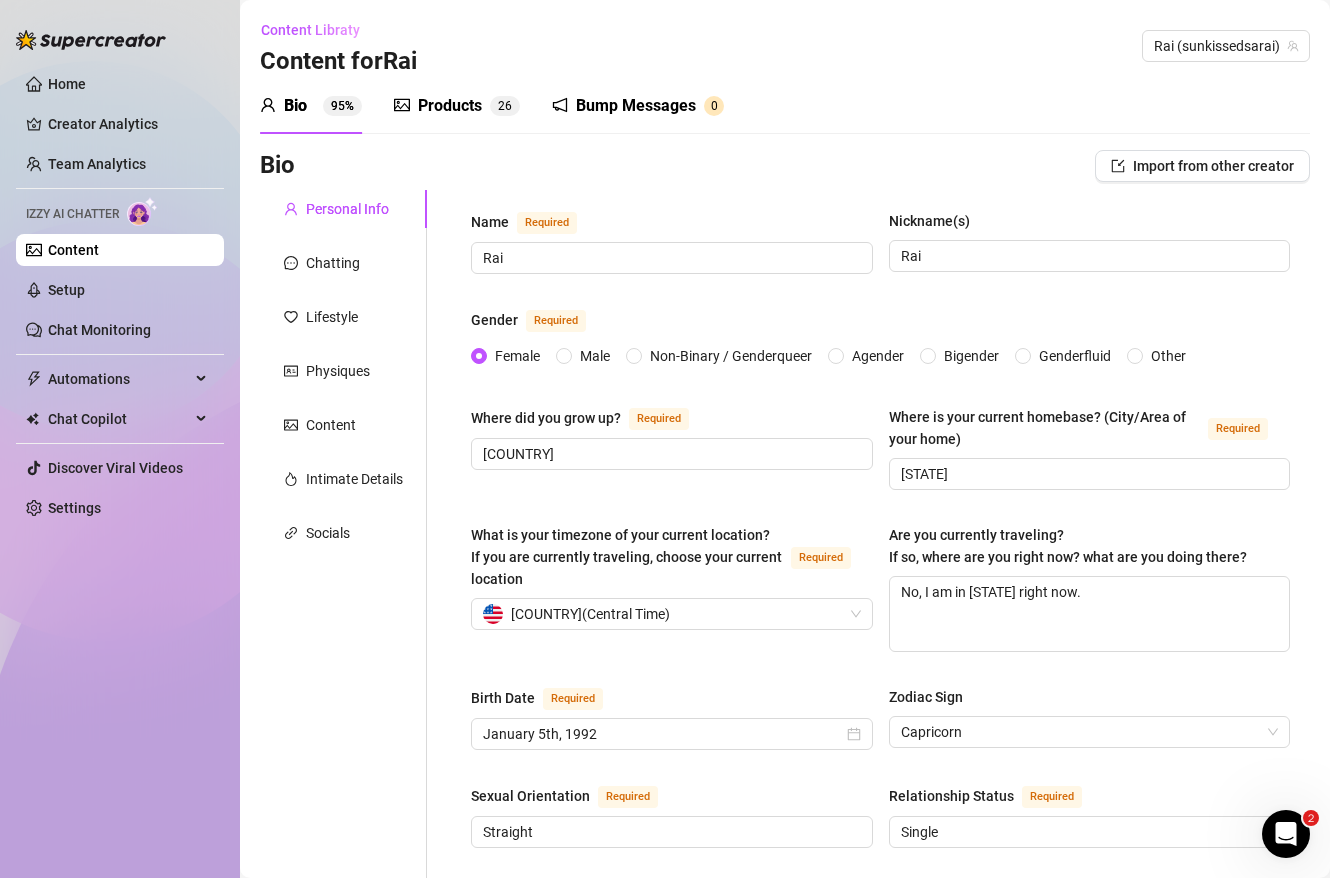 click on "Products" at bounding box center (450, 106) 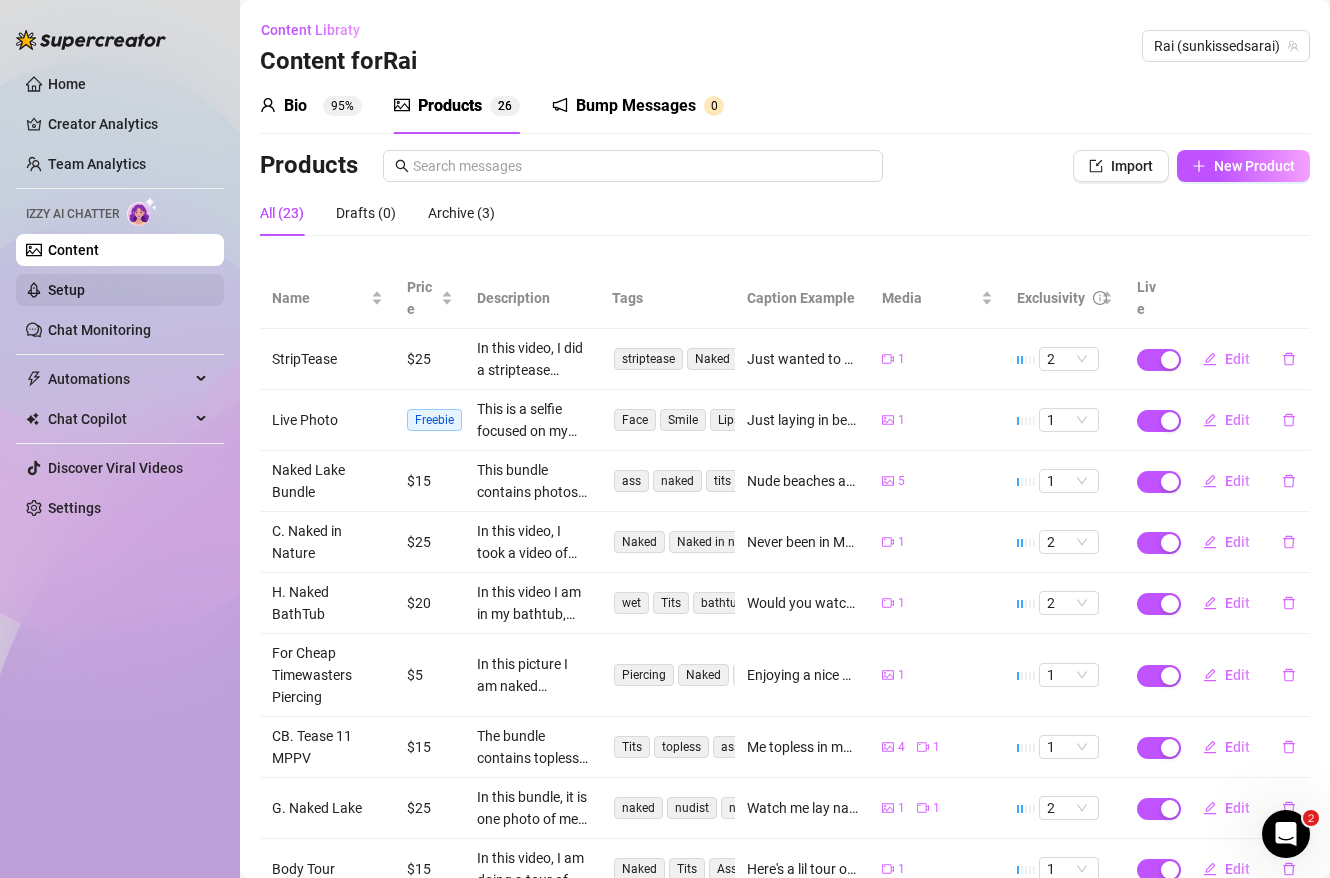click on "Setup" at bounding box center [66, 290] 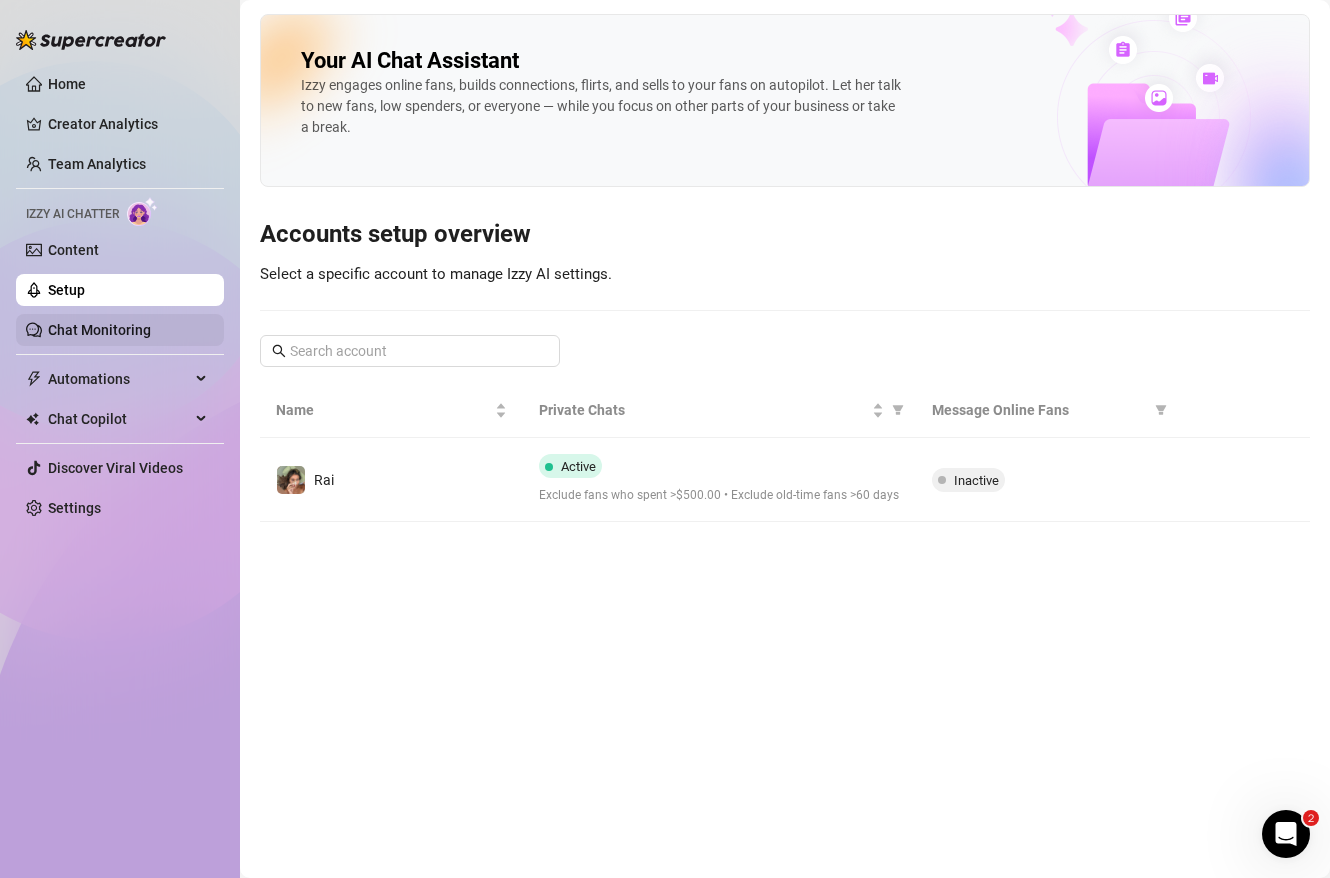 click on "Chat Monitoring" at bounding box center [99, 330] 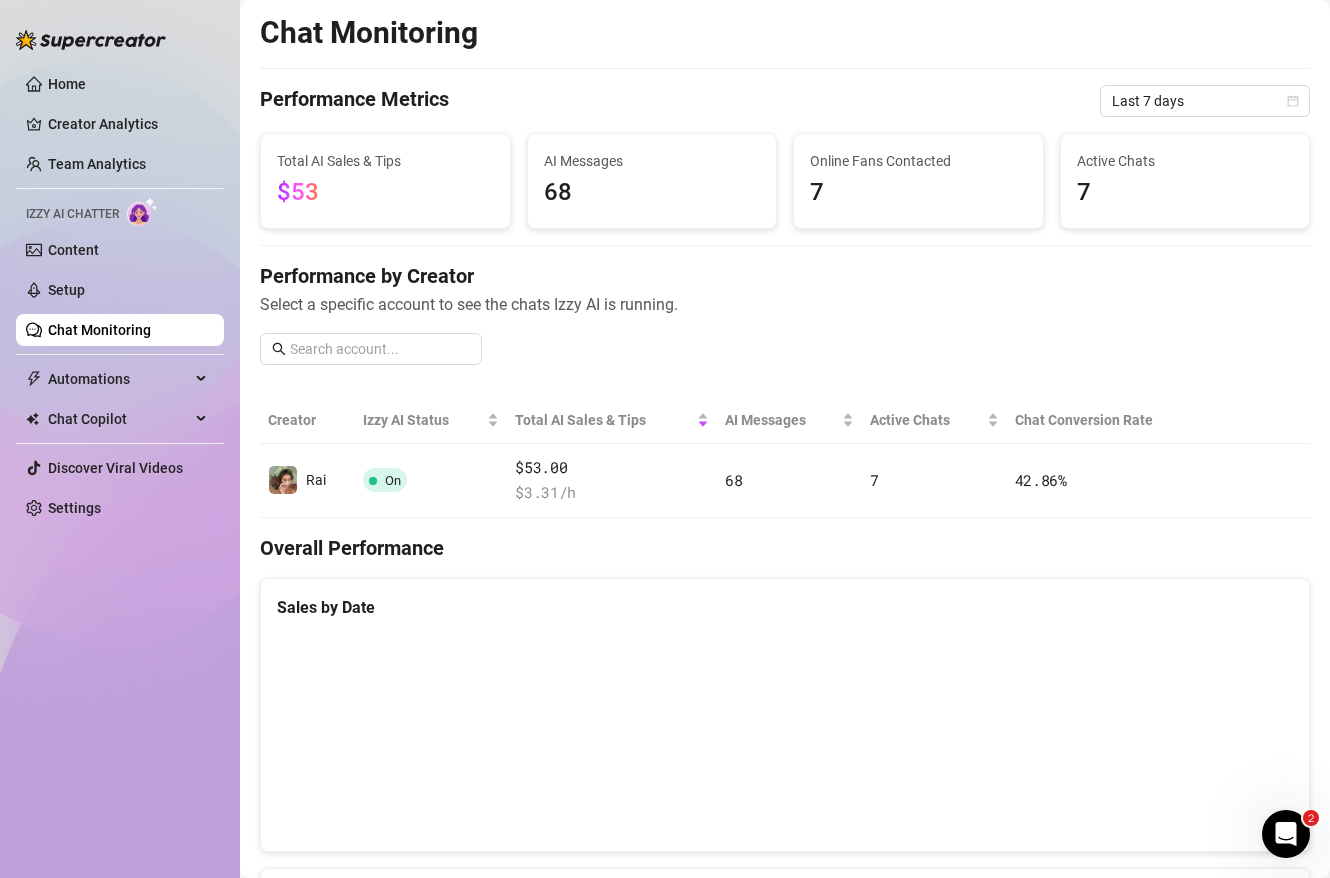 click on "Home Creator Analytics   Team Analytics Izzy AI Chatter Content Setup Chat Monitoring Automations All Message Flow Beta Bump Online Fans Expired Fans Chat Copilot All AI Reply Message Library Fan CRM Discover Viral Videos Settings" at bounding box center [120, 296] 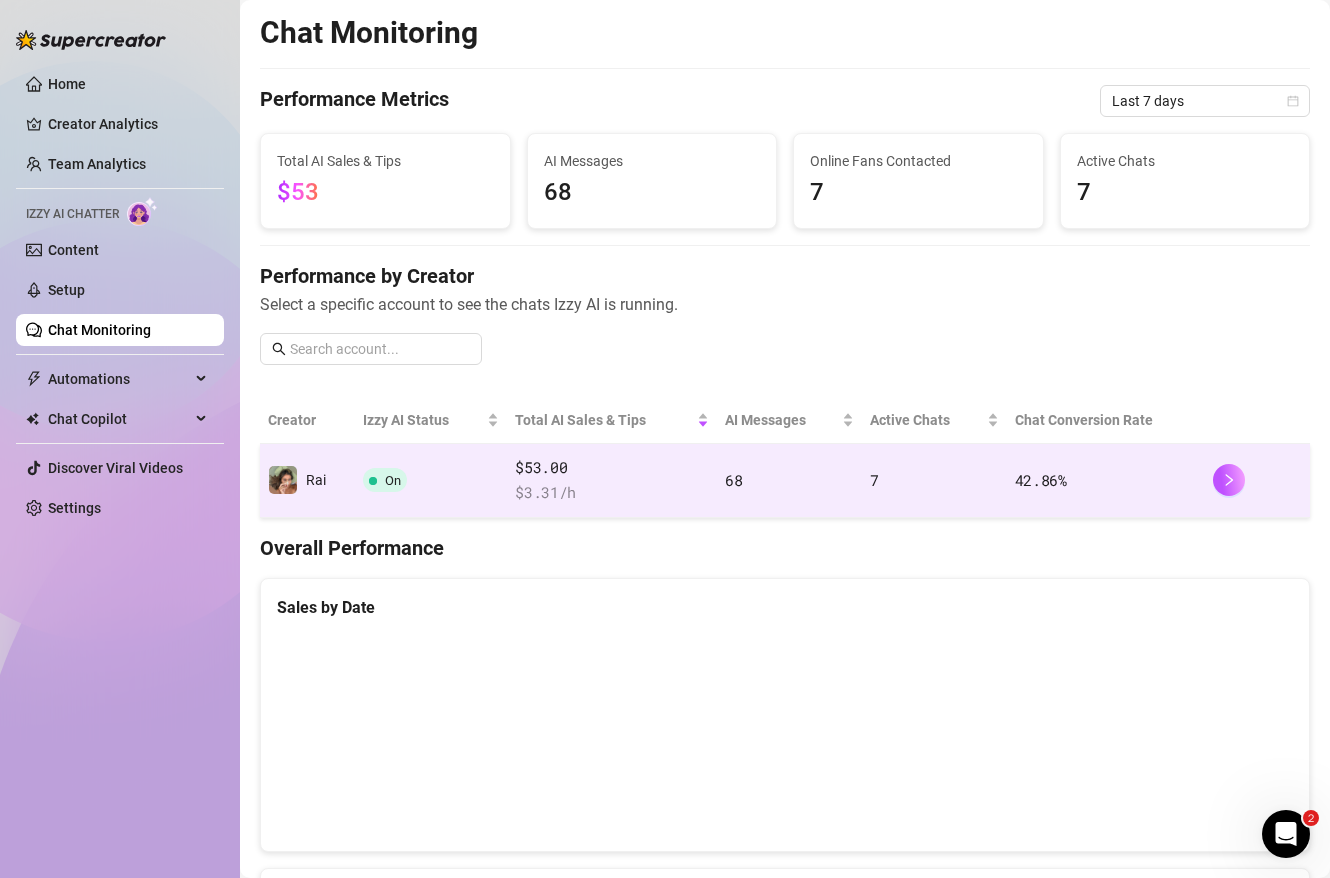 click on "On" at bounding box center [431, 481] 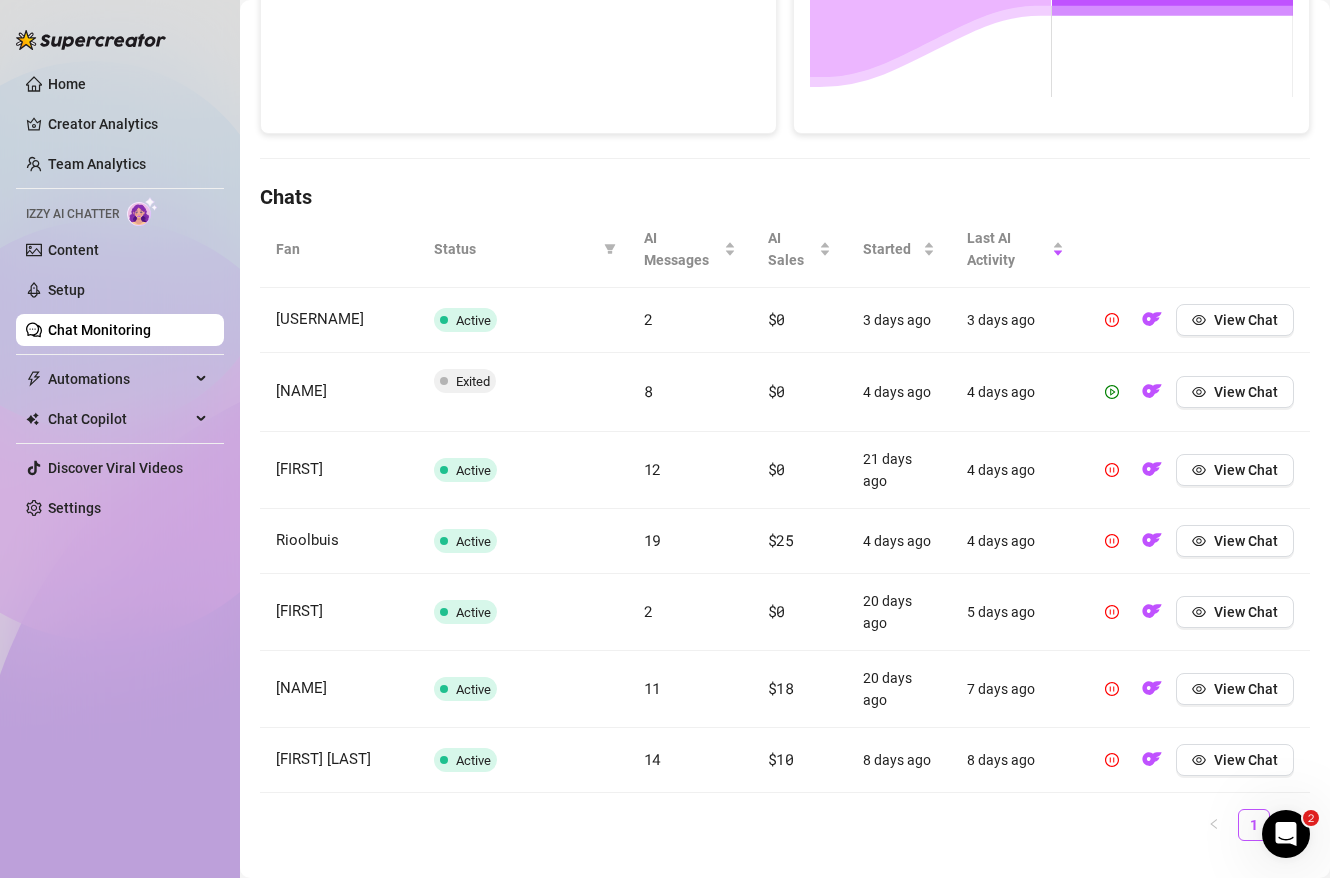 scroll, scrollTop: 572, scrollLeft: 0, axis: vertical 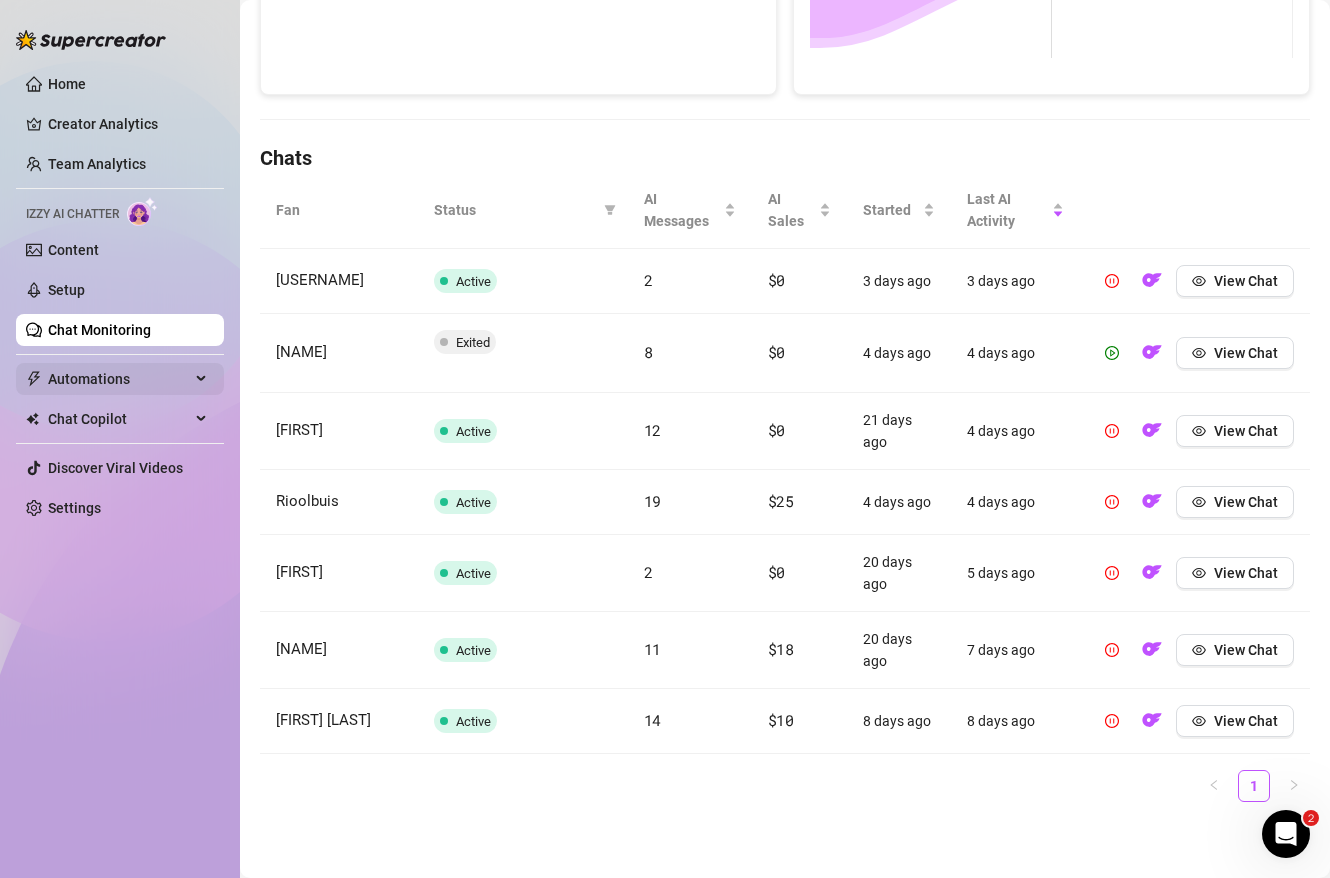 click on "Automations" at bounding box center (119, 379) 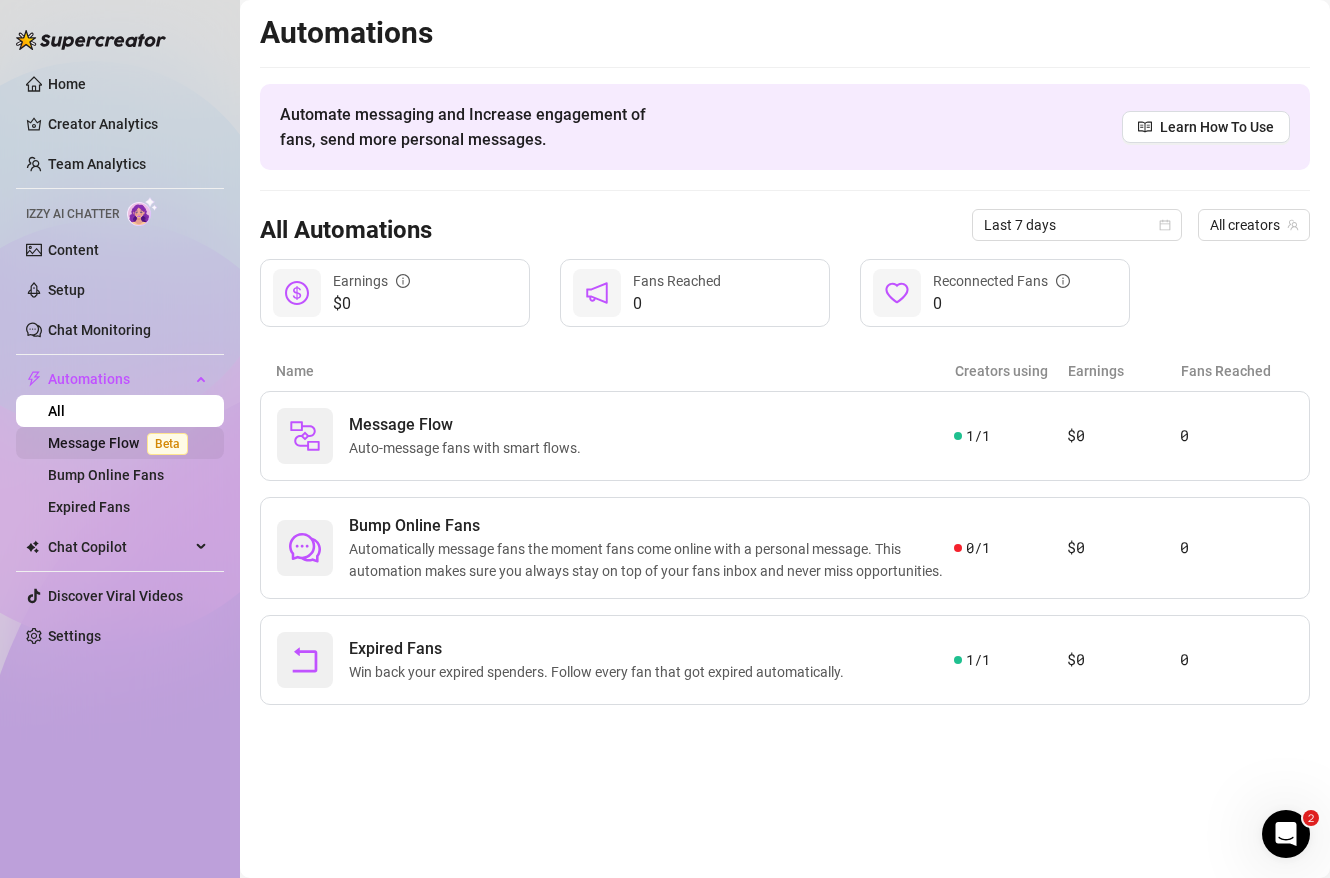 click on "Message Flow Beta" at bounding box center [122, 443] 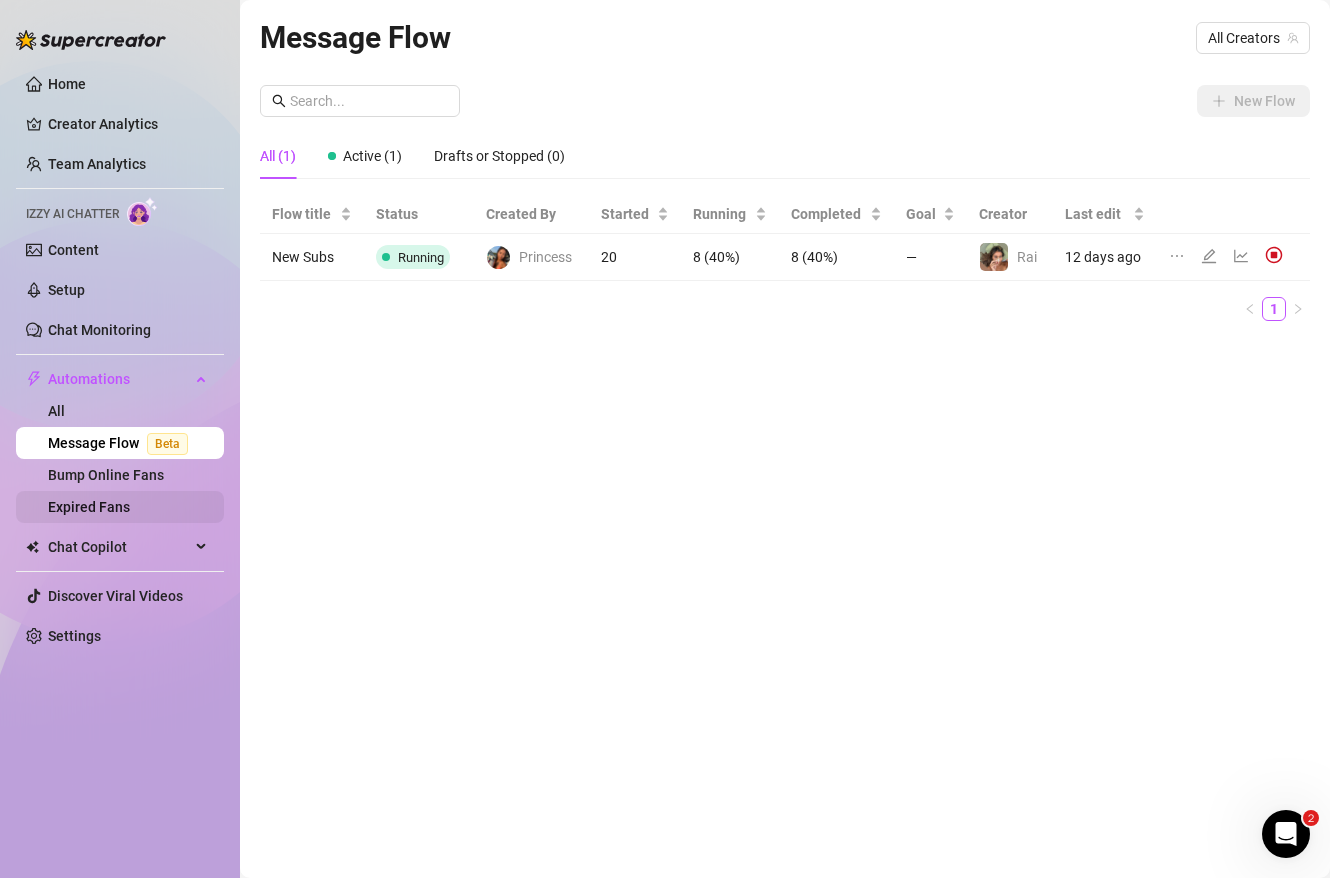 click on "Expired Fans" at bounding box center [89, 507] 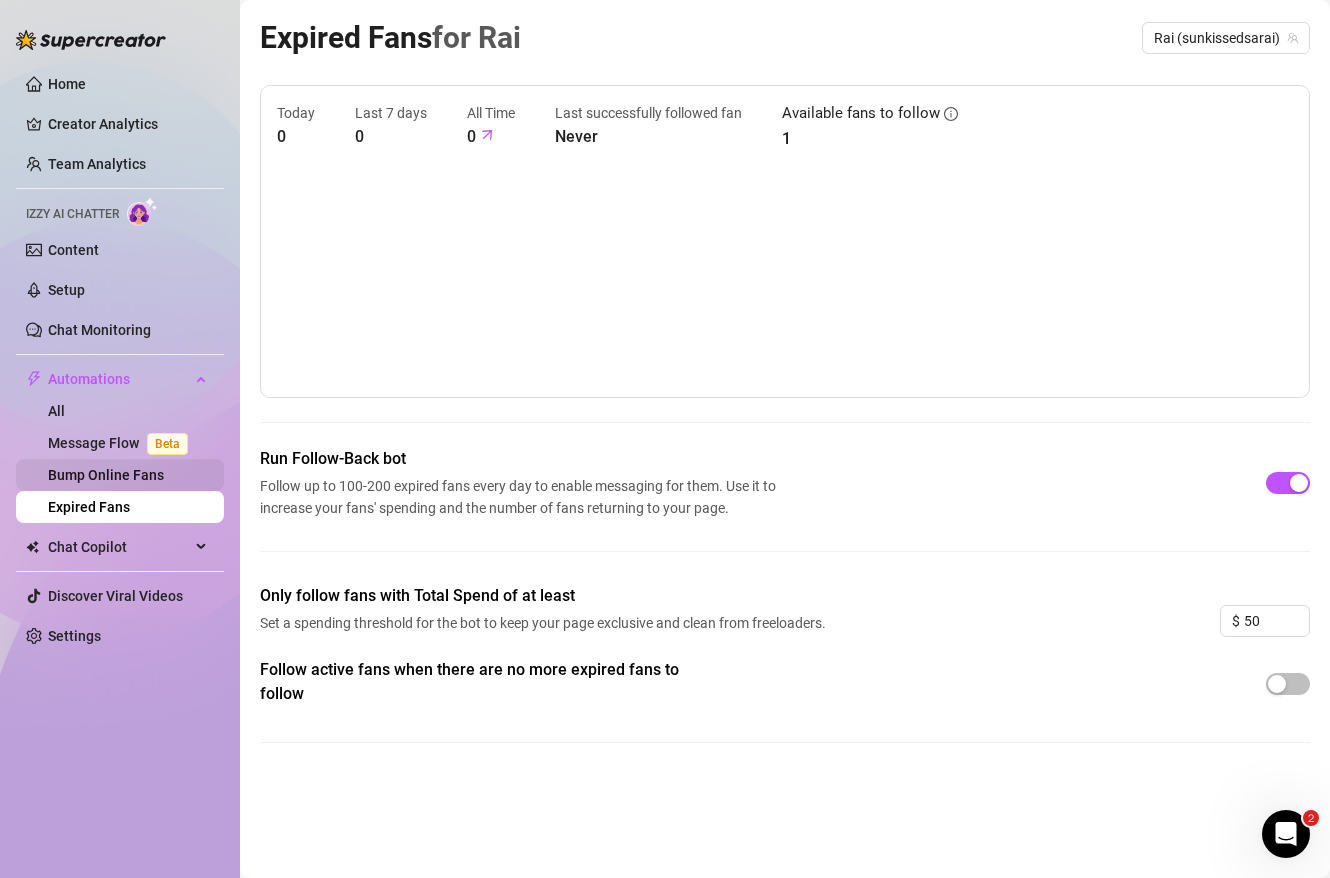 click on "Bump Online Fans" at bounding box center [106, 475] 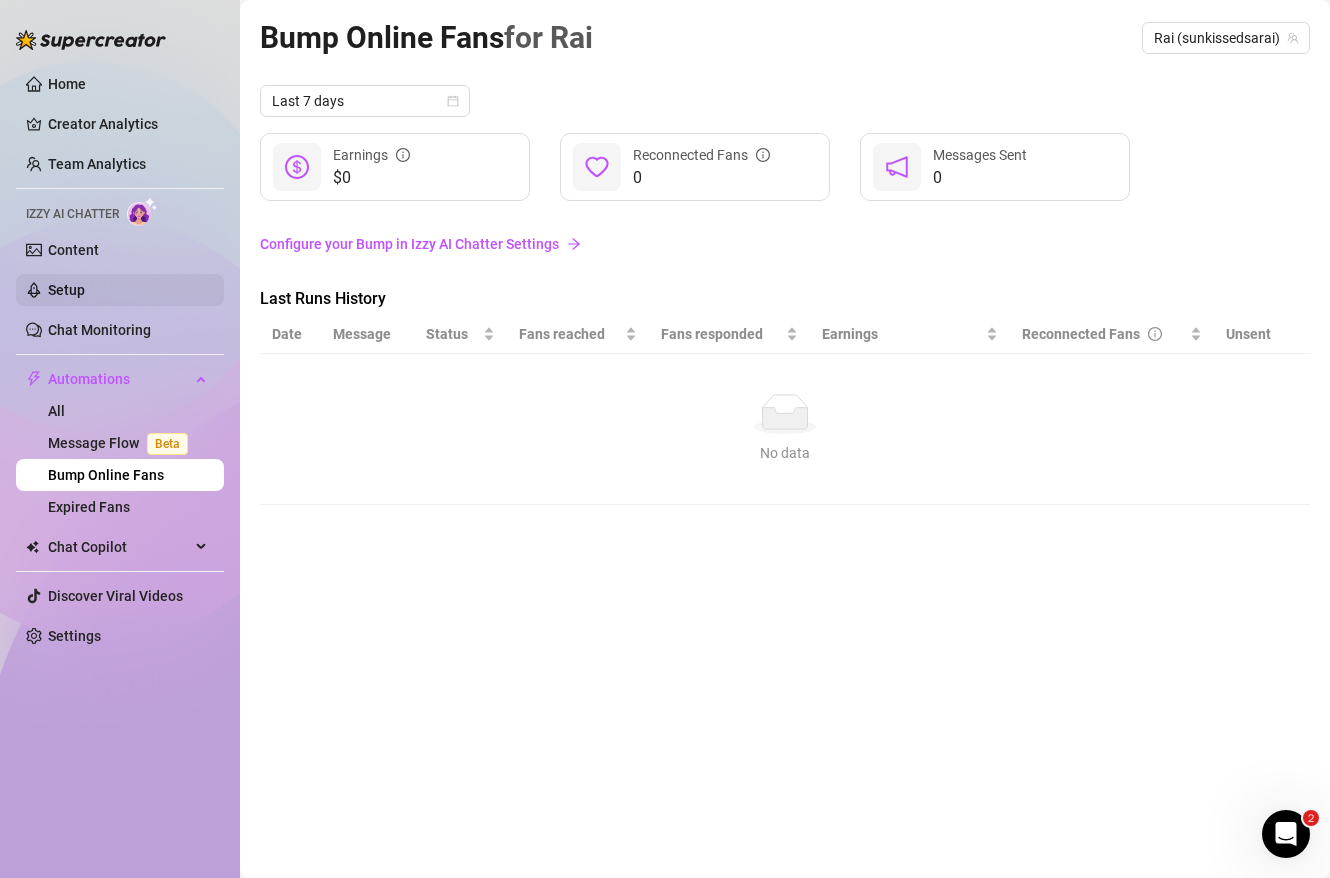 click on "Setup" at bounding box center (66, 290) 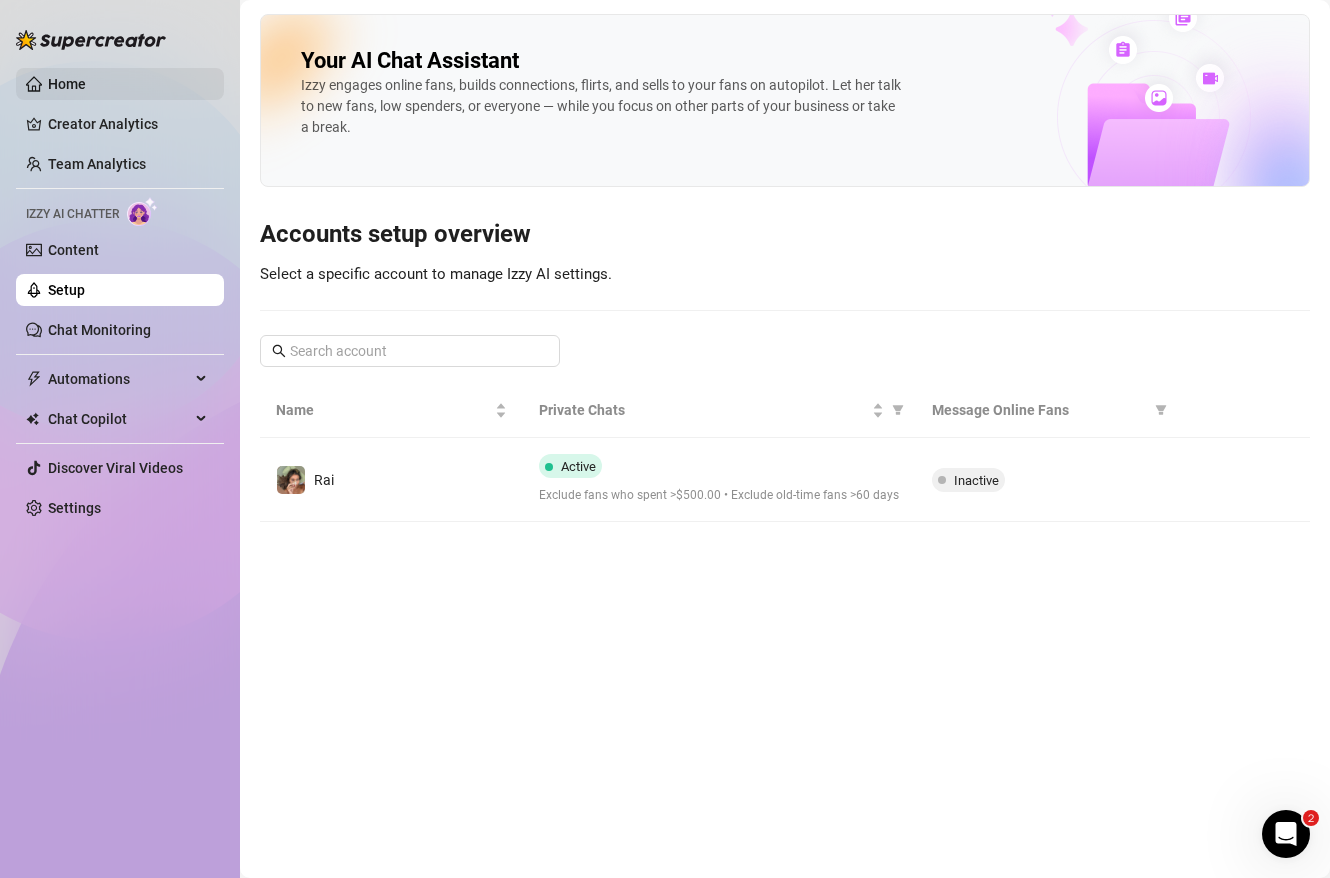 click on "Home" at bounding box center [67, 84] 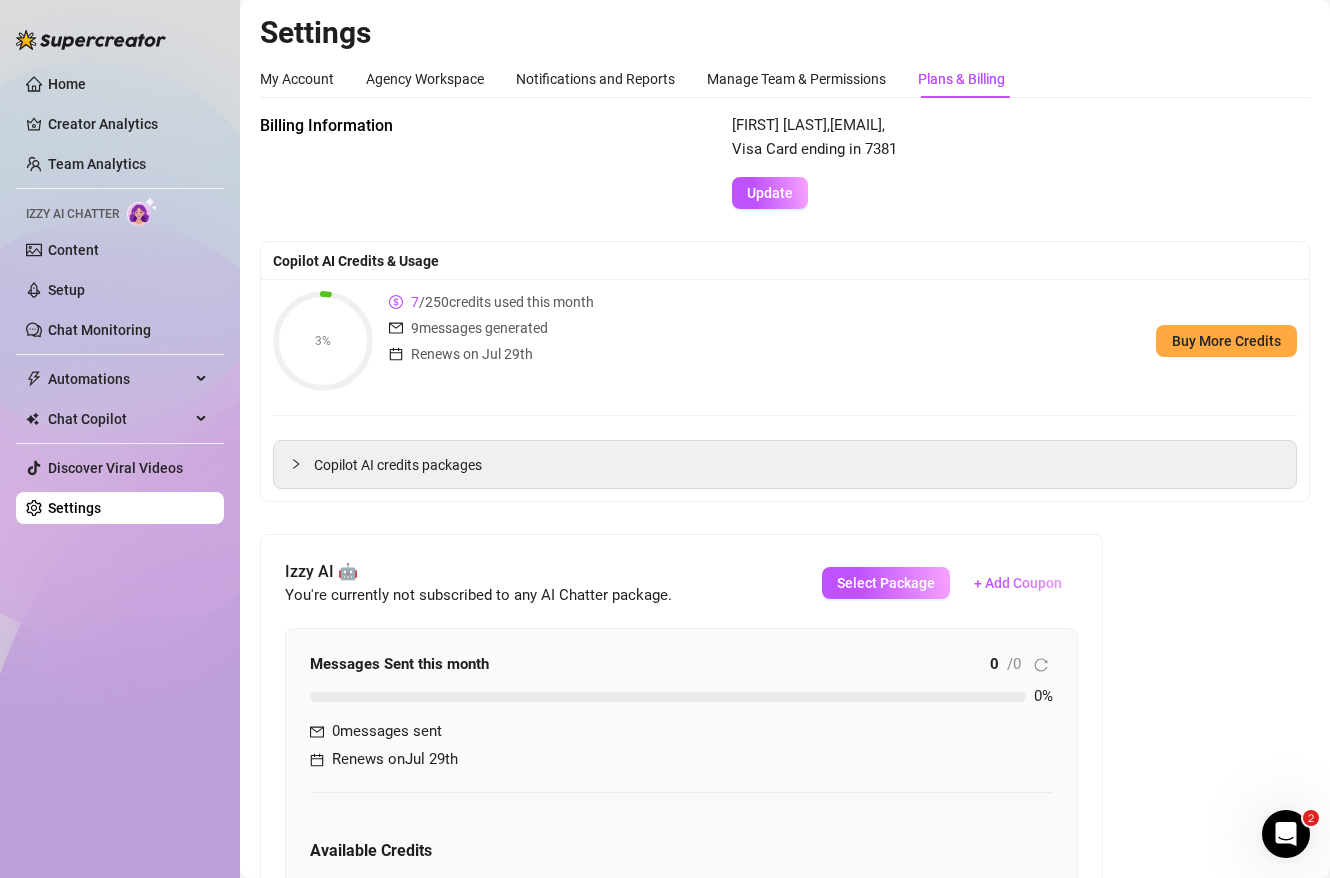 click 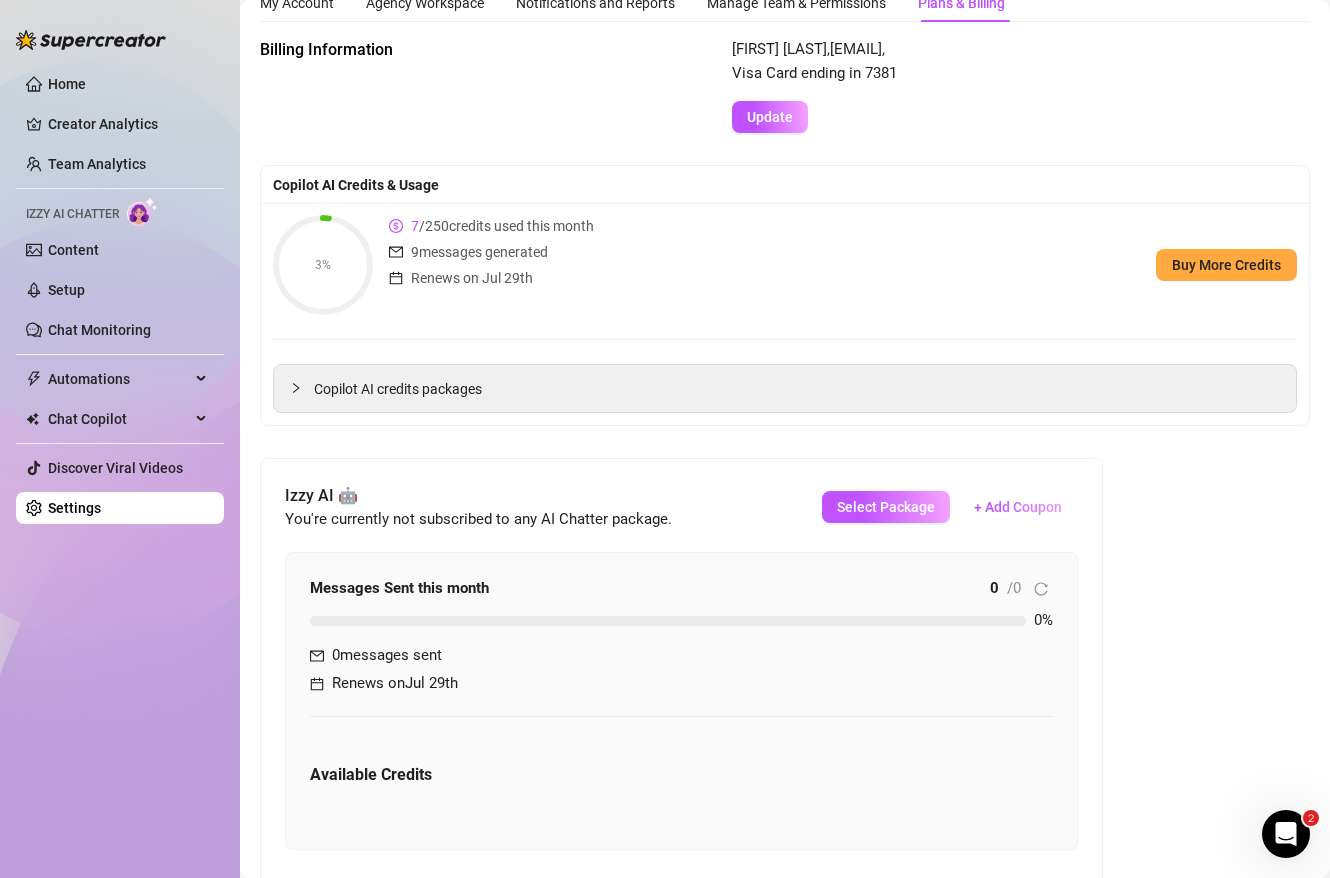 scroll, scrollTop: 78, scrollLeft: 0, axis: vertical 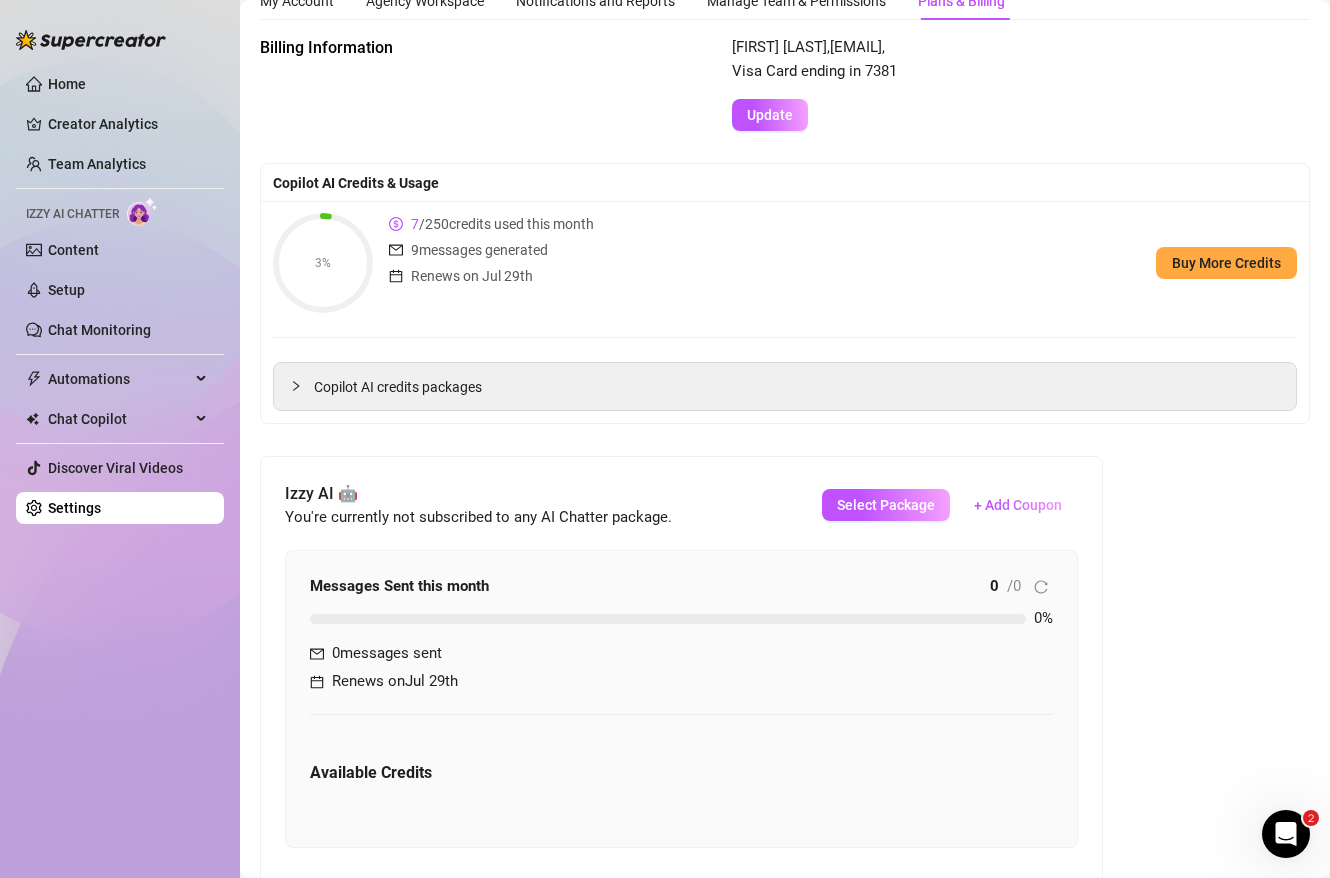 drag, startPoint x: 880, startPoint y: 507, endPoint x: 849, endPoint y: 313, distance: 196.4612 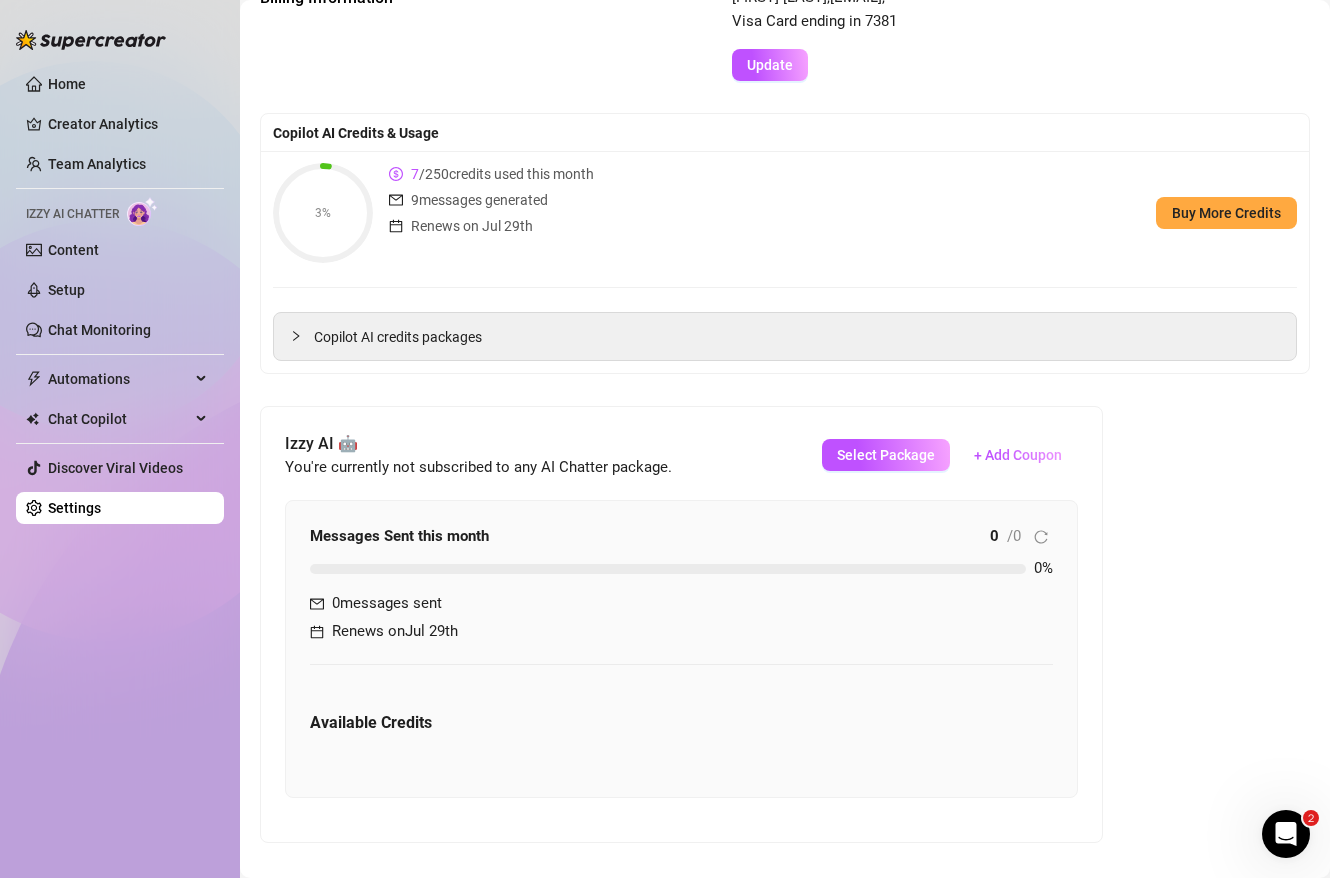 scroll, scrollTop: 0, scrollLeft: 0, axis: both 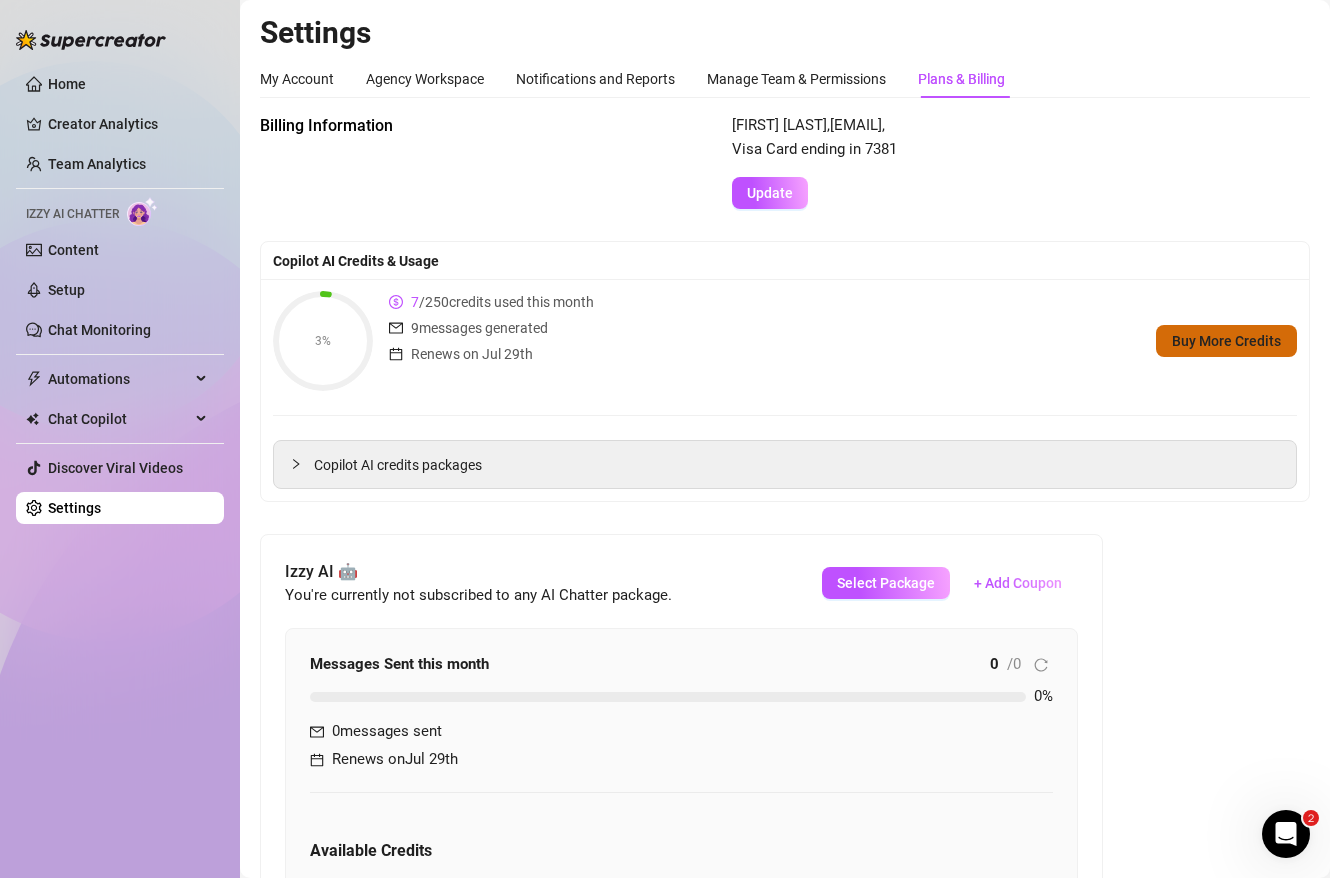 click on "Buy More Credits" at bounding box center (1226, 341) 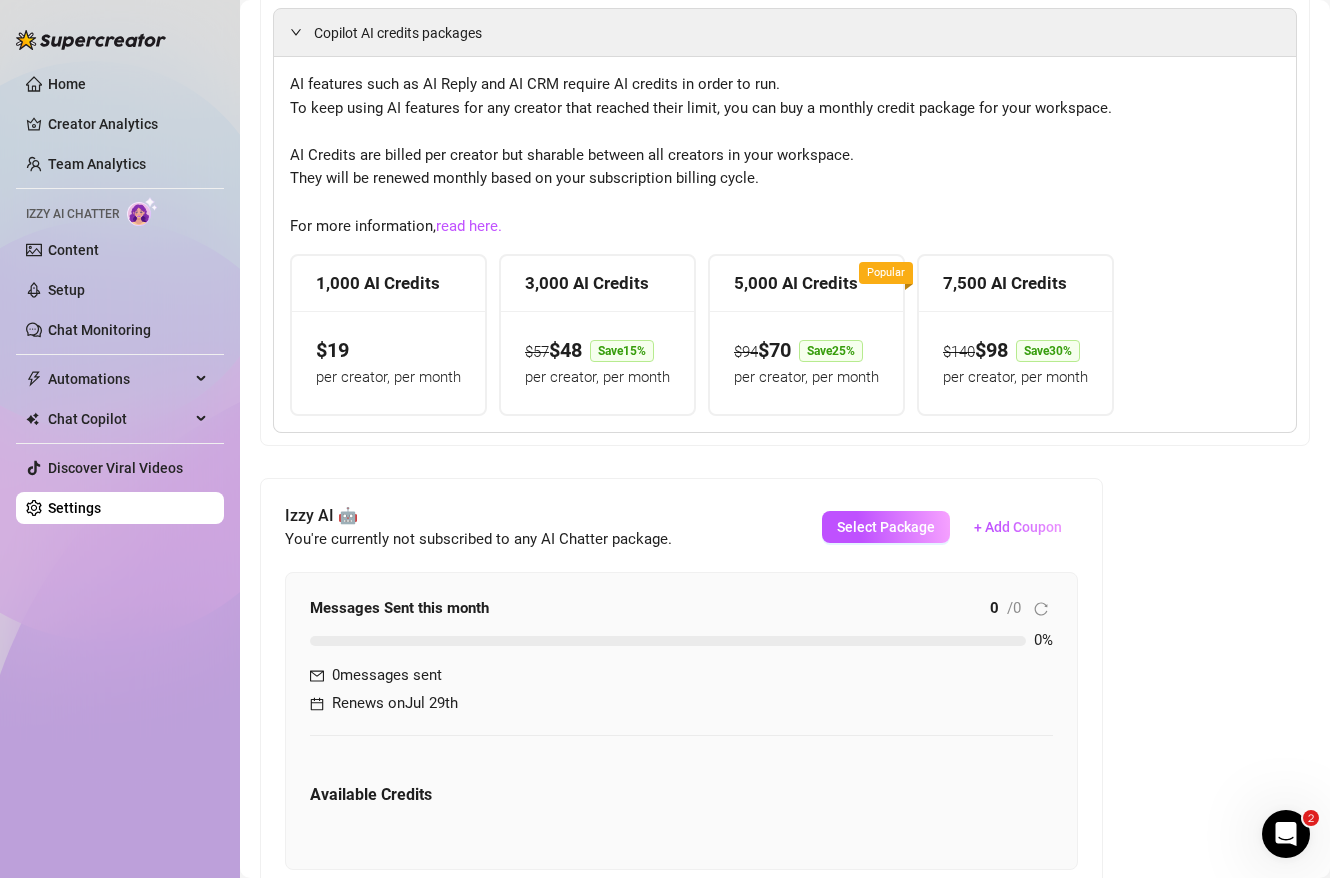 scroll, scrollTop: 430, scrollLeft: 0, axis: vertical 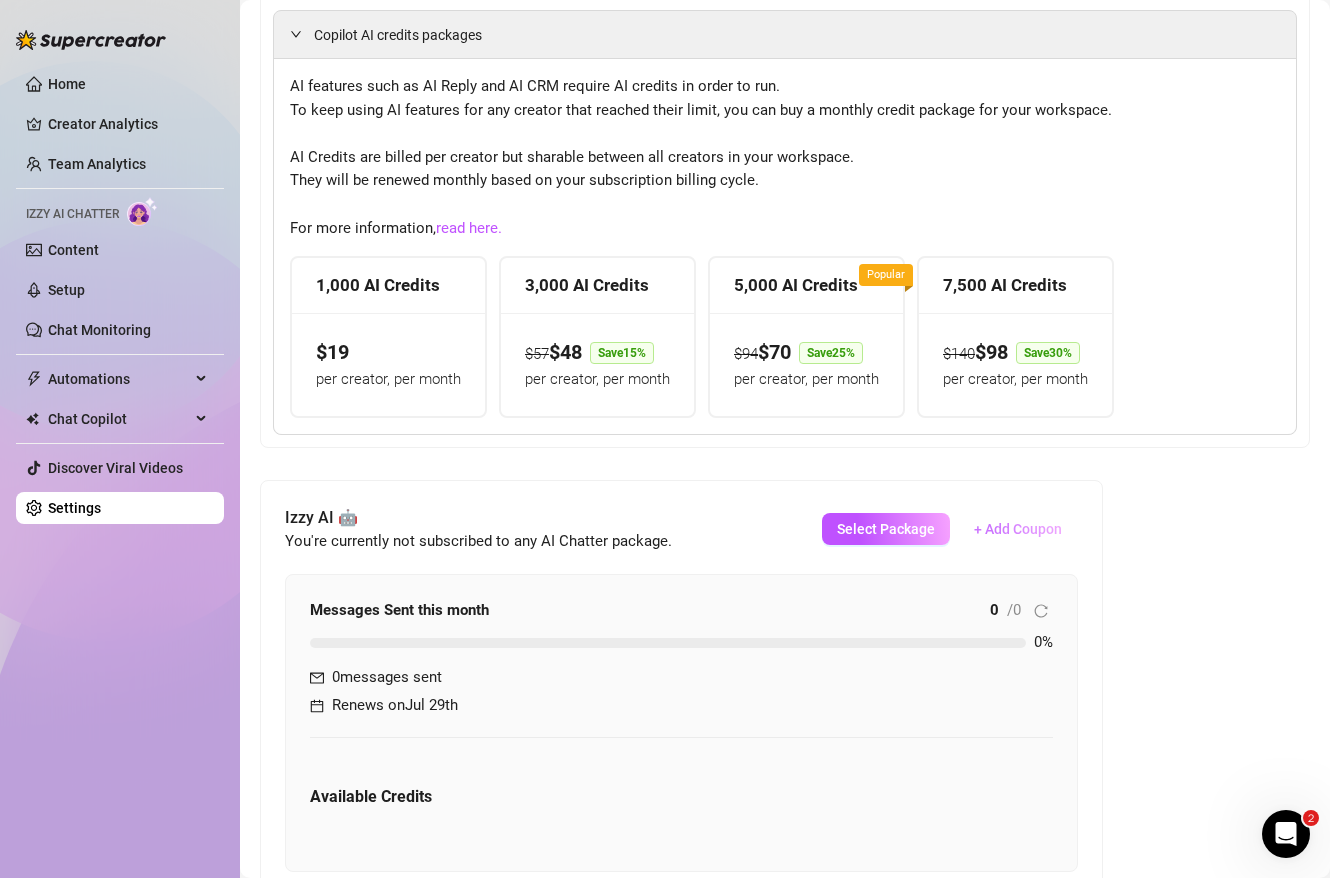 click on "+ Add Coupon" at bounding box center [1018, 529] 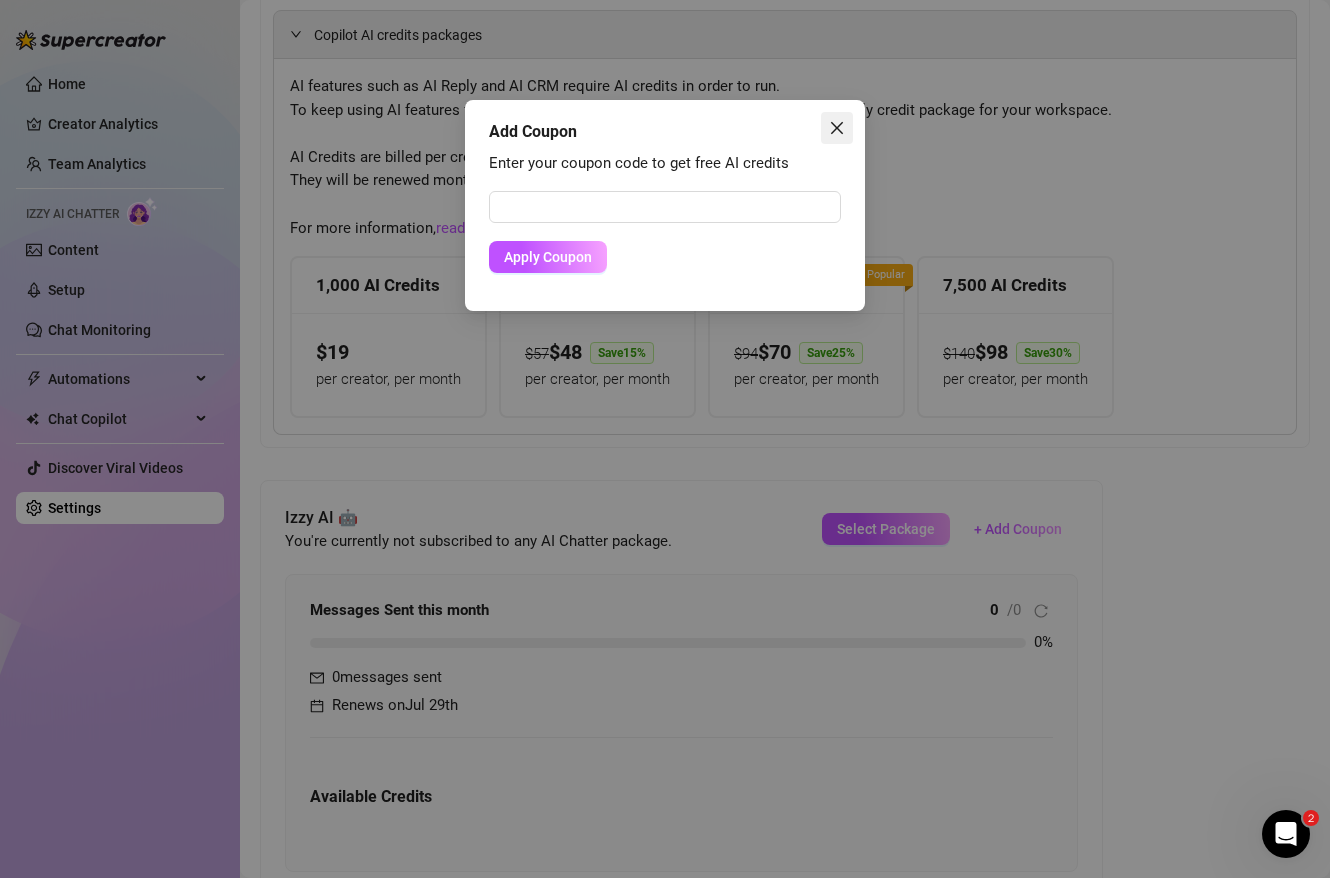 click 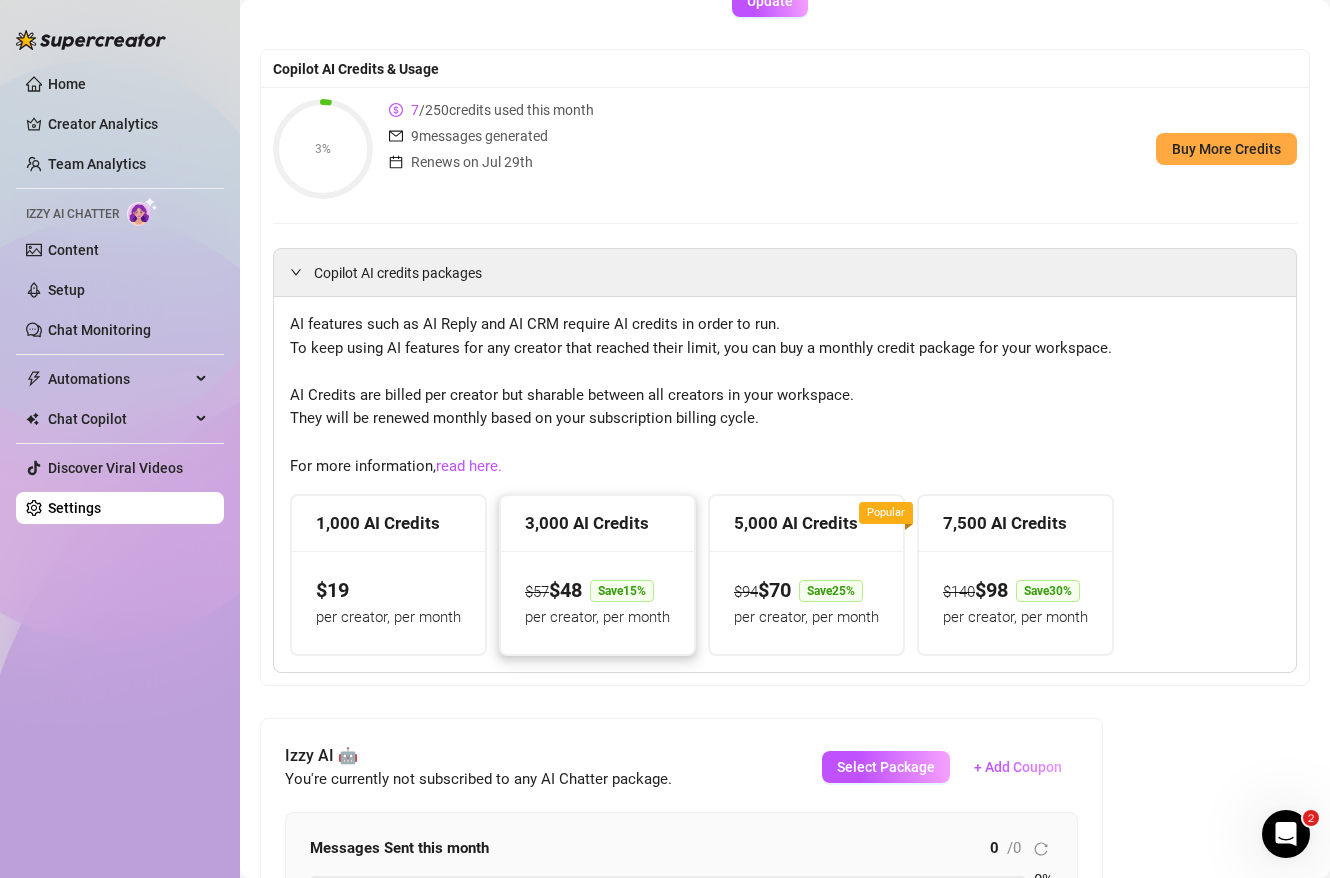 scroll, scrollTop: 0, scrollLeft: 0, axis: both 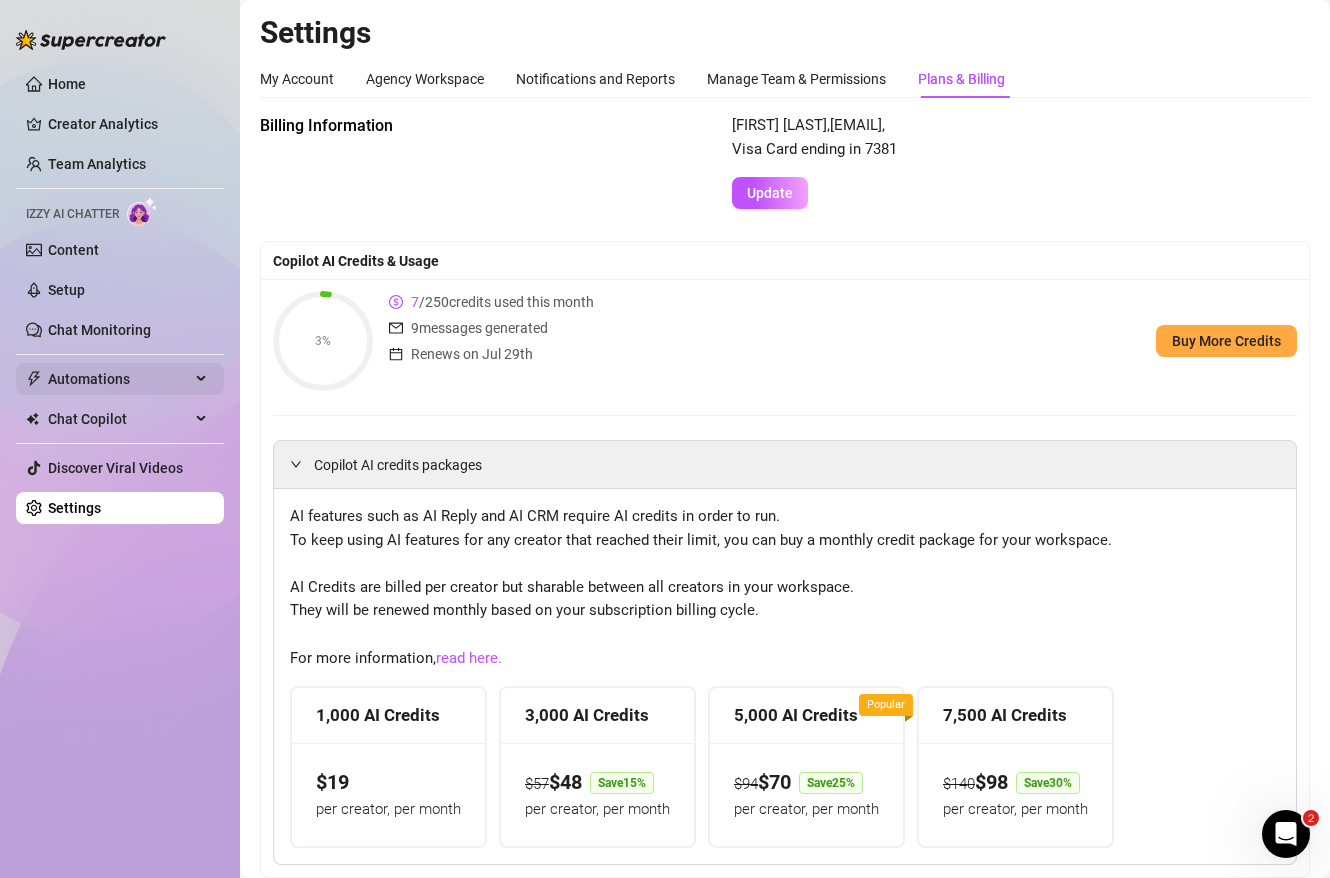 click on "Automations" at bounding box center [119, 379] 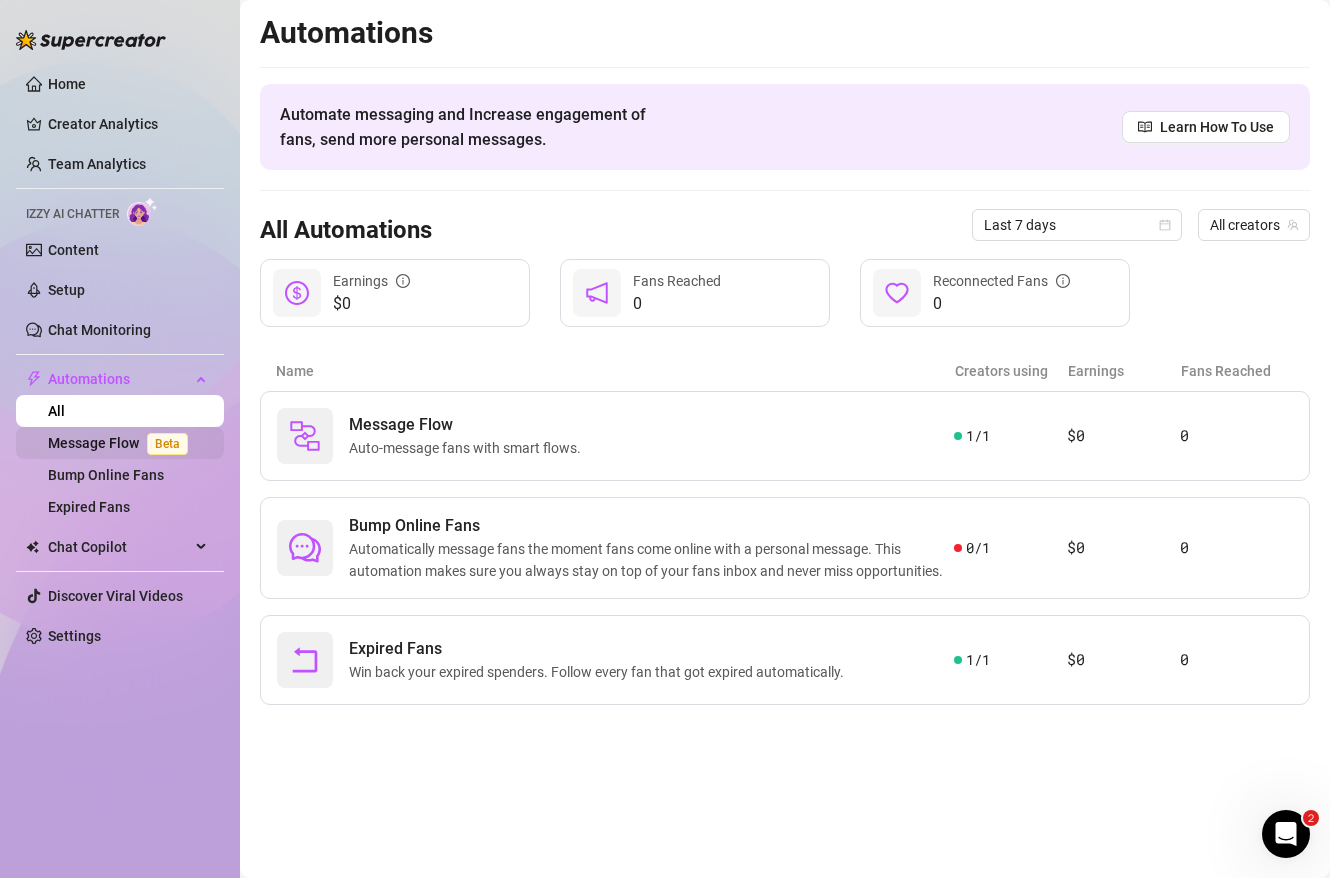 click on "Message Flow Beta" at bounding box center [122, 443] 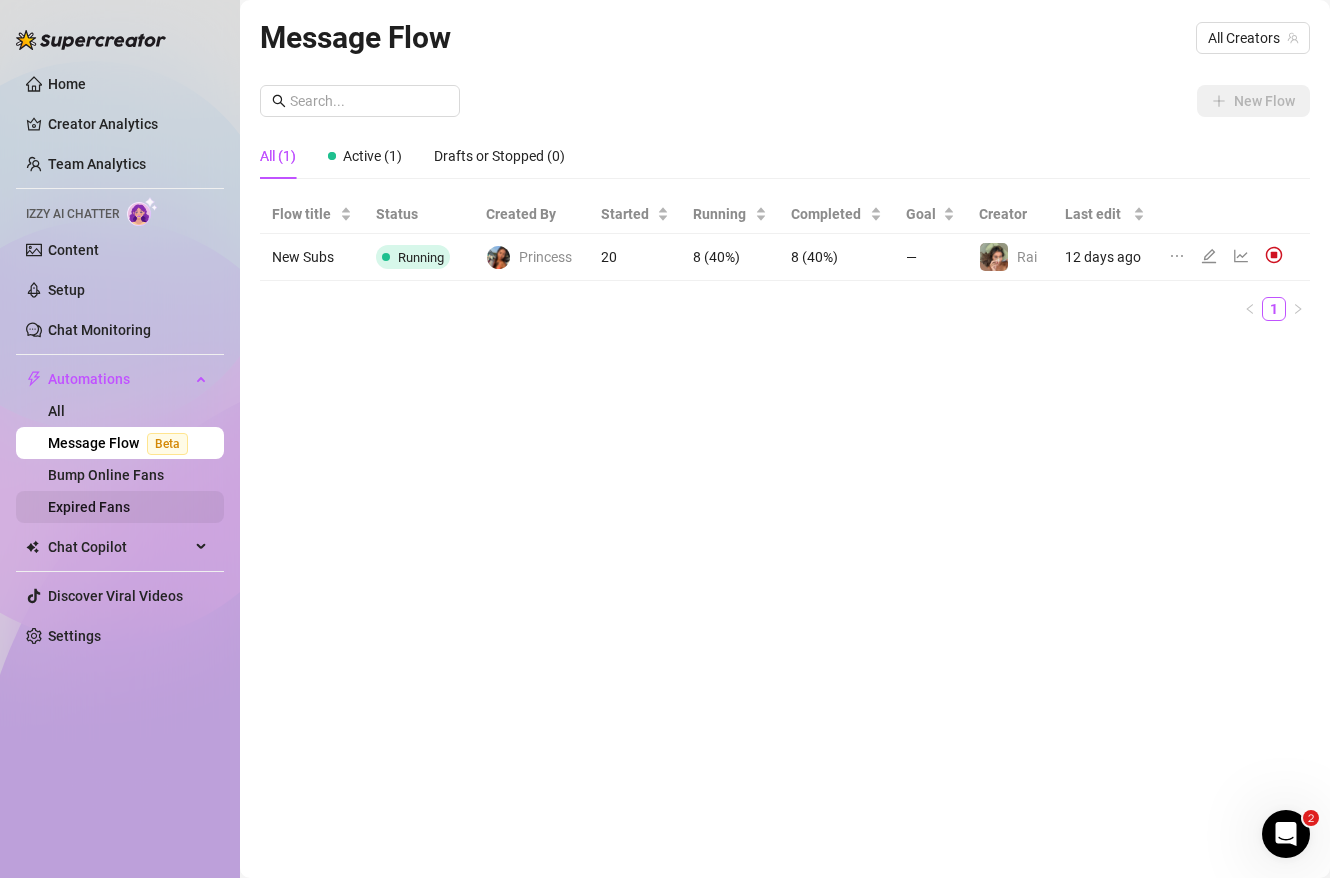click on "Expired Fans" at bounding box center [89, 507] 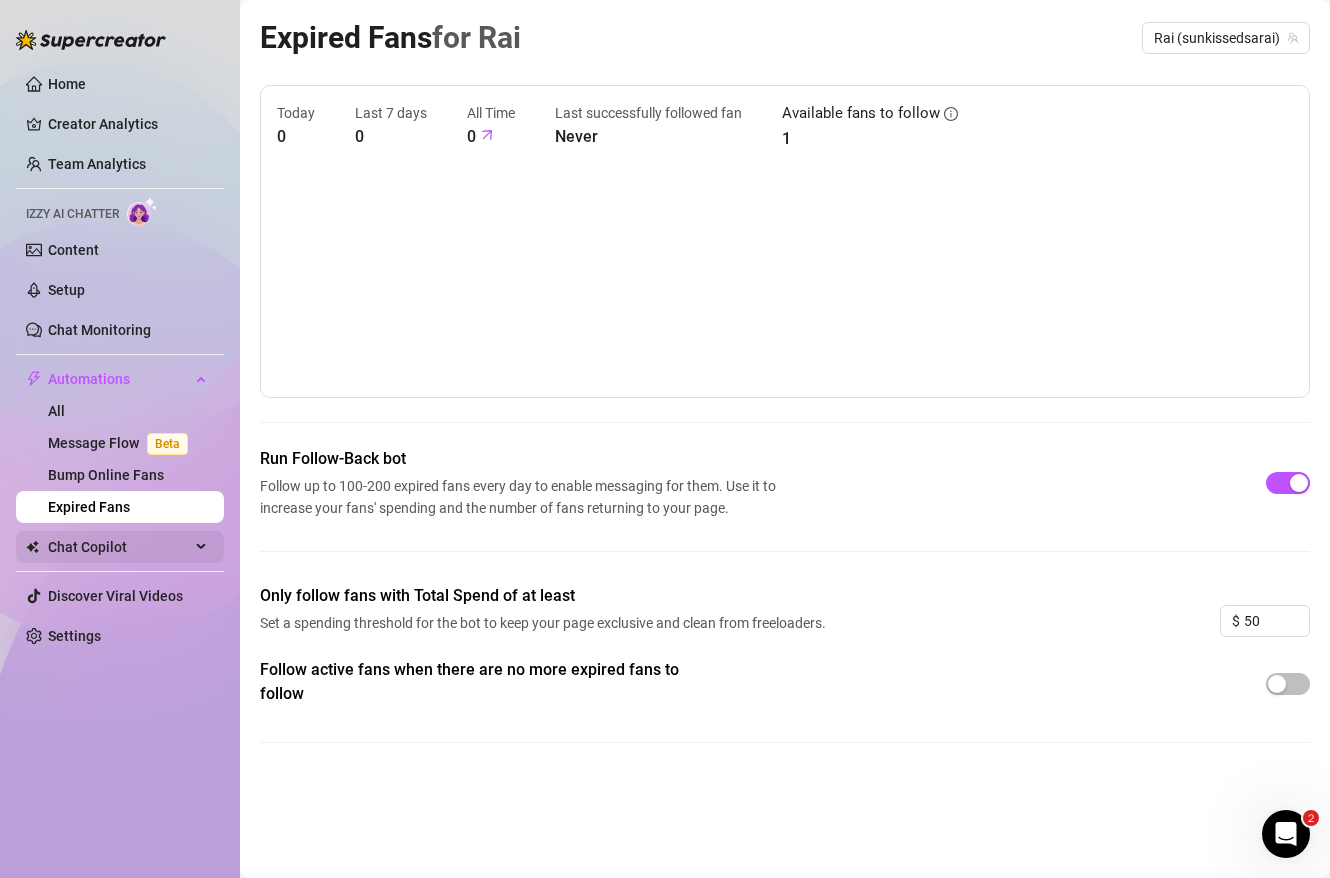 click on "Chat Copilot" at bounding box center [119, 547] 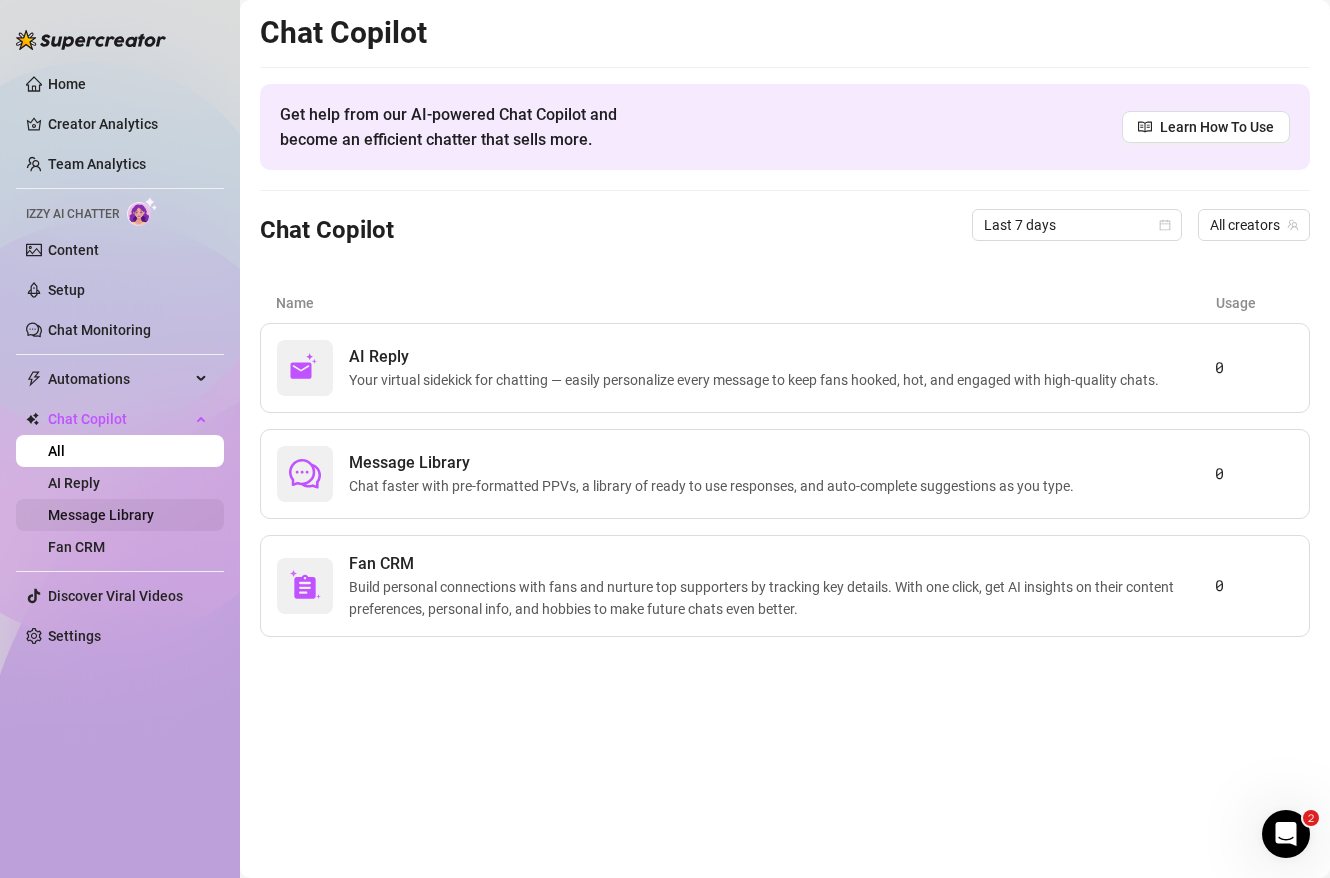 click on "Message Library" at bounding box center [101, 515] 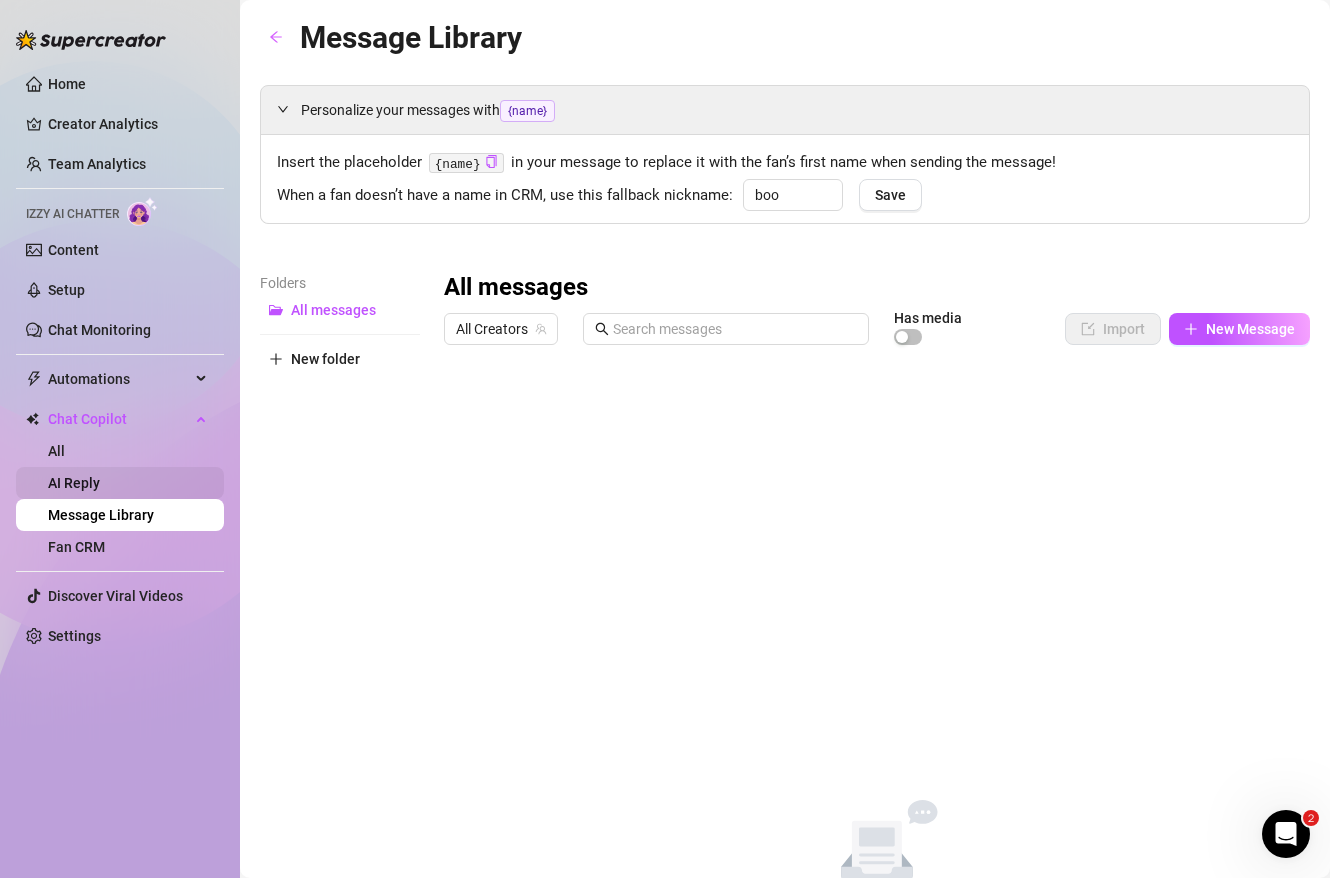 click on "AI Reply" at bounding box center [74, 483] 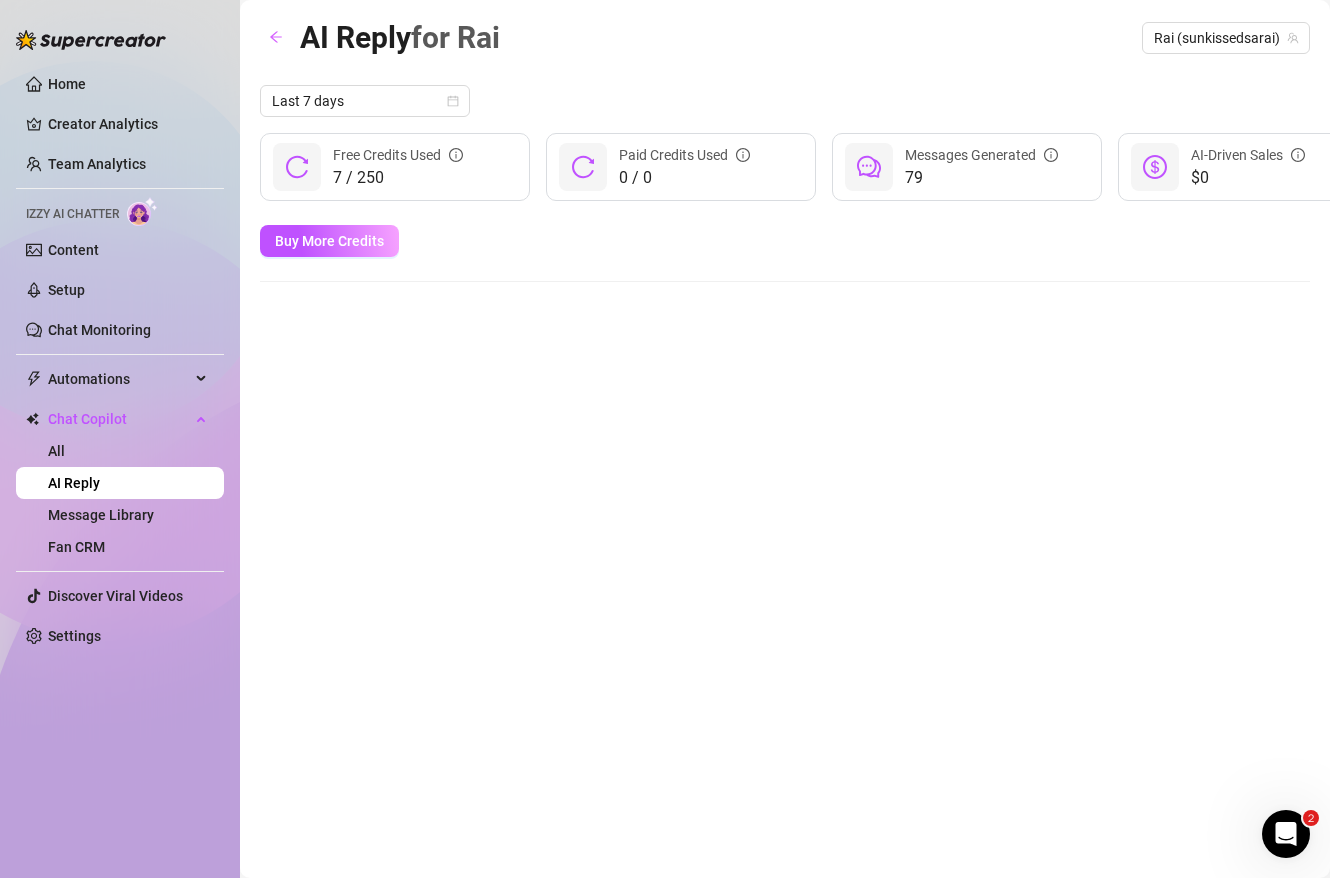 click on "Home Creator Analytics   Team Analytics Izzy AI Chatter Content Setup Chat Monitoring Automations All Message Flow Beta Bump Online Fans Expired Fans Chat Copilot All AI Reply Message Library Fan CRM Discover Viral Videos Settings" at bounding box center (120, 360) 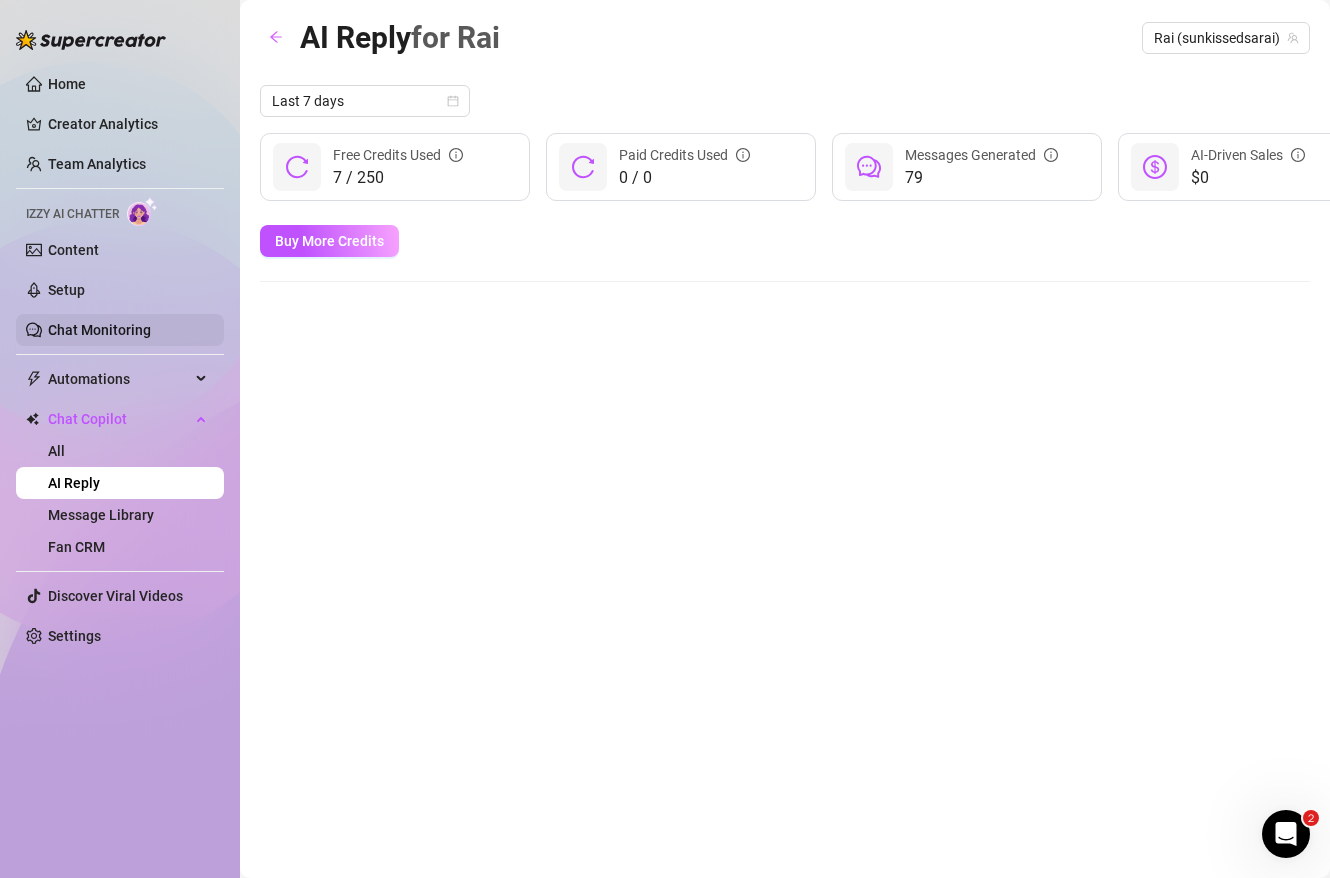 click on "Chat Monitoring" at bounding box center [99, 330] 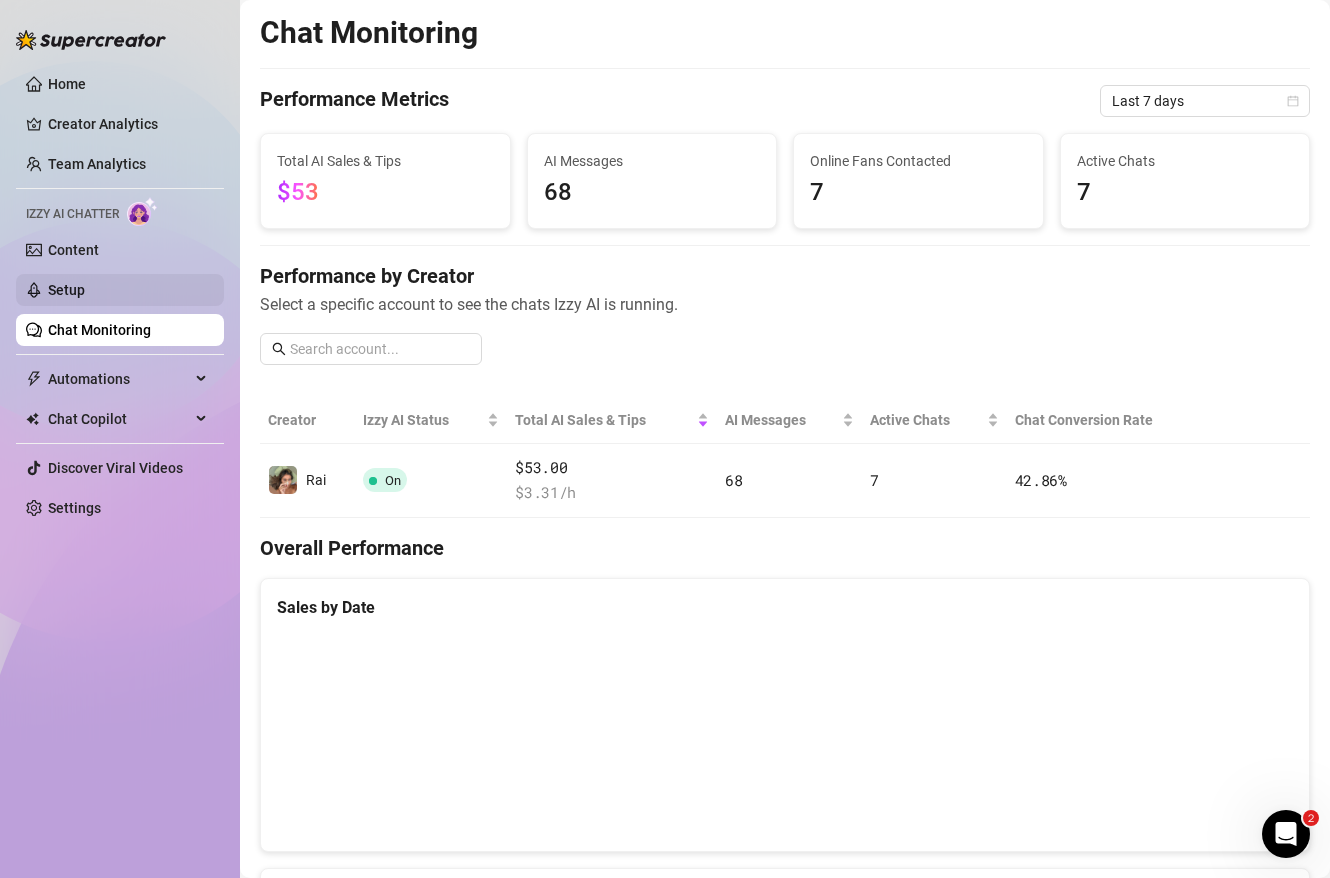 click on "Setup" at bounding box center [66, 290] 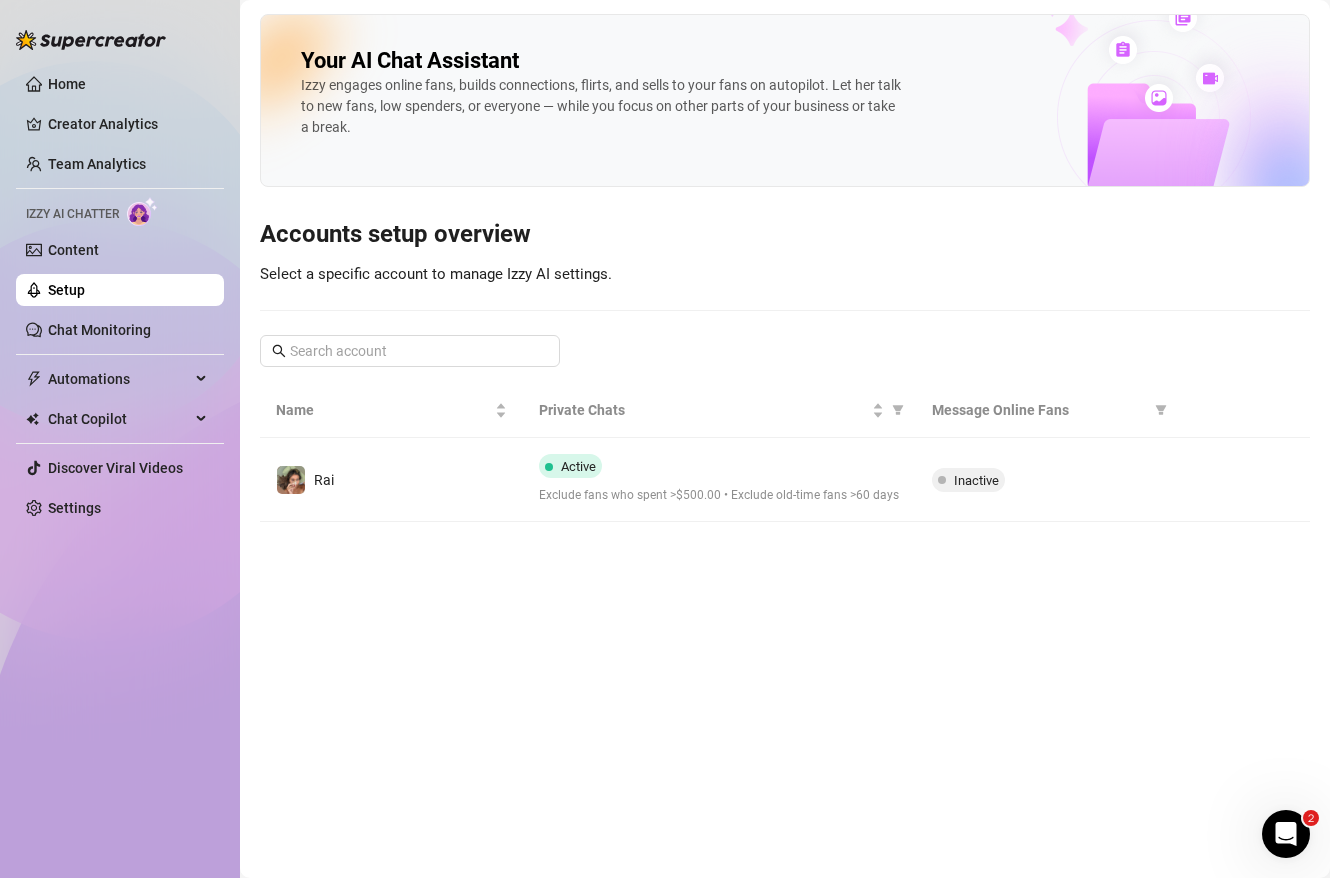 click on "Home Creator Analytics   Team Analytics Izzy AI Chatter Content Setup Chat Monitoring Automations All Message Flow Beta Bump Online Fans Expired Fans Chat Copilot All AI Reply Message Library Fan CRM Discover Viral Videos Settings" at bounding box center [120, 296] 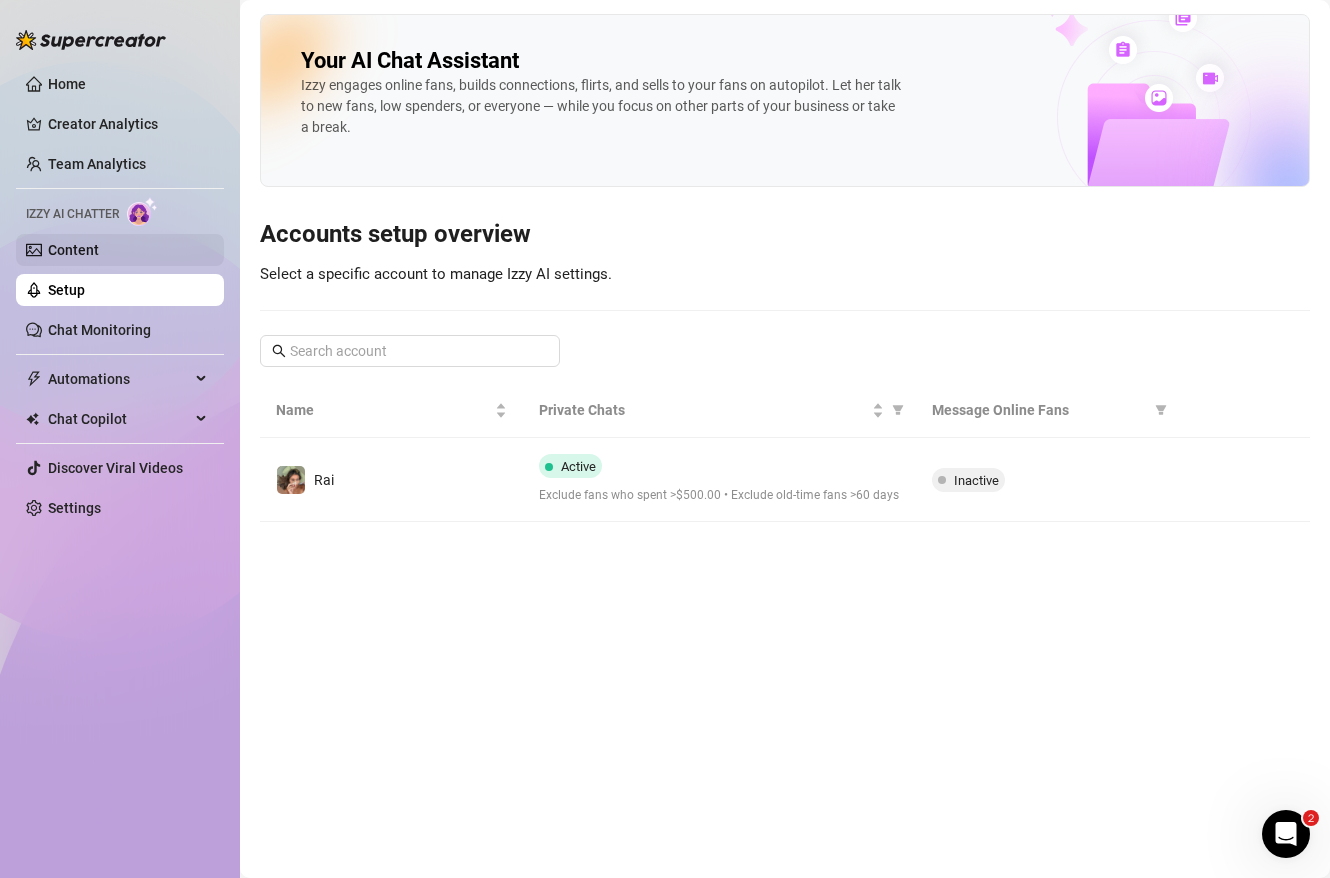 click on "Content" at bounding box center (73, 250) 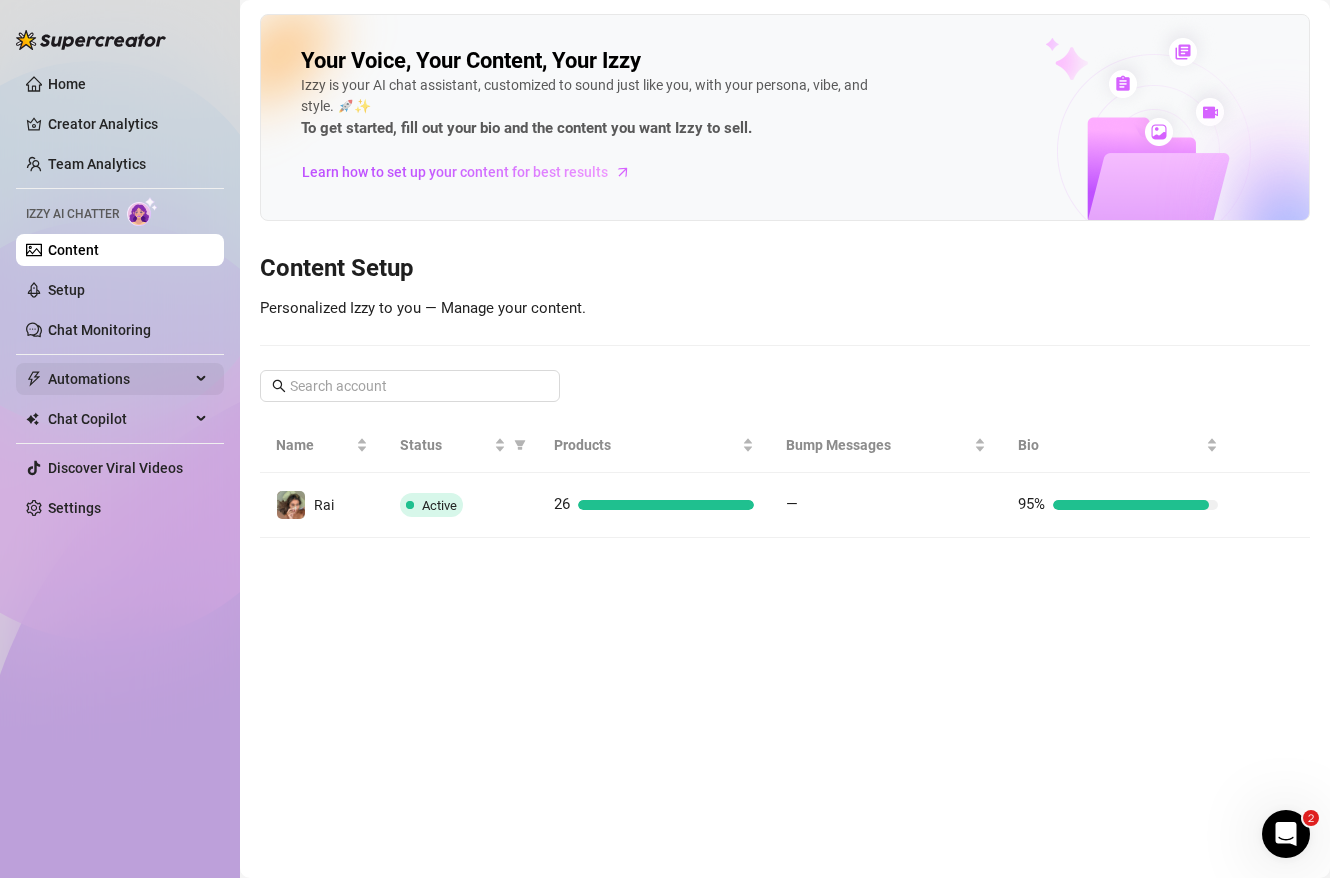 click on "Automations" at bounding box center (119, 379) 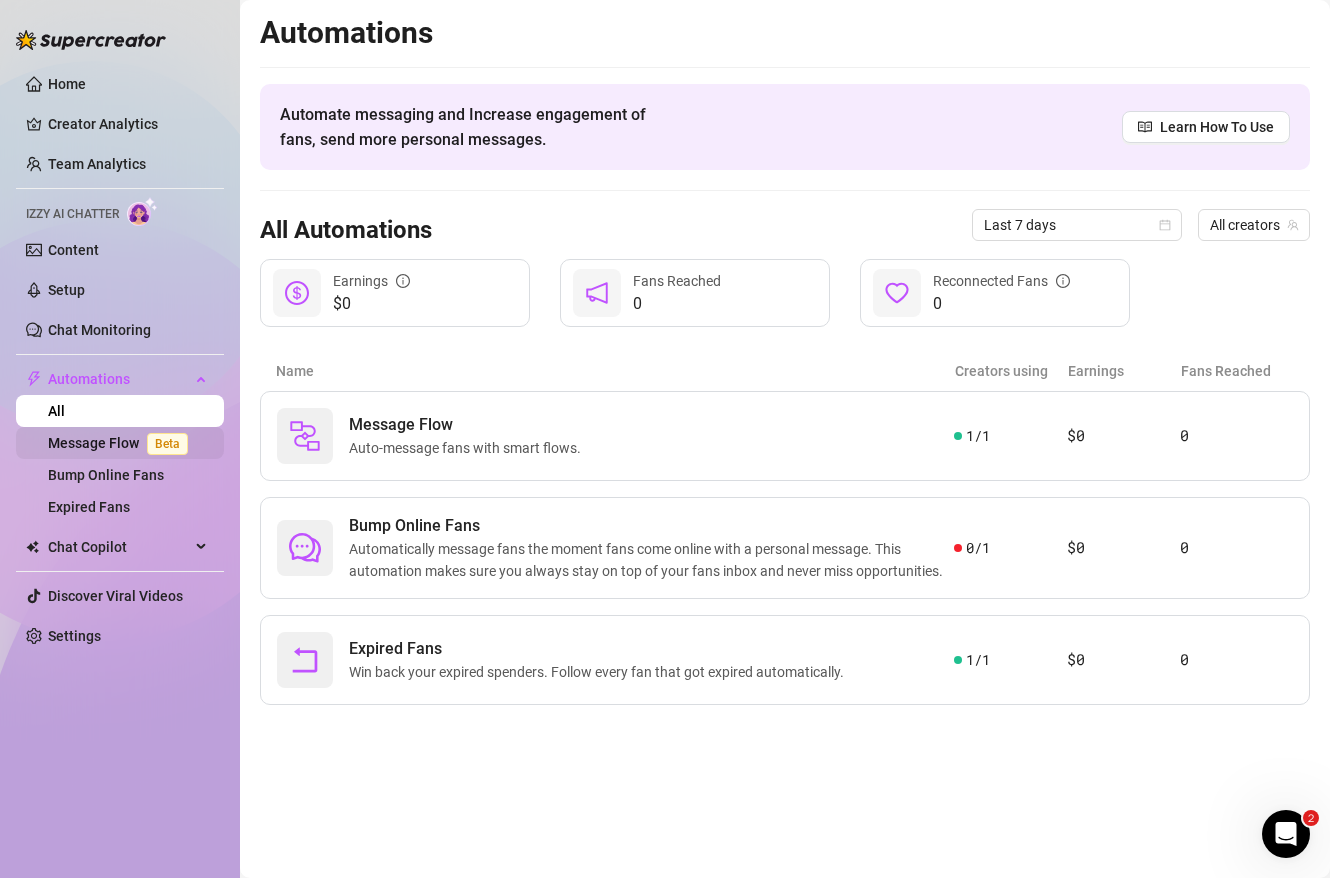 click on "Message Flow Beta" at bounding box center [122, 443] 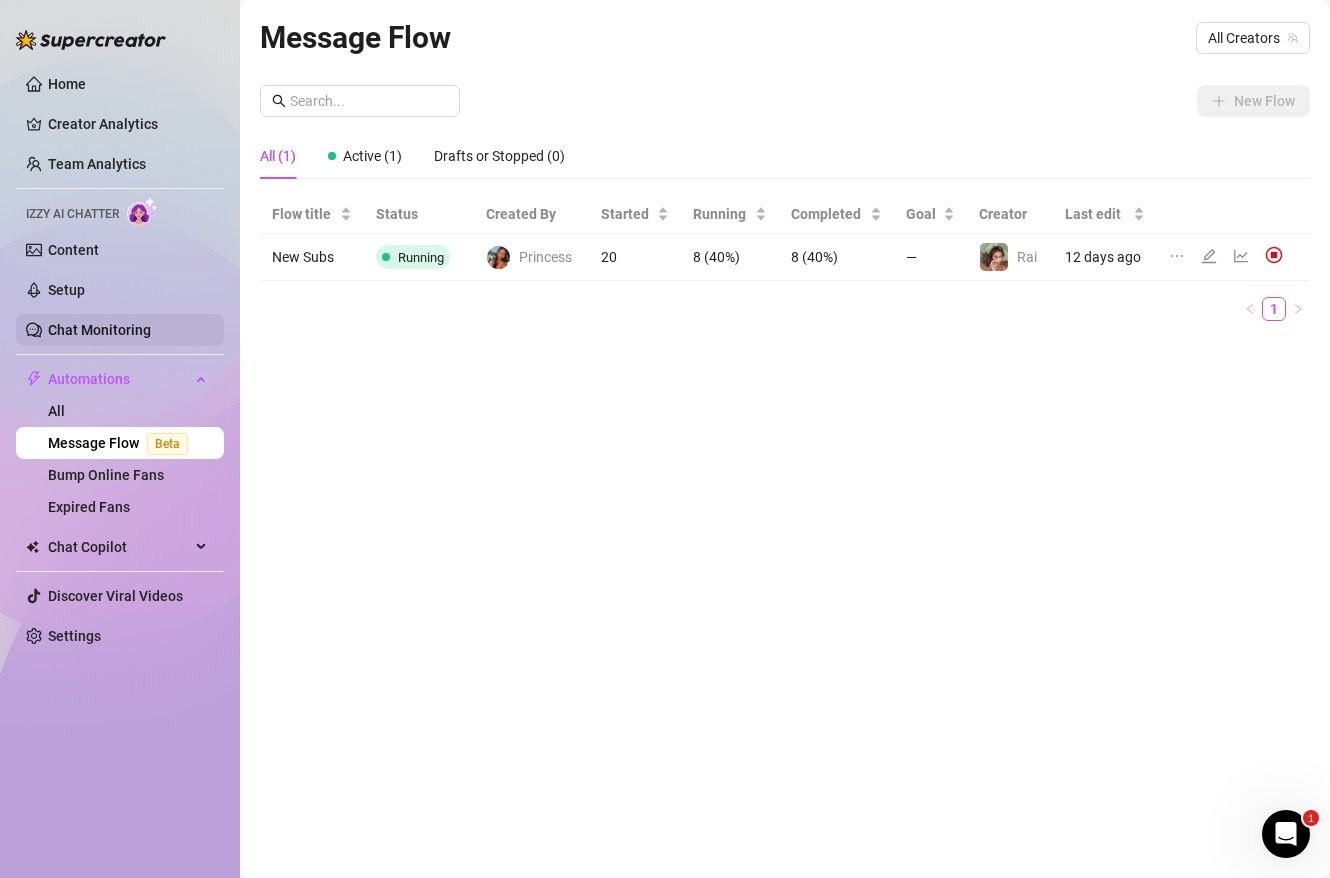 click on "Chat Monitoring" at bounding box center [99, 330] 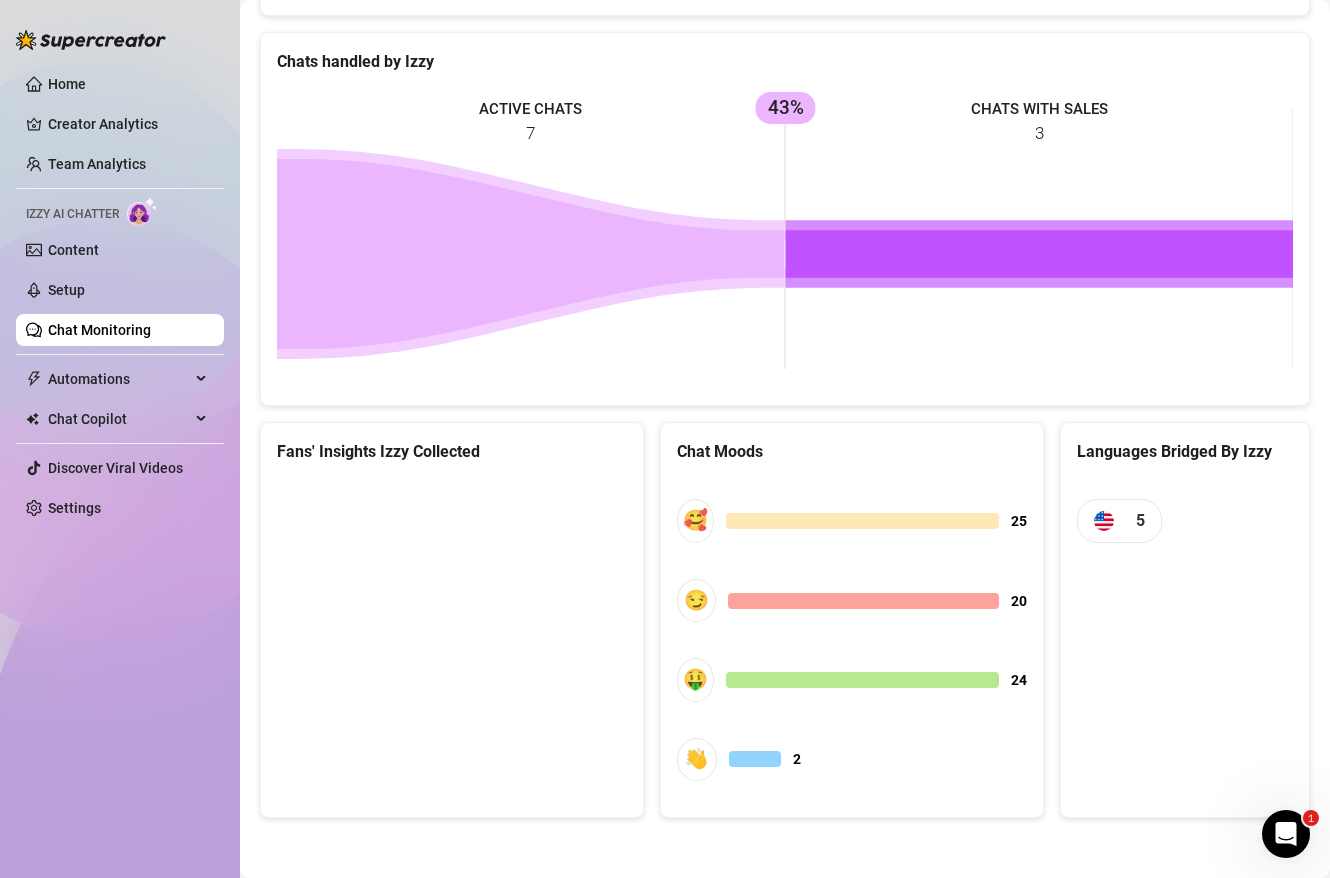 scroll, scrollTop: 0, scrollLeft: 0, axis: both 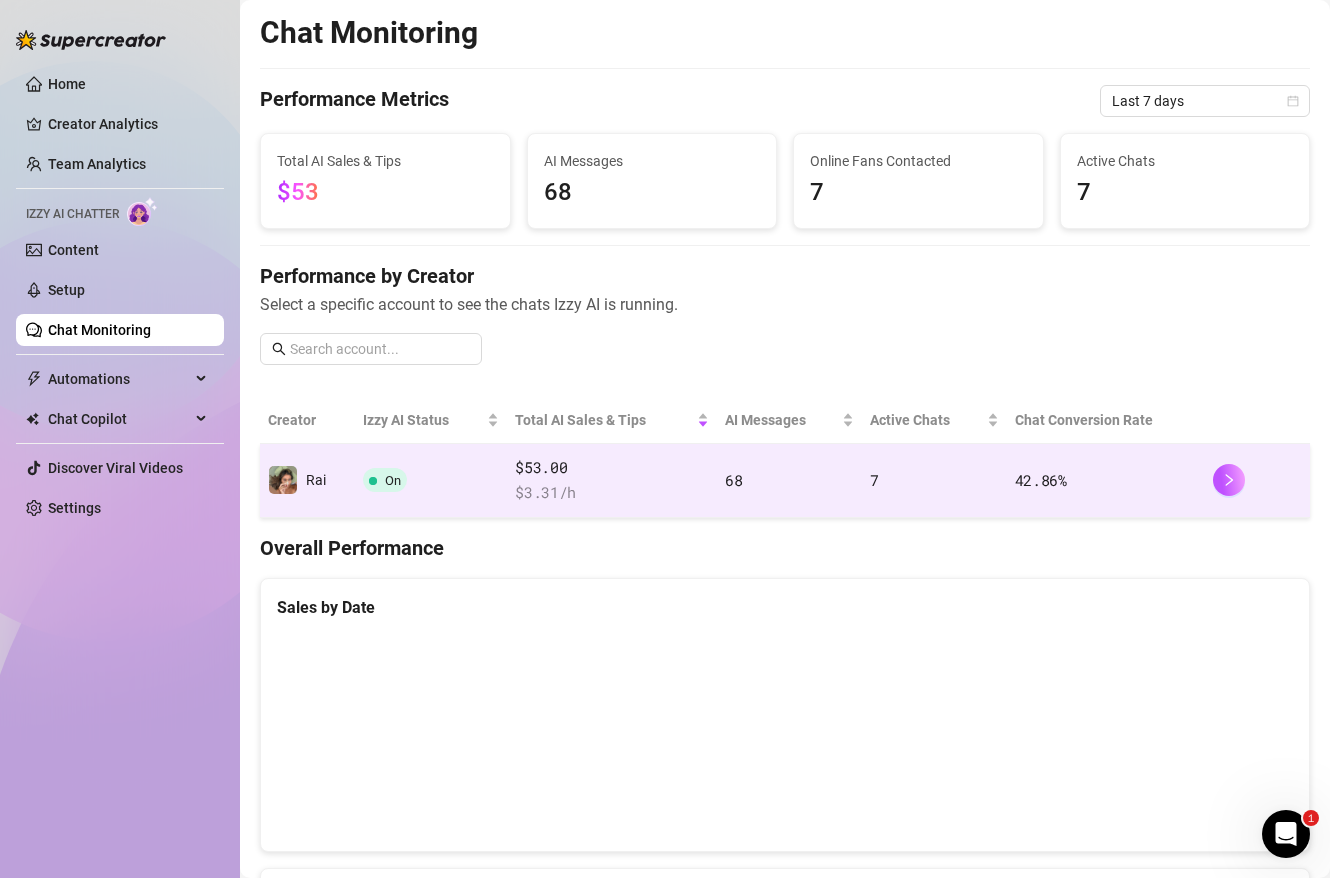 click on "$ 3.31 /h" at bounding box center (612, 493) 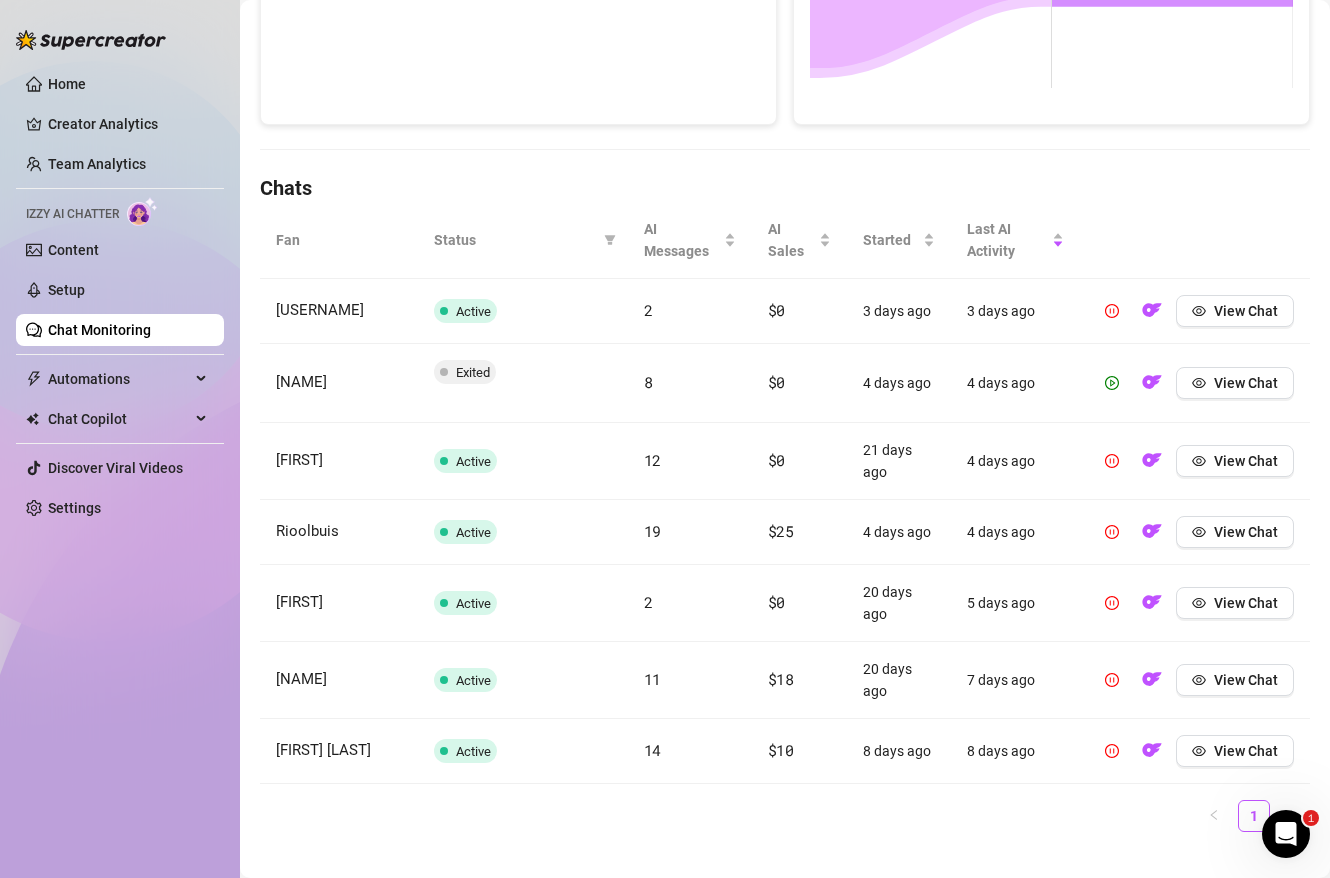 scroll, scrollTop: 534, scrollLeft: 0, axis: vertical 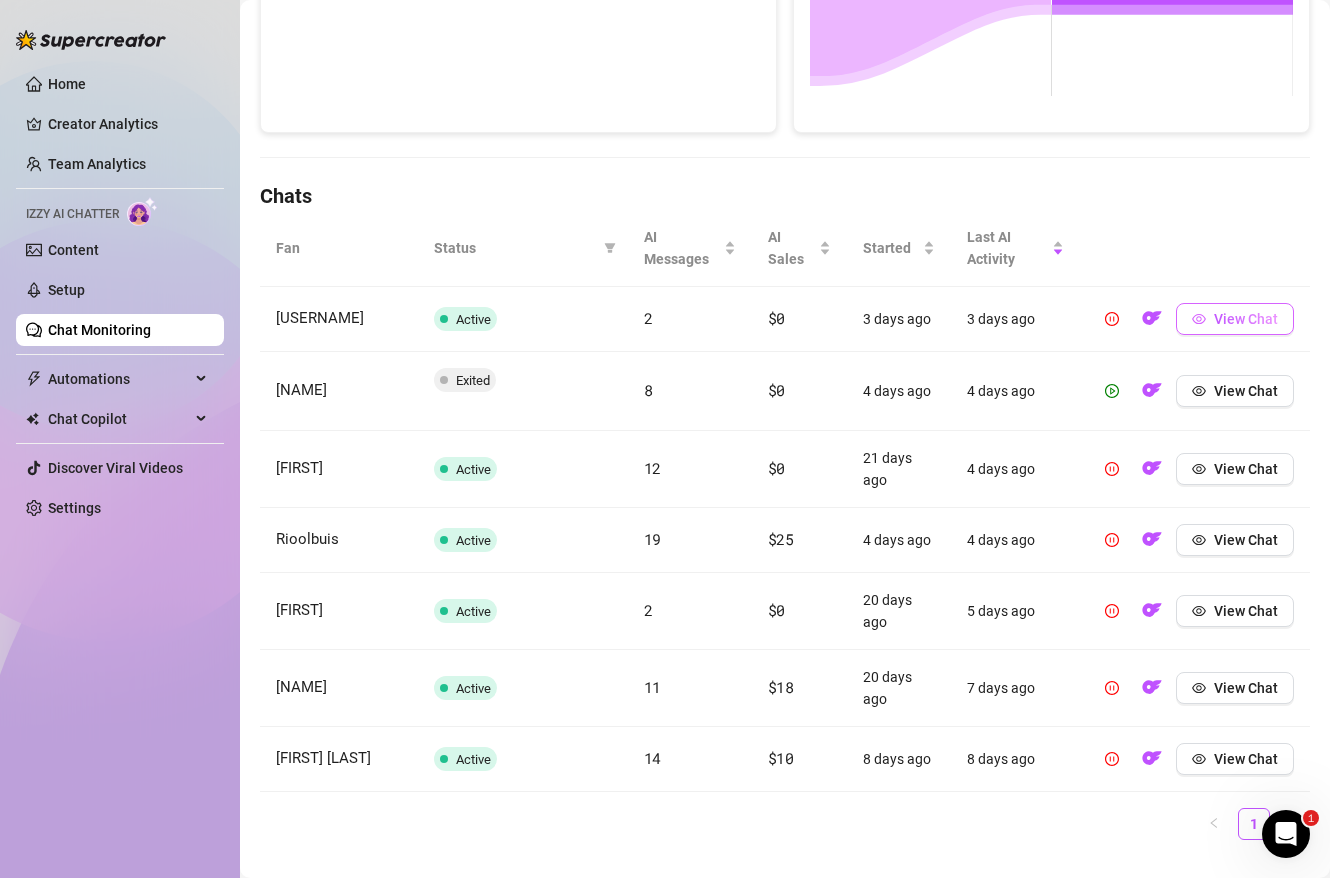 click on "View Chat" at bounding box center [1235, 319] 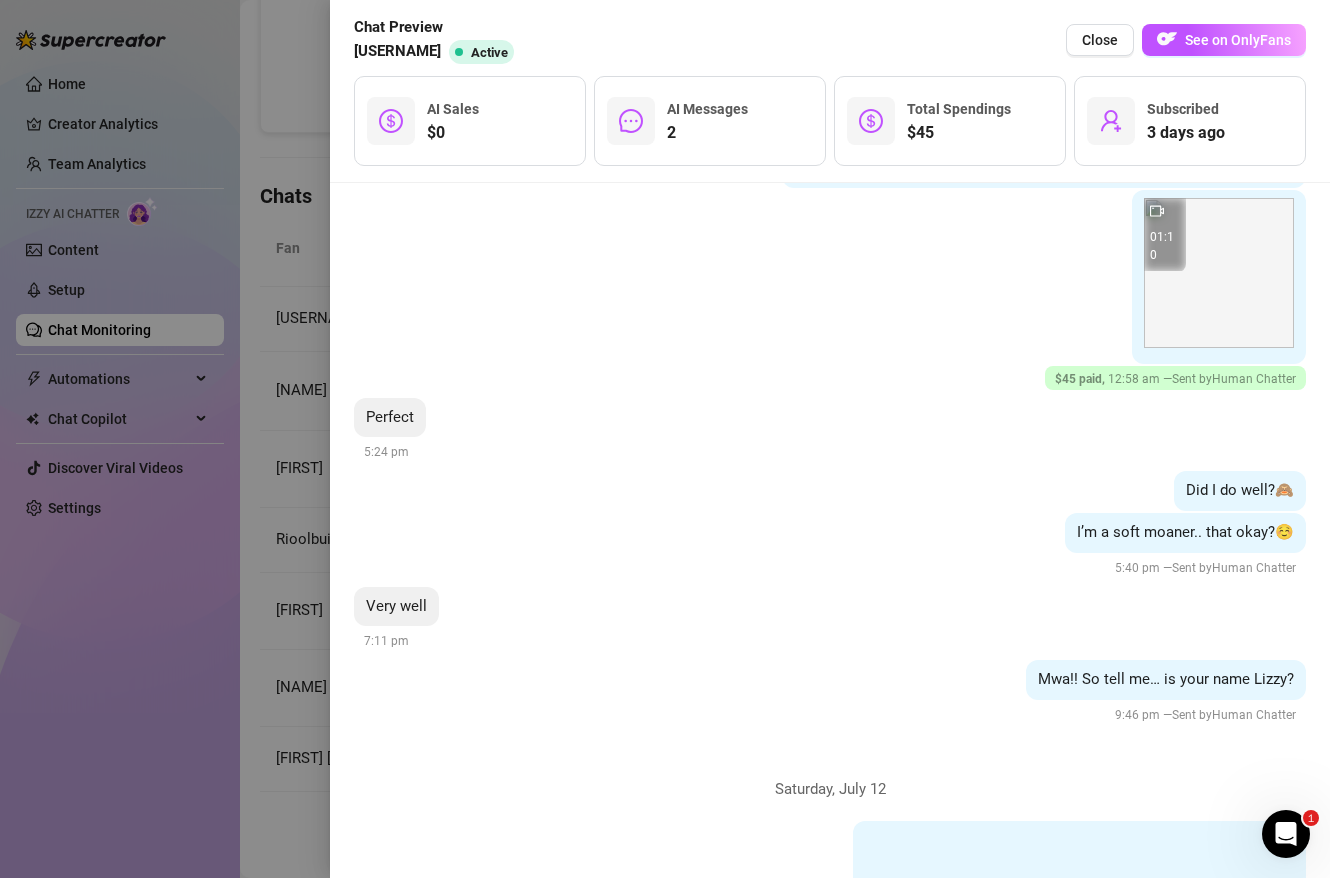 scroll, scrollTop: 1191, scrollLeft: 0, axis: vertical 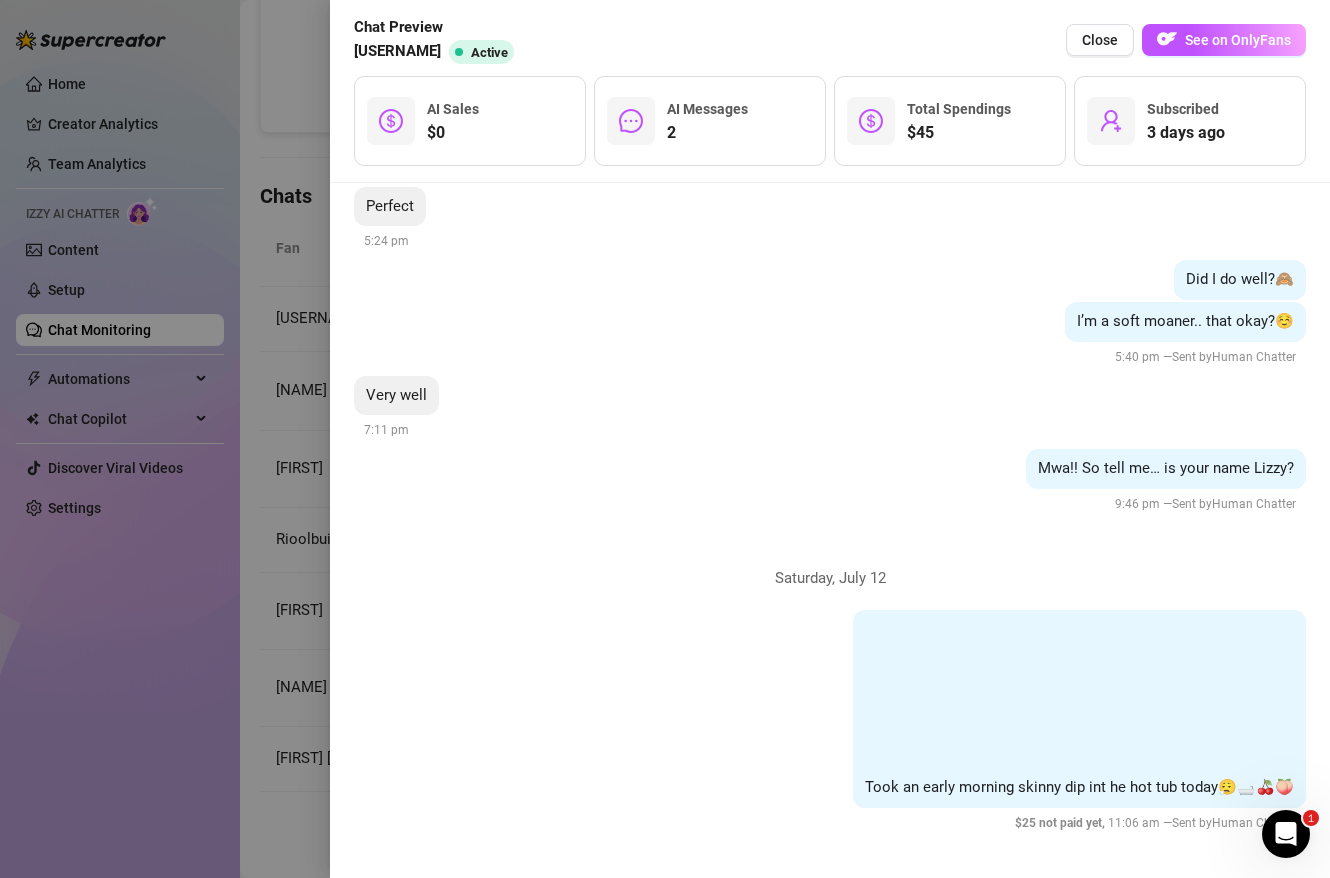 click on "Took an early morning skinny dip int he hot tub today😮‍💨🛁🍒🍑   $ 25   not paid yet ,   11:06 am   —  Sent by  Human Chatter" at bounding box center [830, 722] 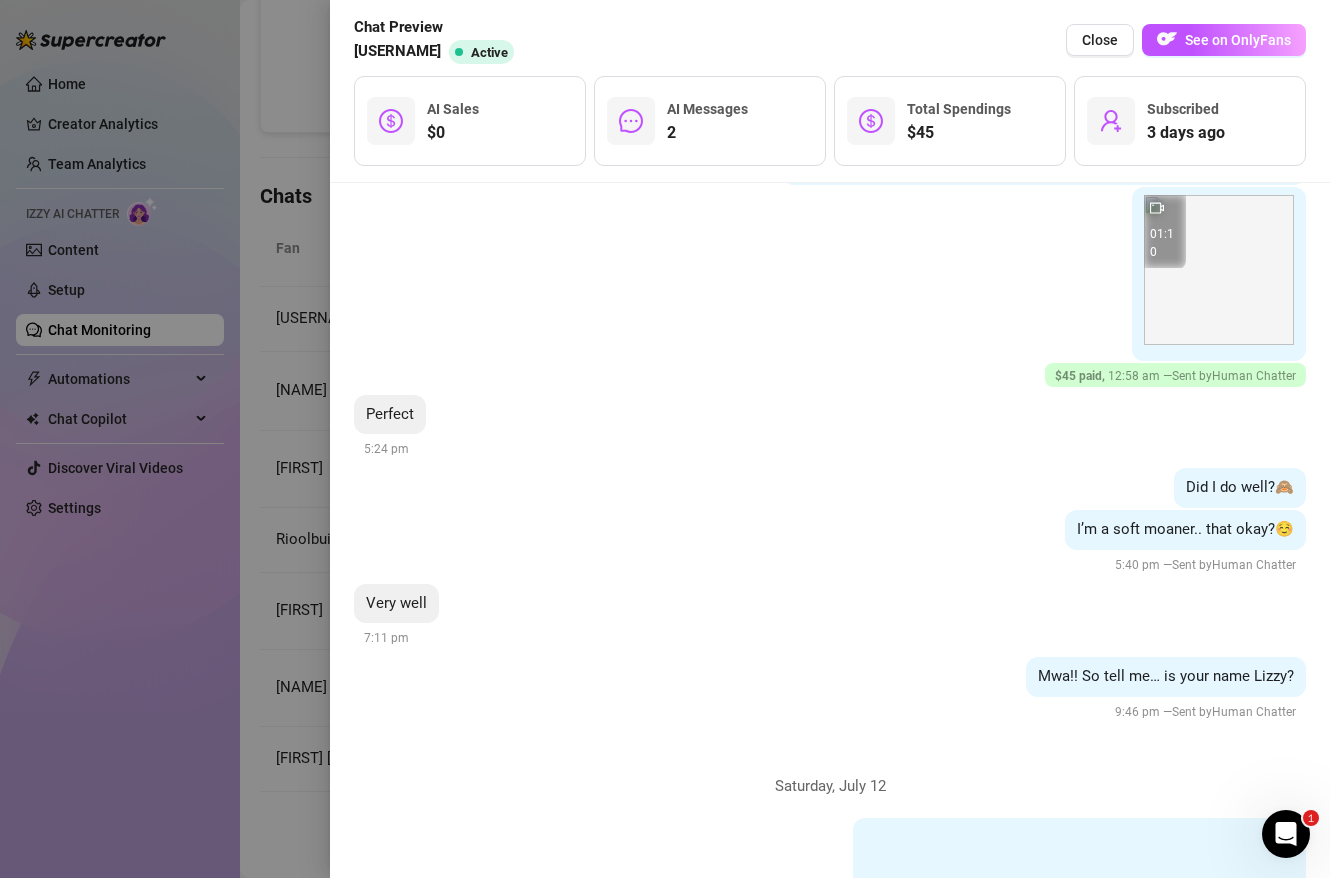 scroll, scrollTop: 1191, scrollLeft: 0, axis: vertical 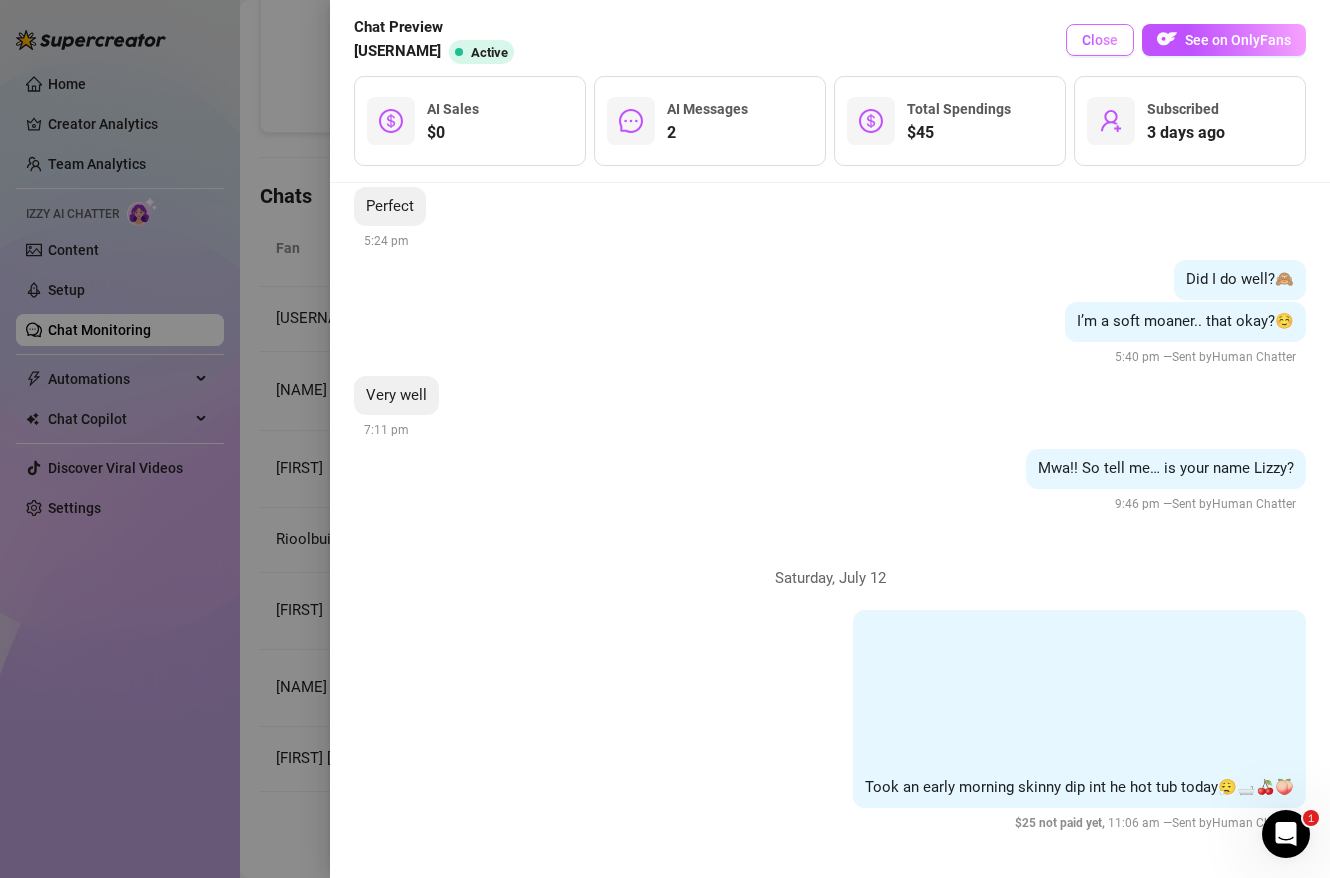 click on "Close" at bounding box center (1100, 40) 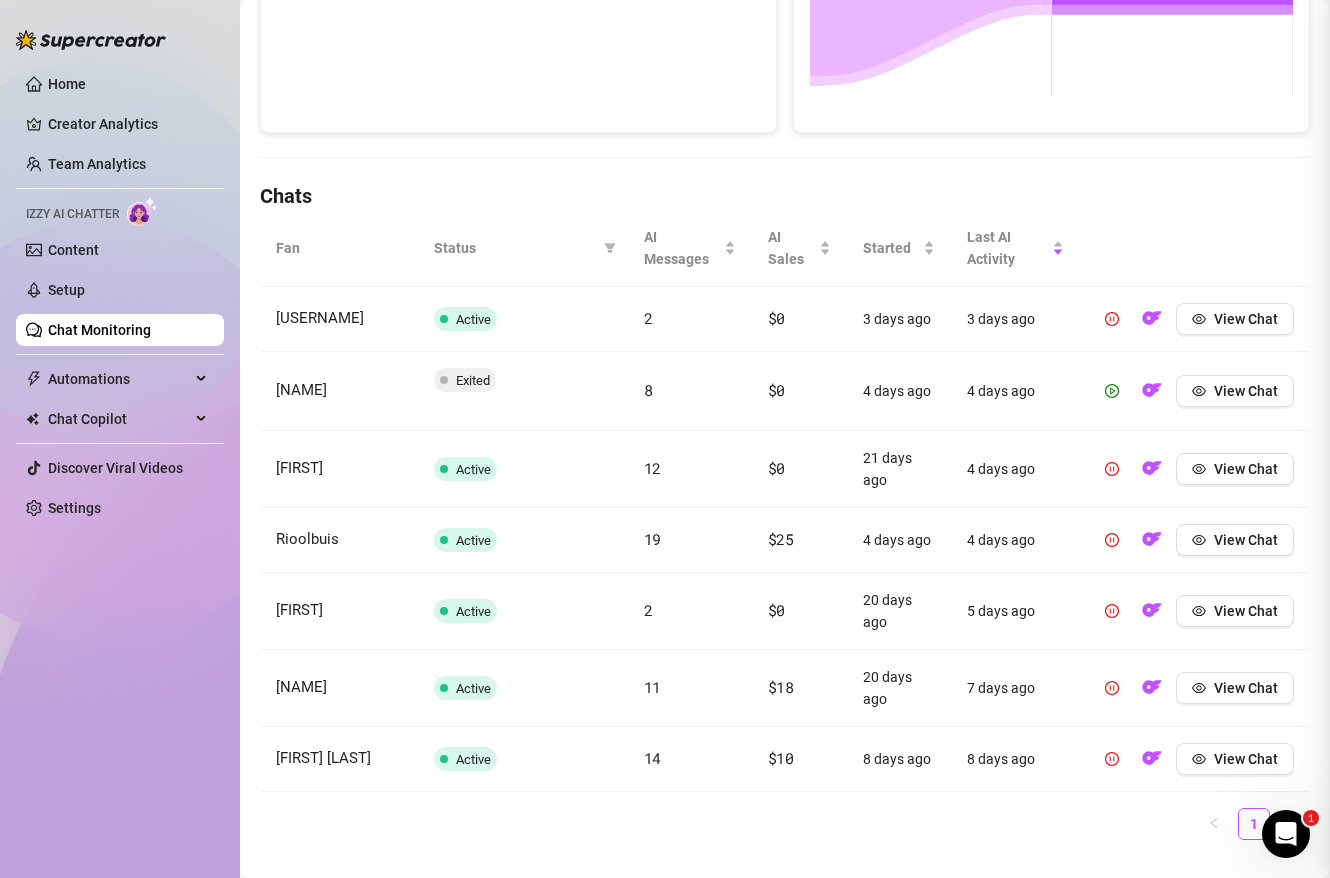 scroll, scrollTop: 0, scrollLeft: 0, axis: both 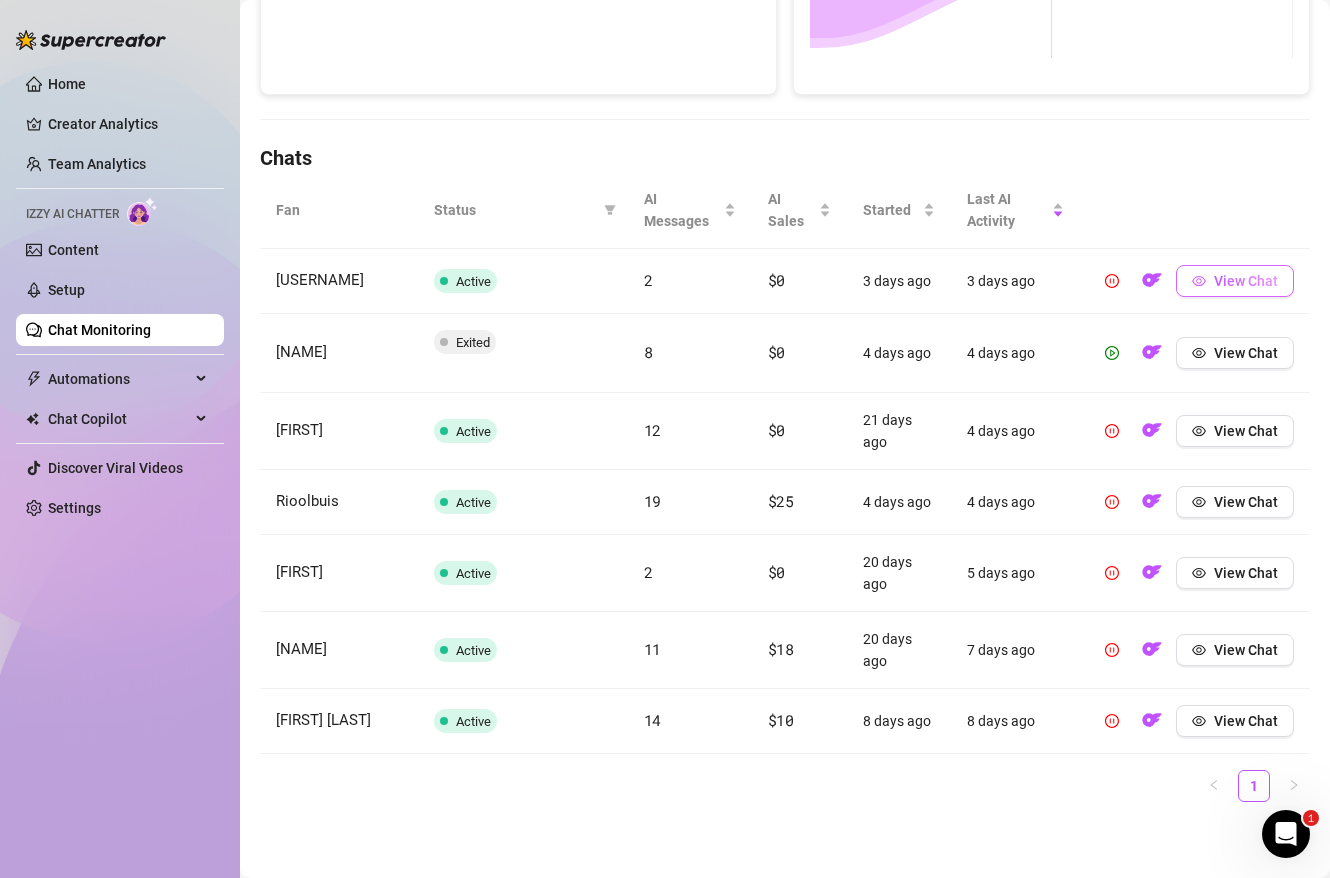 click 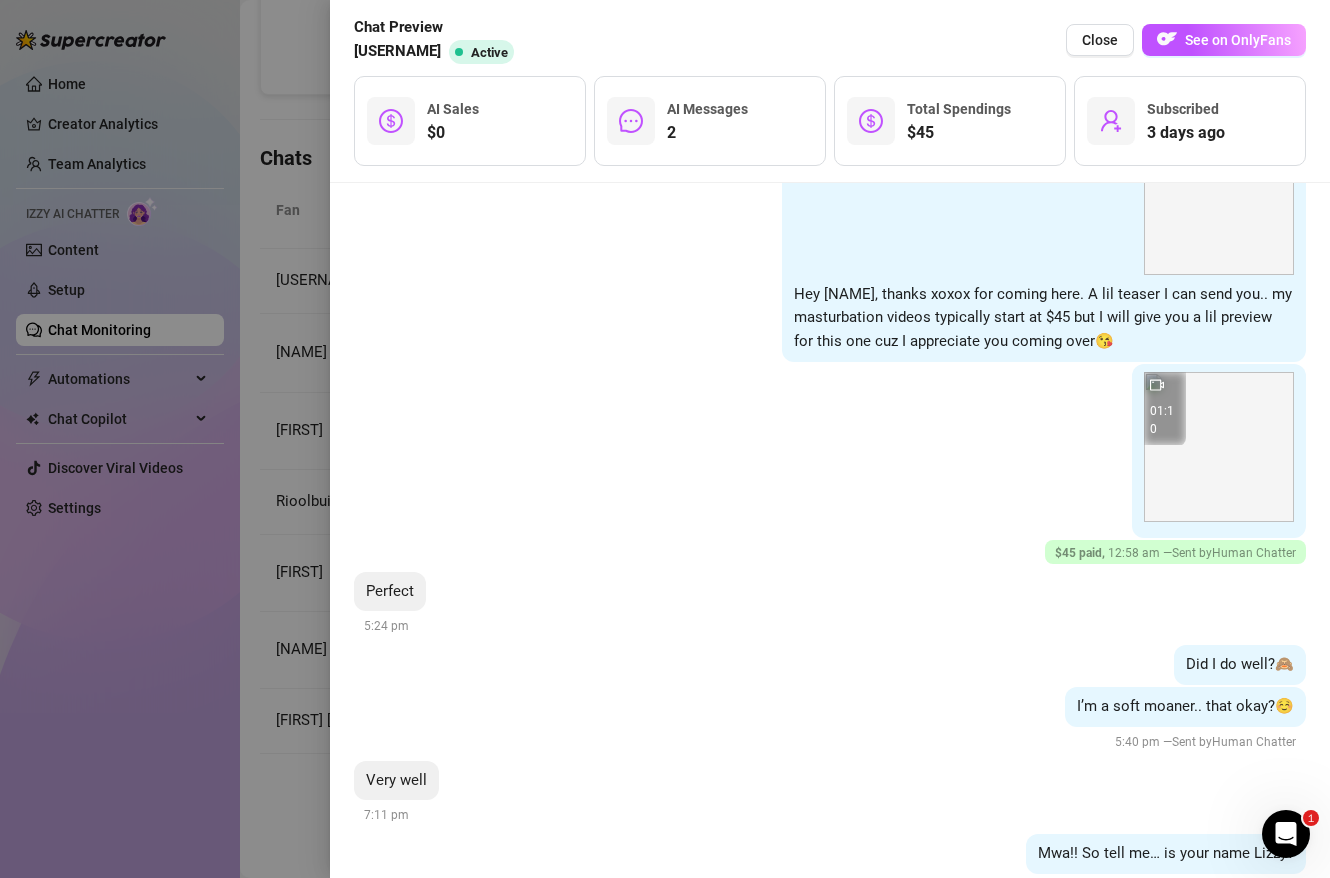 scroll, scrollTop: 1191, scrollLeft: 0, axis: vertical 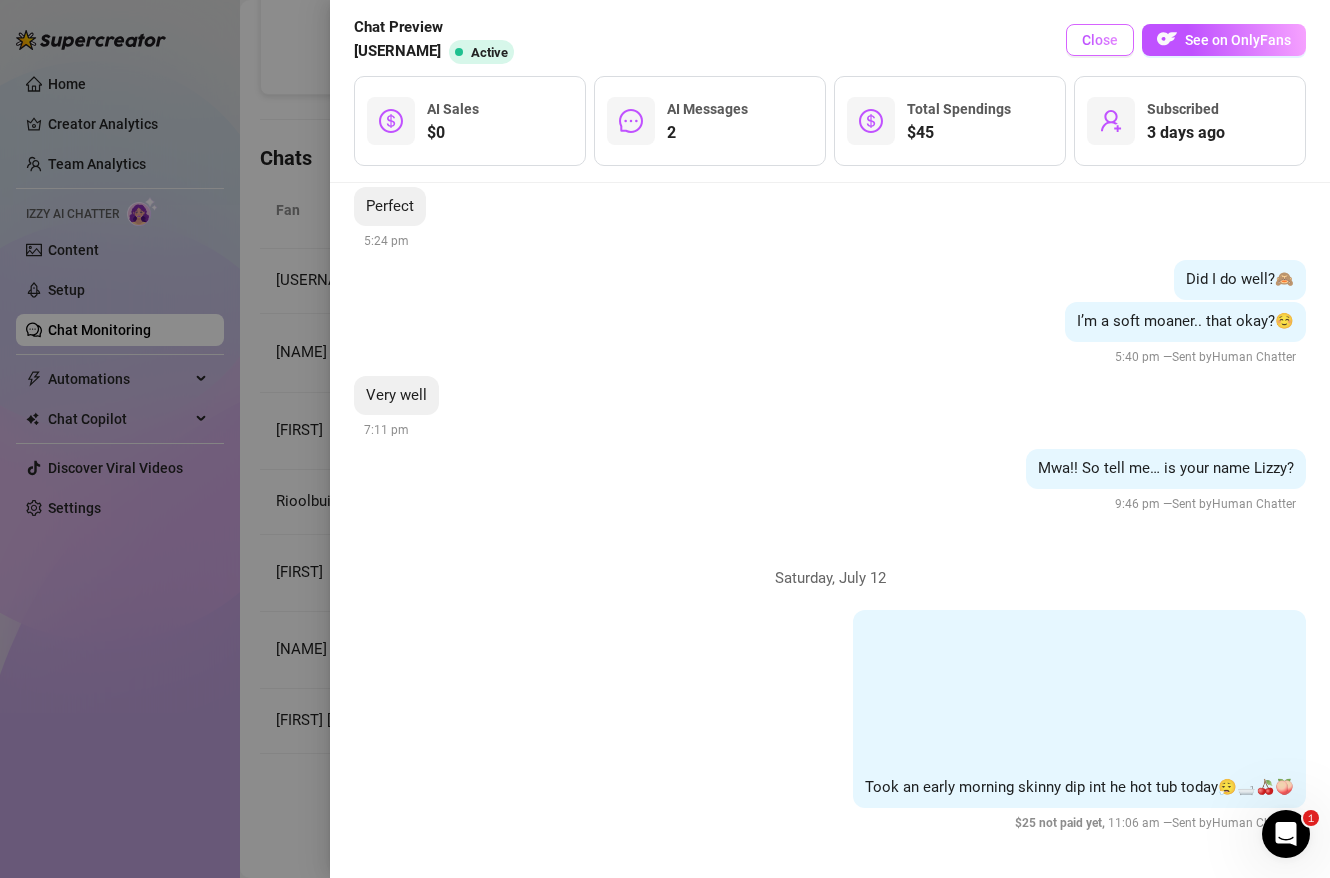 click on "Close" at bounding box center (1100, 40) 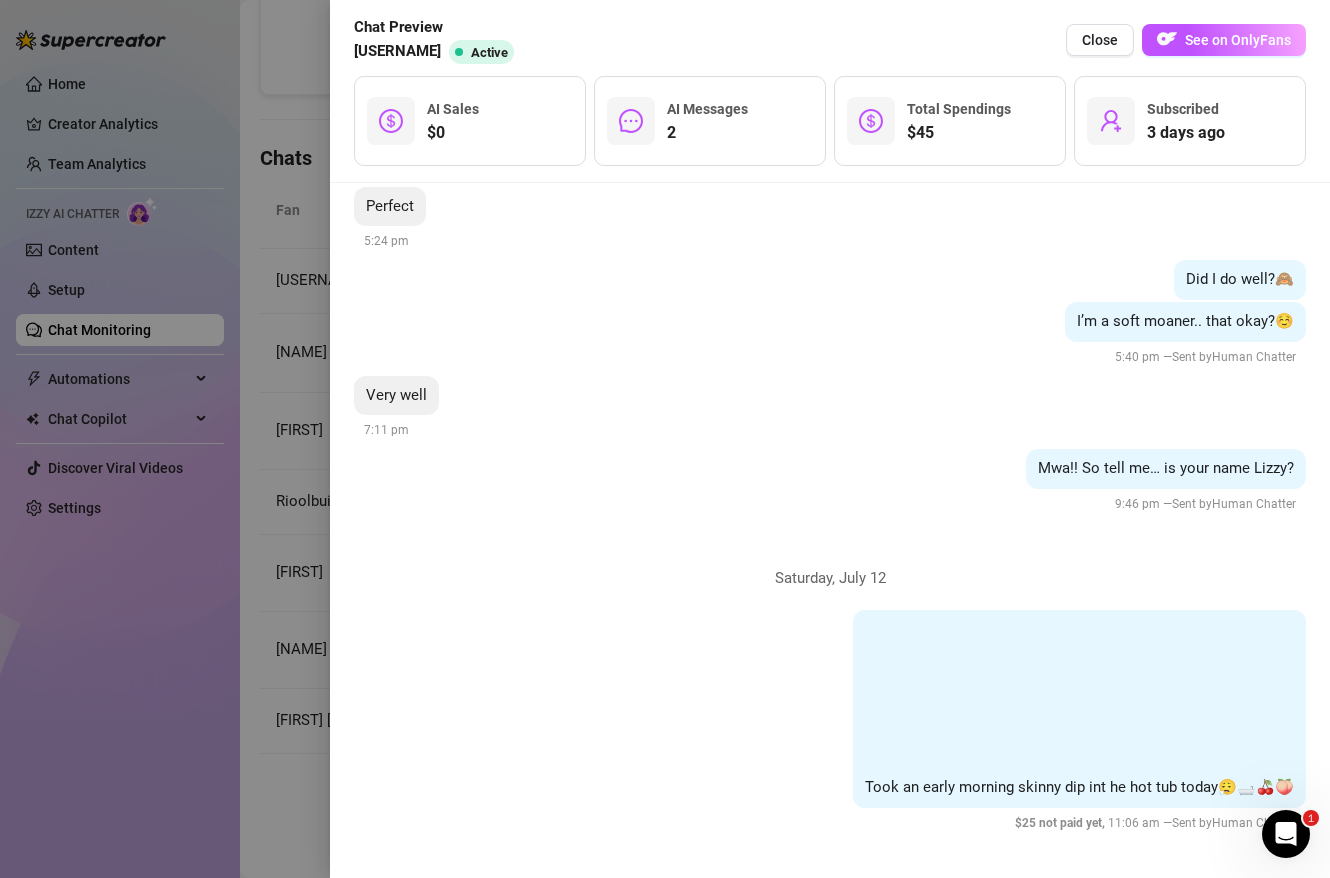 scroll, scrollTop: 0, scrollLeft: 0, axis: both 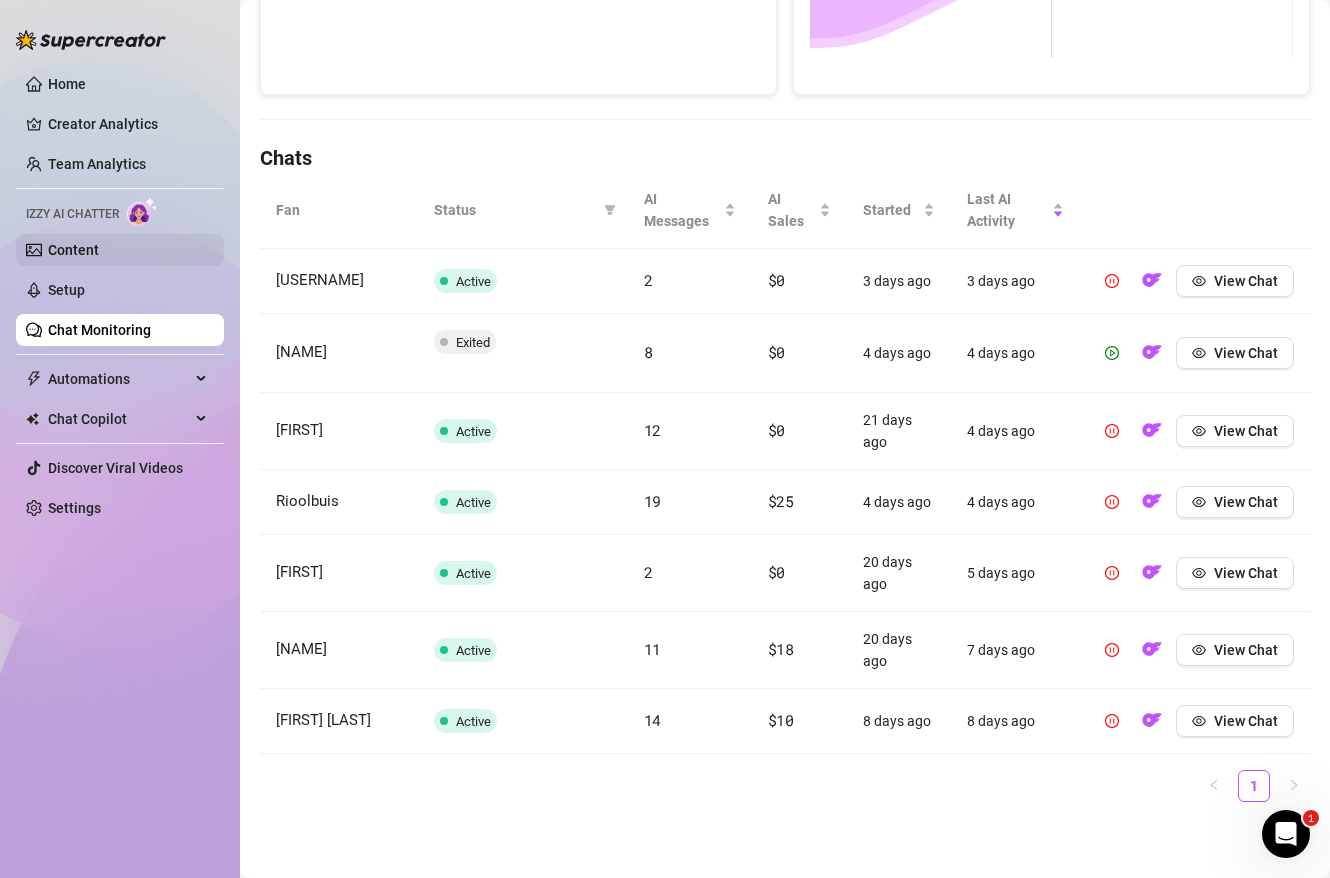 click on "Content" at bounding box center (73, 250) 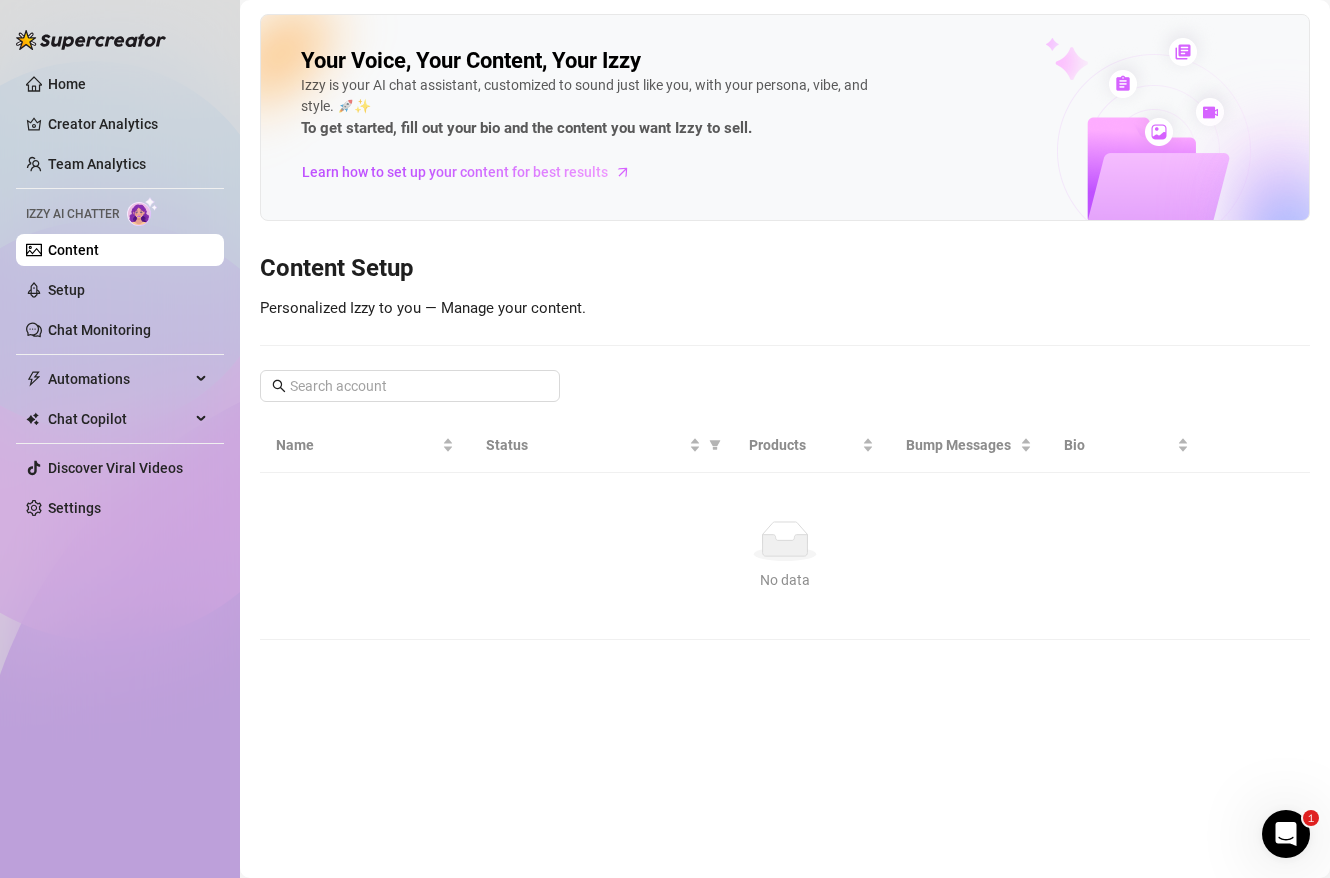 scroll, scrollTop: 0, scrollLeft: 0, axis: both 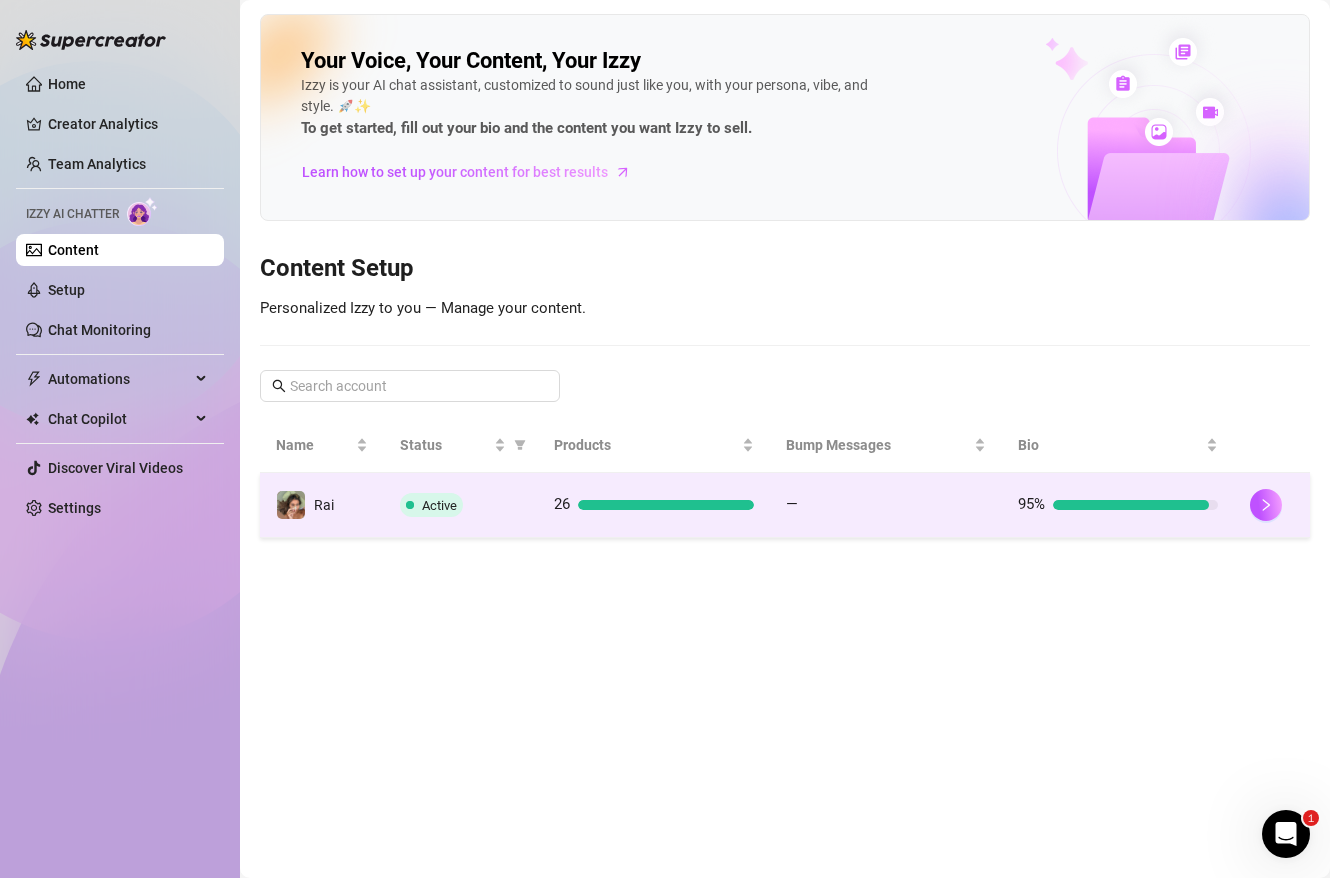 click on "Active" at bounding box center [461, 505] 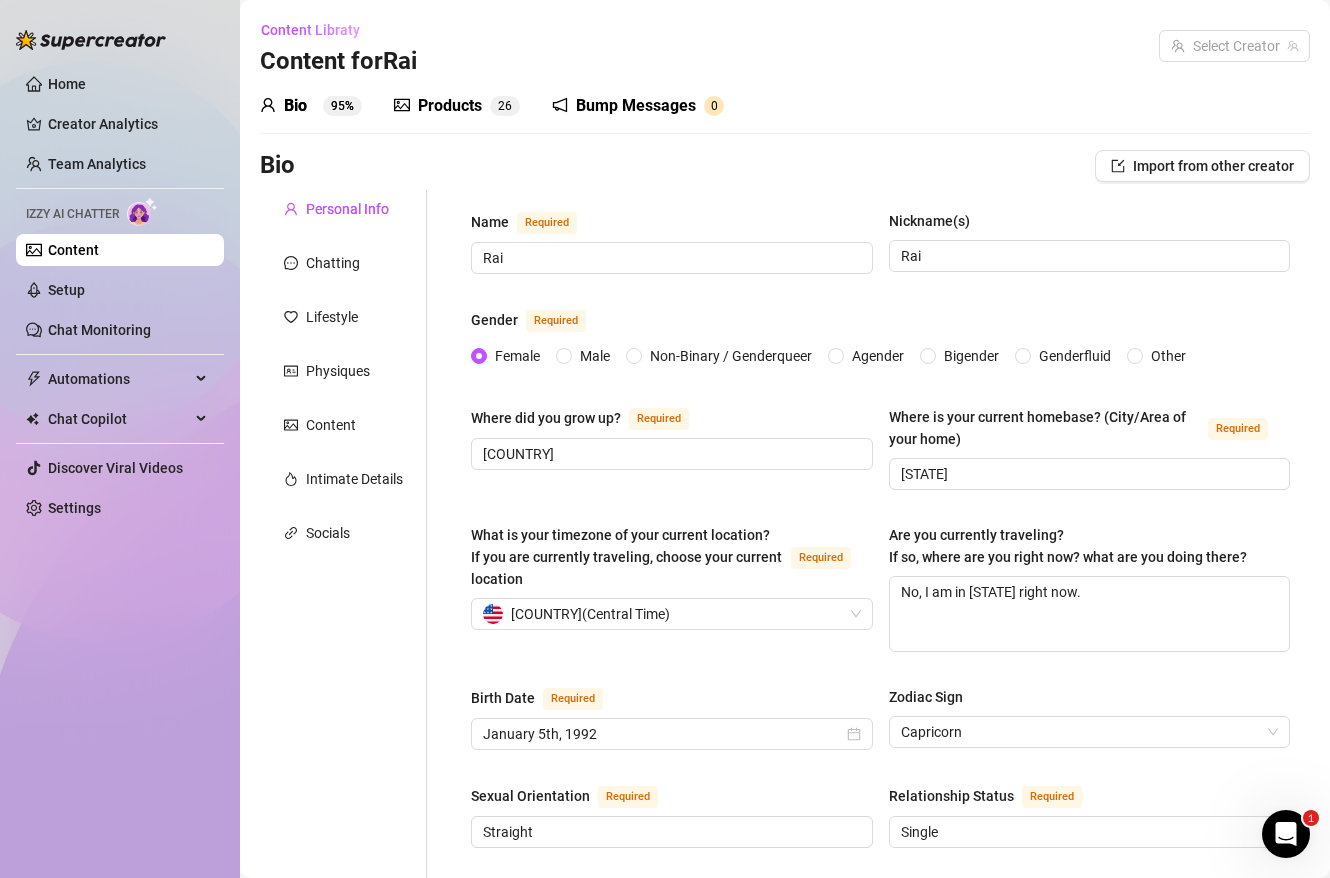 type 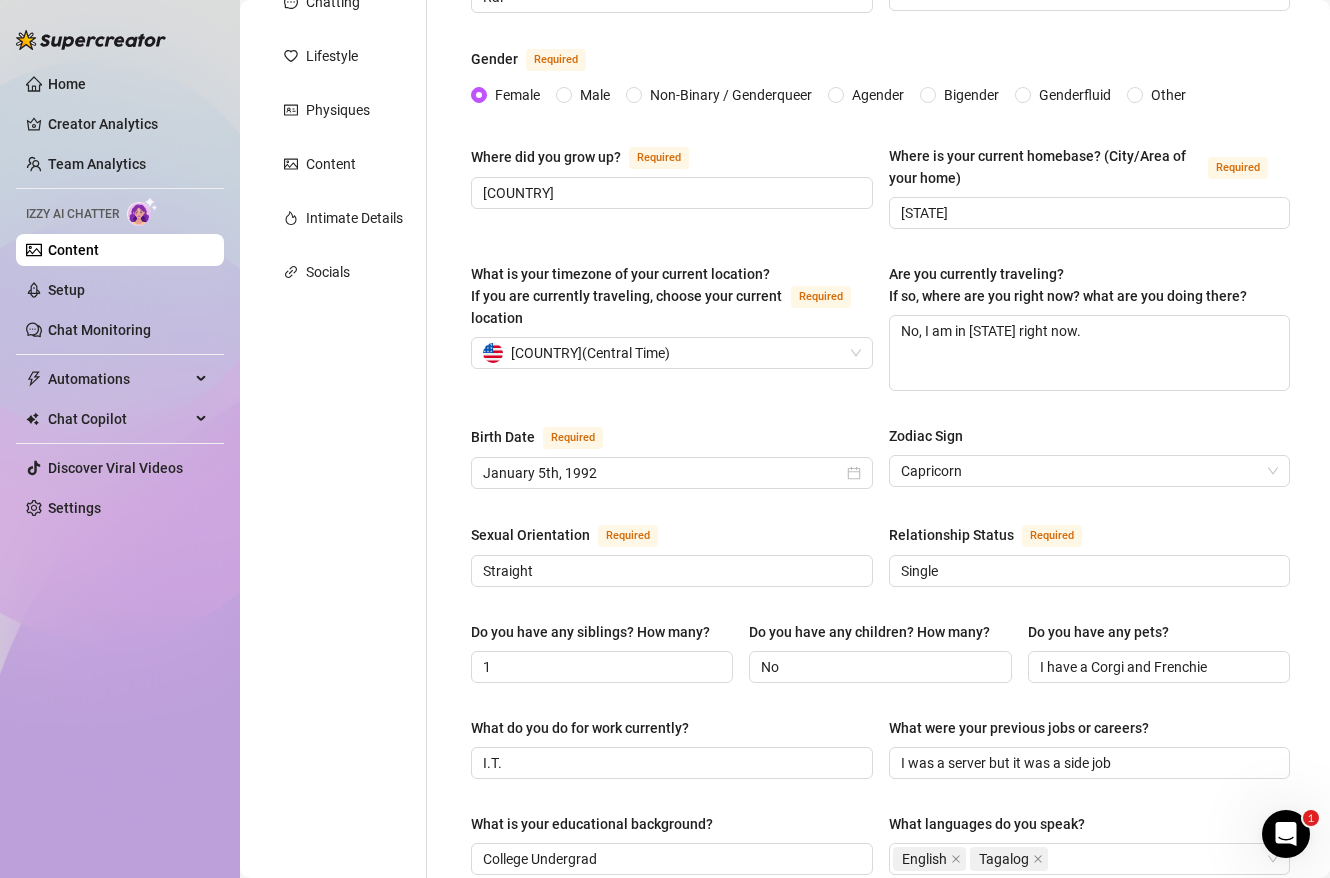 scroll, scrollTop: 312, scrollLeft: 0, axis: vertical 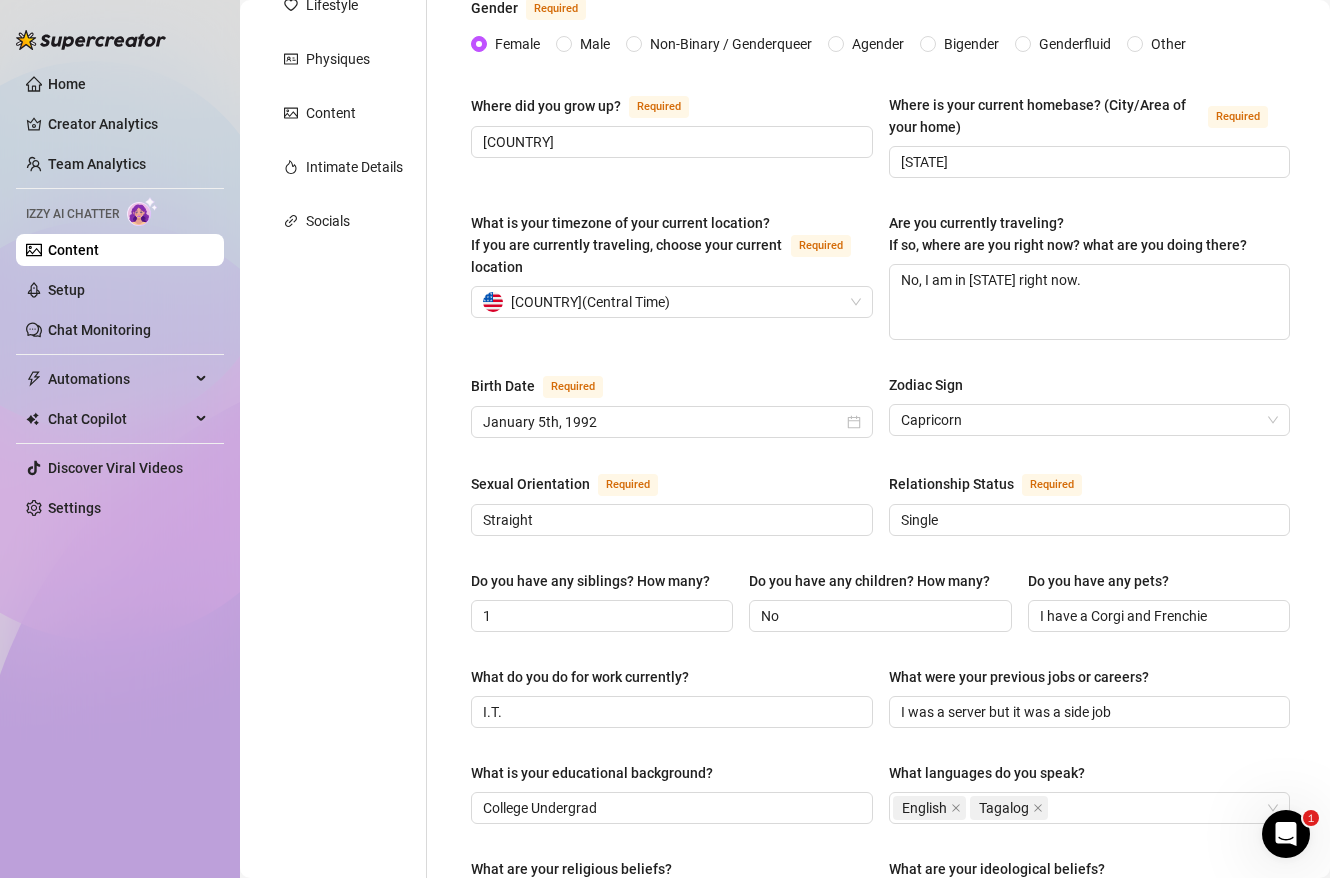 click on "Content" at bounding box center (73, 250) 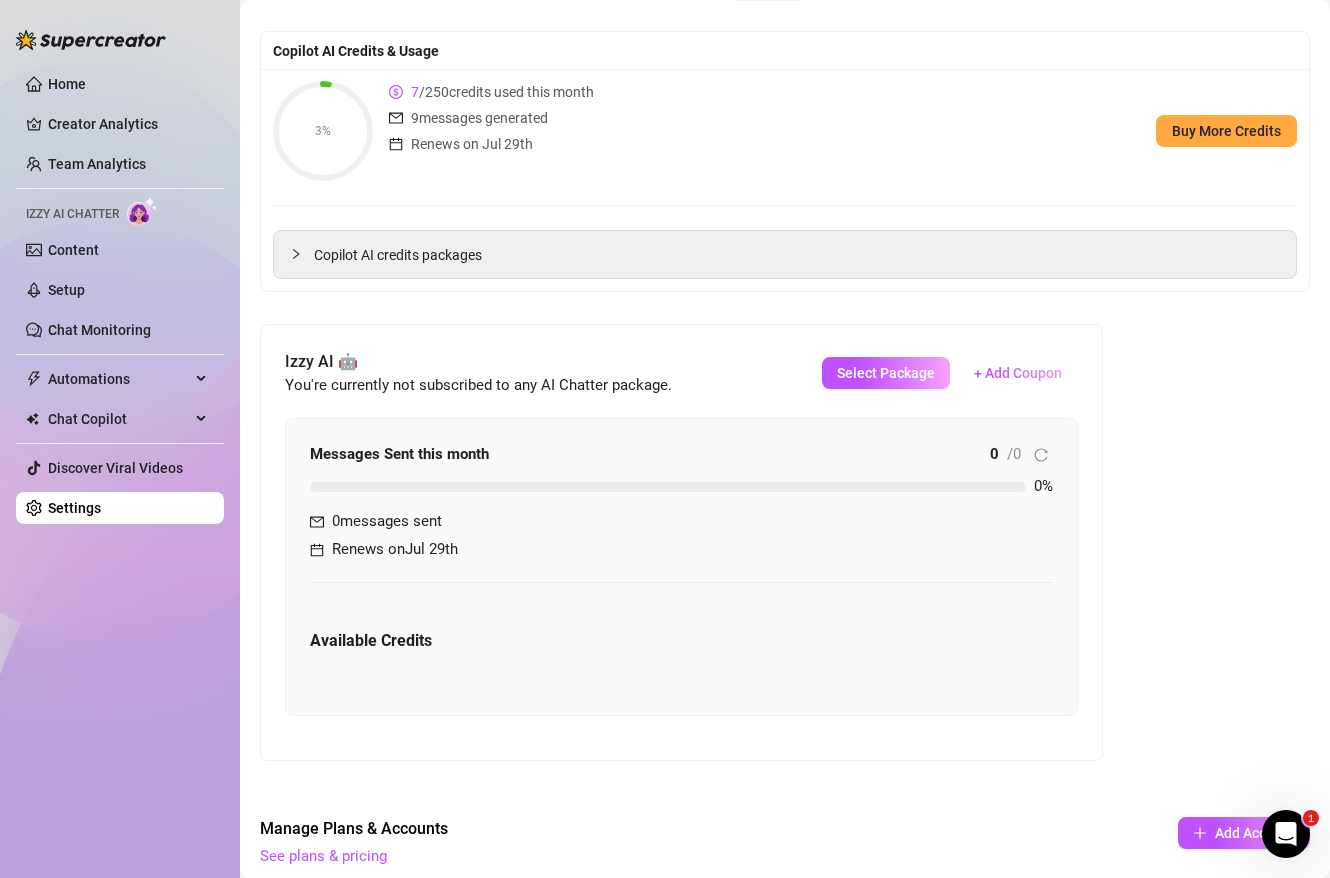 scroll, scrollTop: 206, scrollLeft: 0, axis: vertical 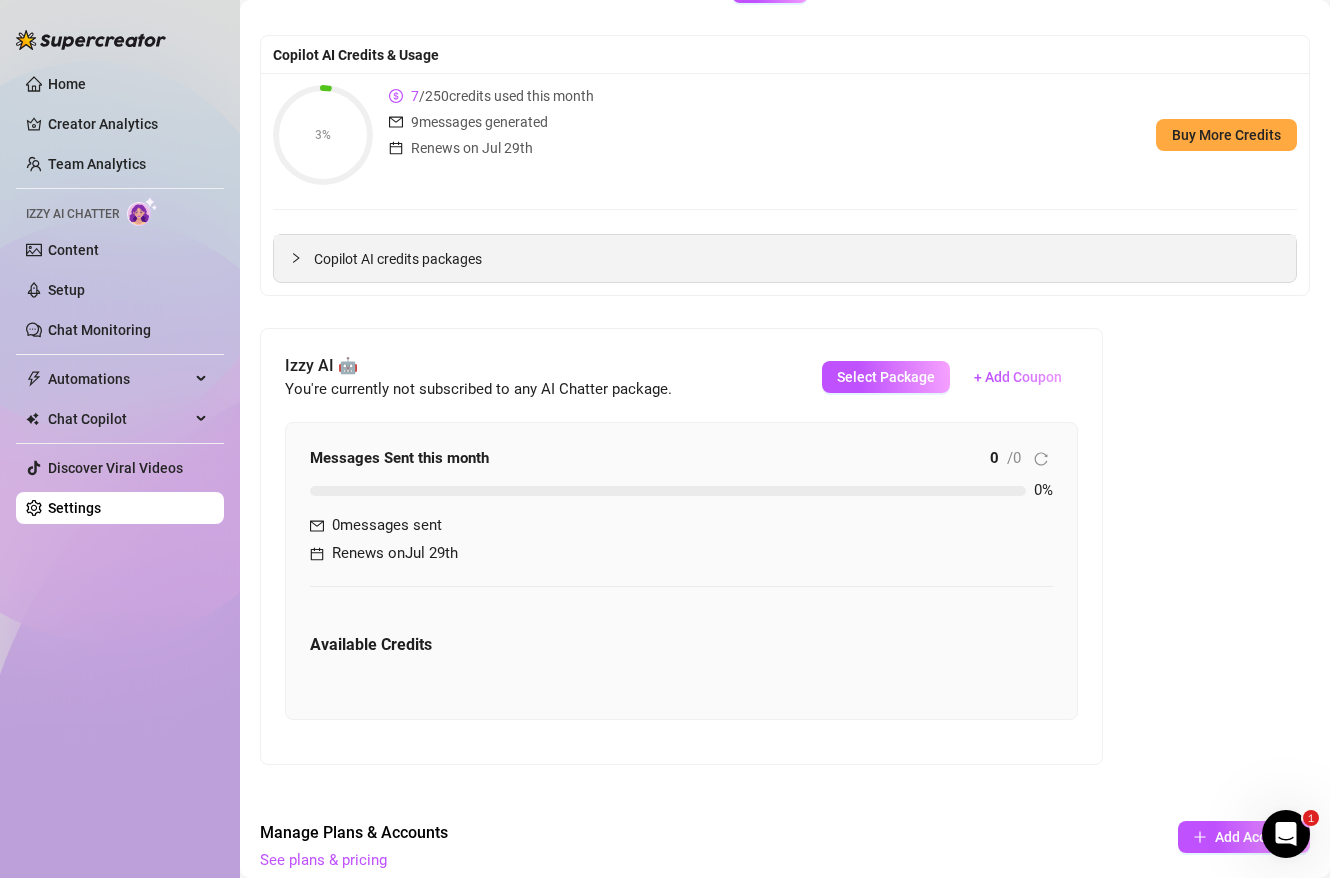 click on "Copilot AI credits packages" at bounding box center [797, 259] 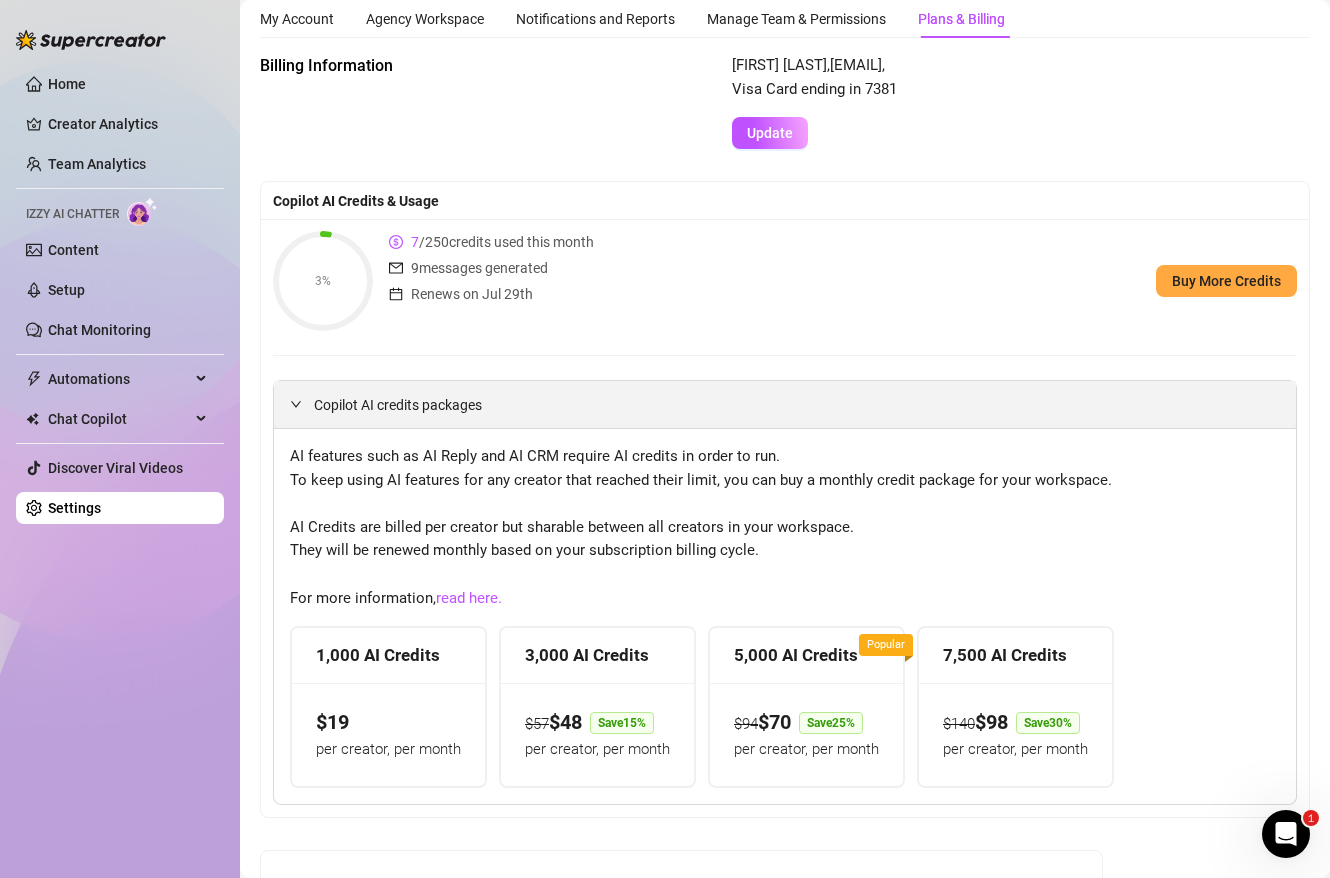 scroll, scrollTop: 58, scrollLeft: 0, axis: vertical 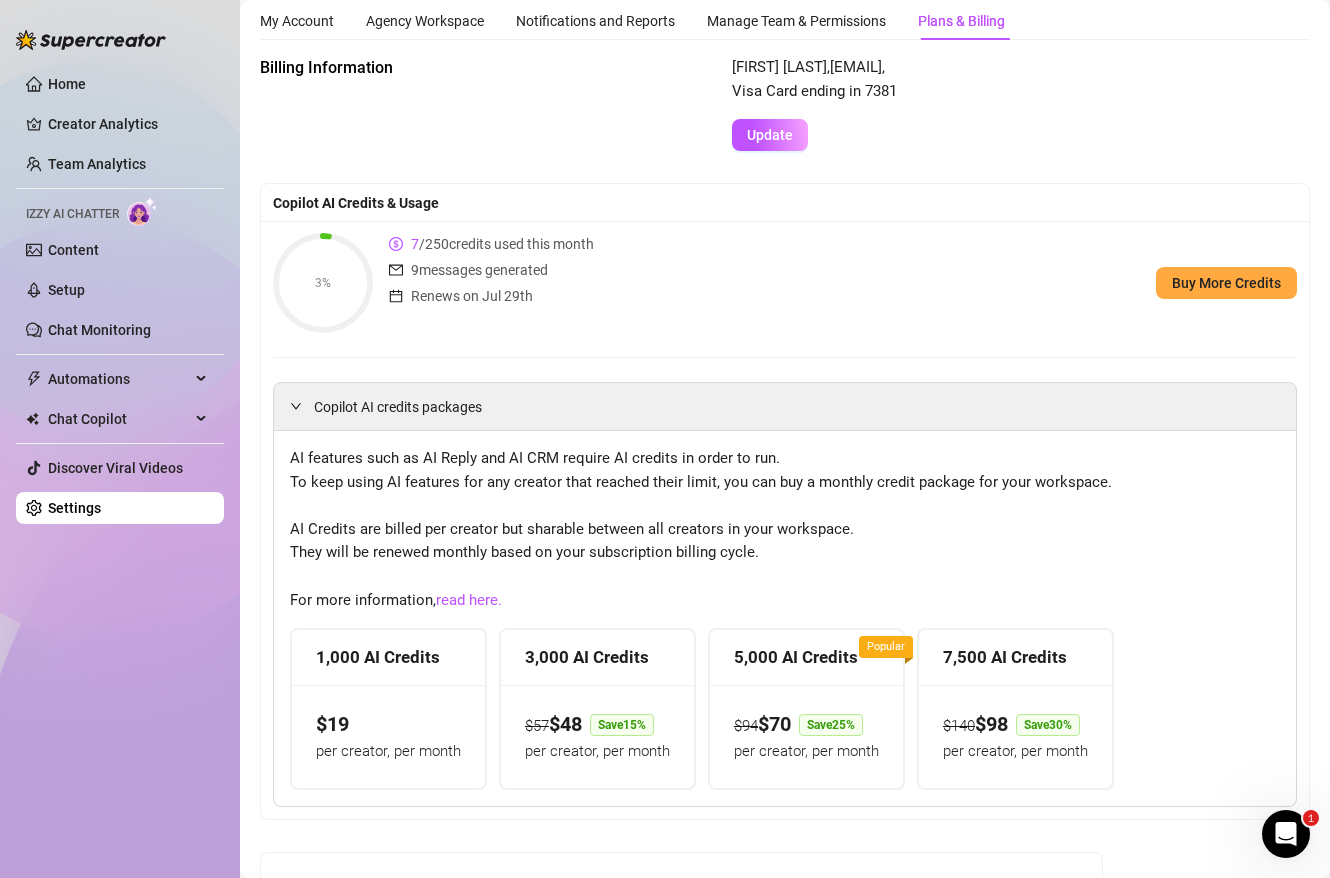 click 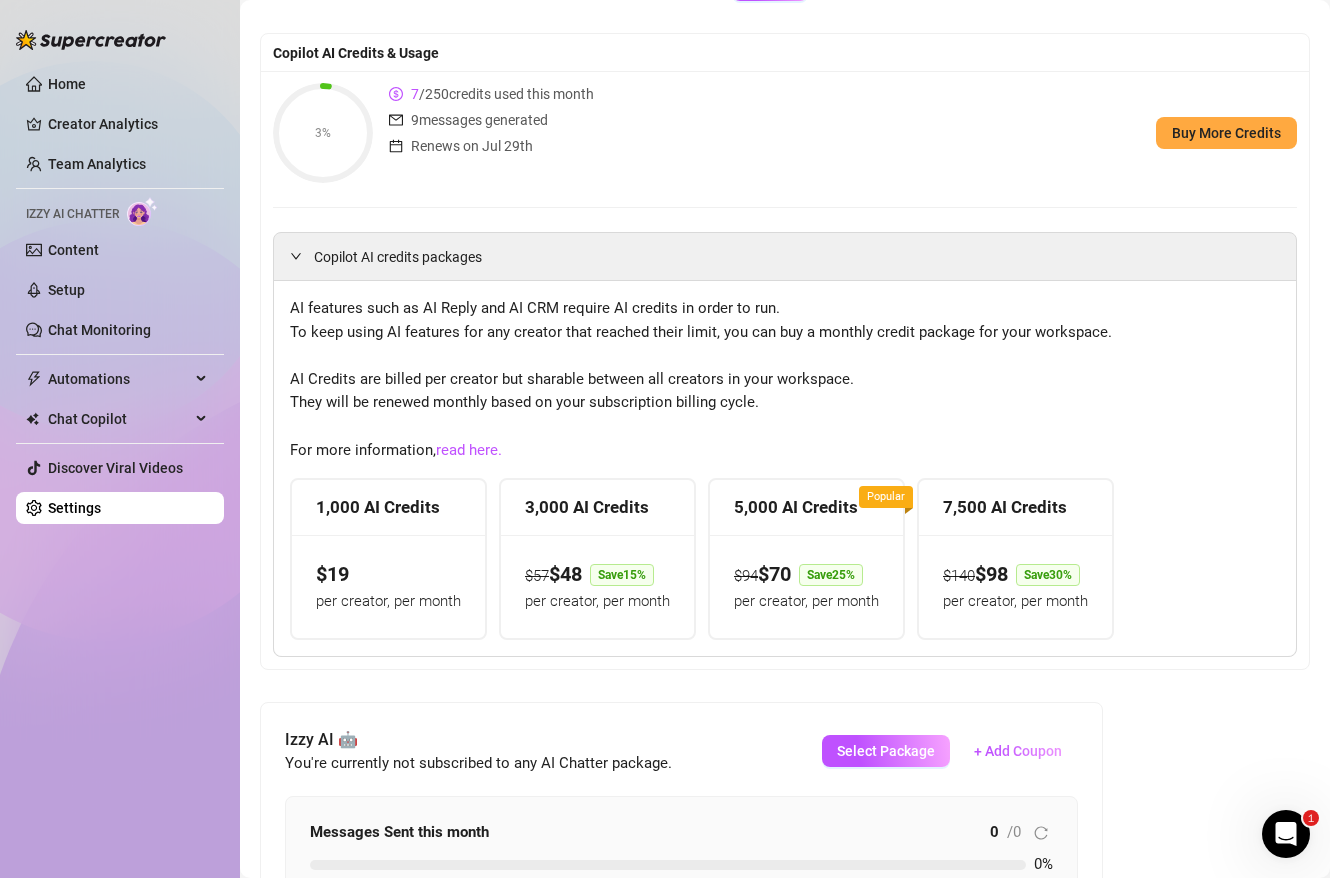 scroll, scrollTop: 214, scrollLeft: 0, axis: vertical 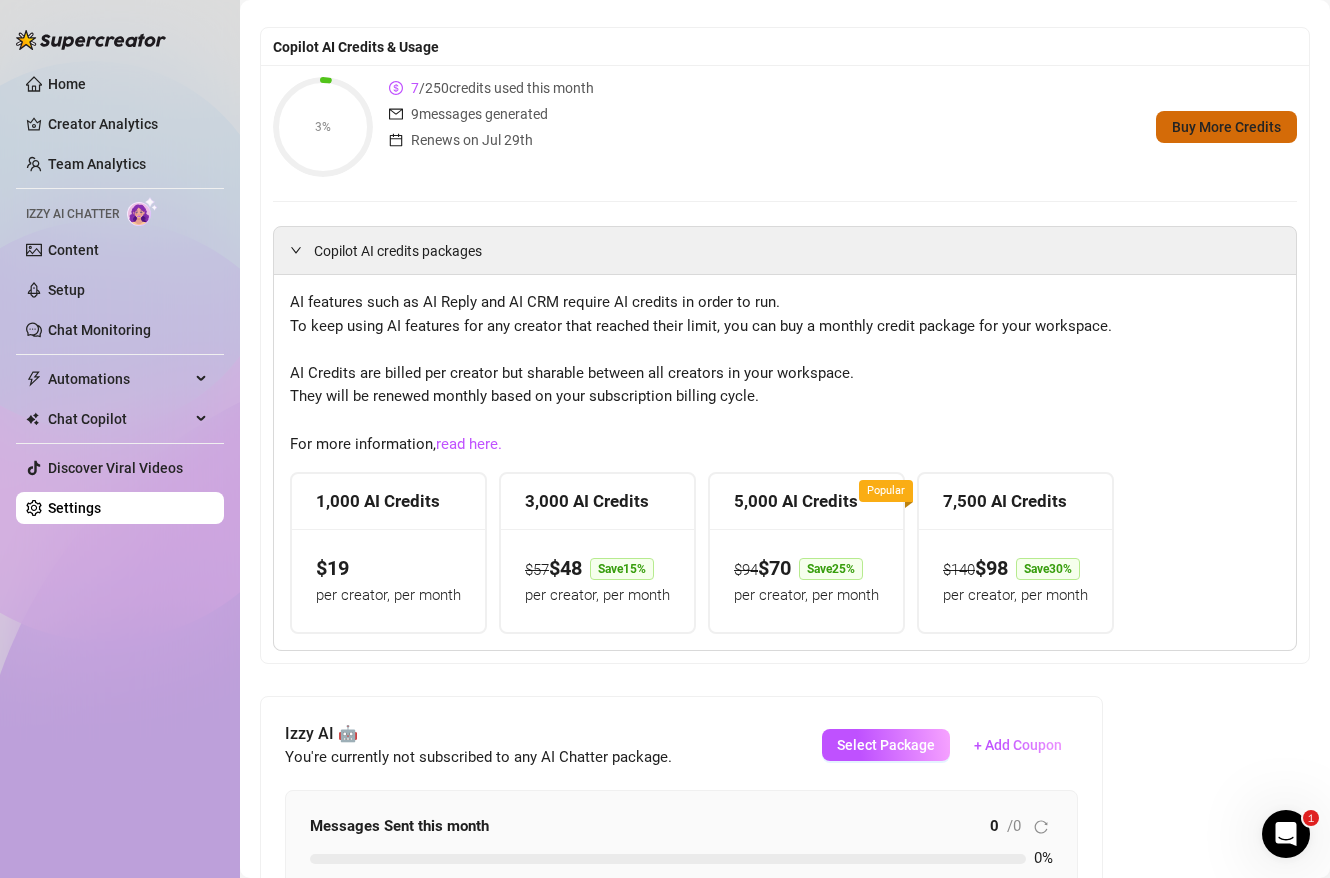 click on "Buy More Credits" at bounding box center [1226, 127] 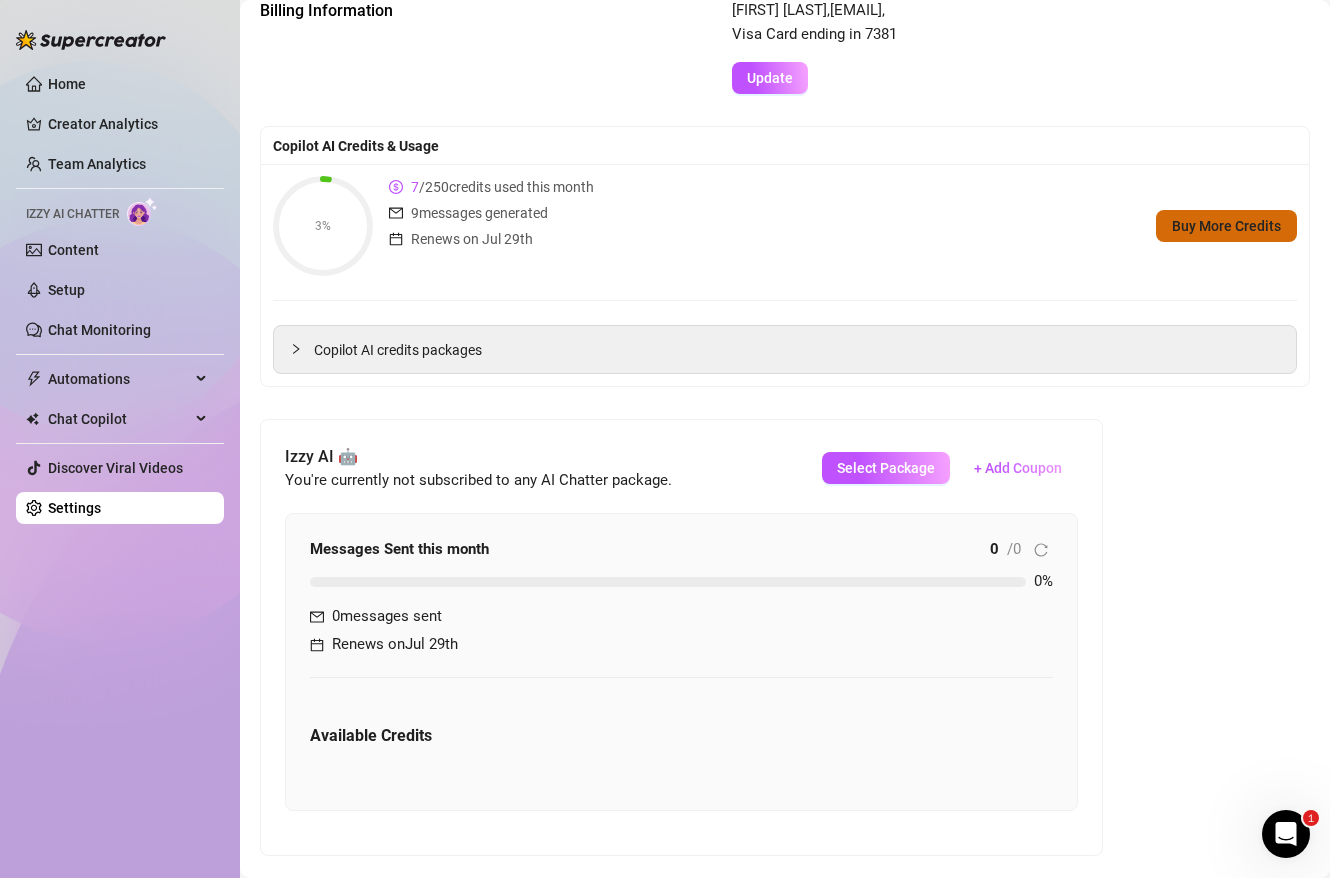 scroll, scrollTop: 26, scrollLeft: 0, axis: vertical 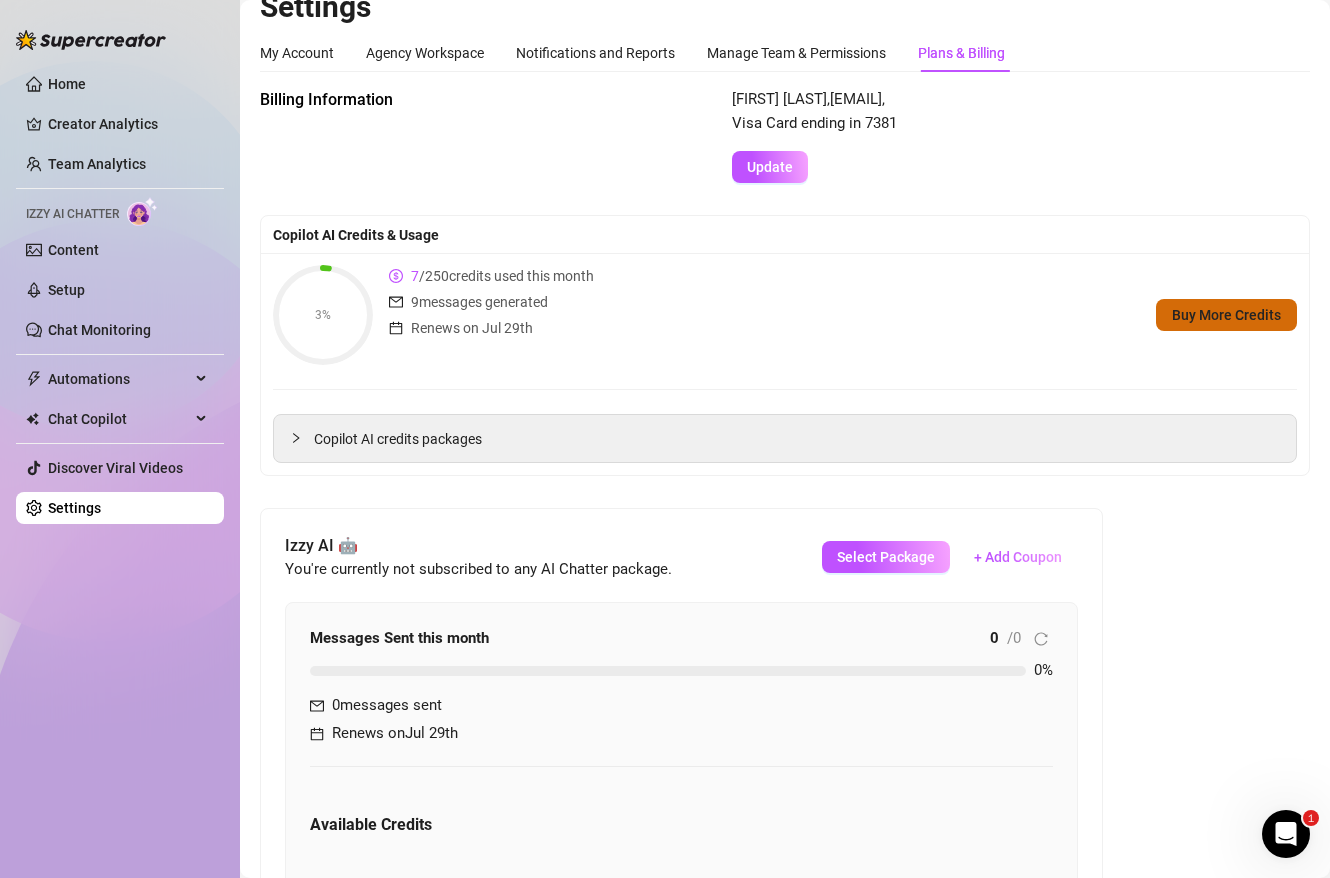 click on "[FIRST] [LAST] ,  [EMAIL] , Visa Card ending in 7381 Update" at bounding box center [1021, 135] 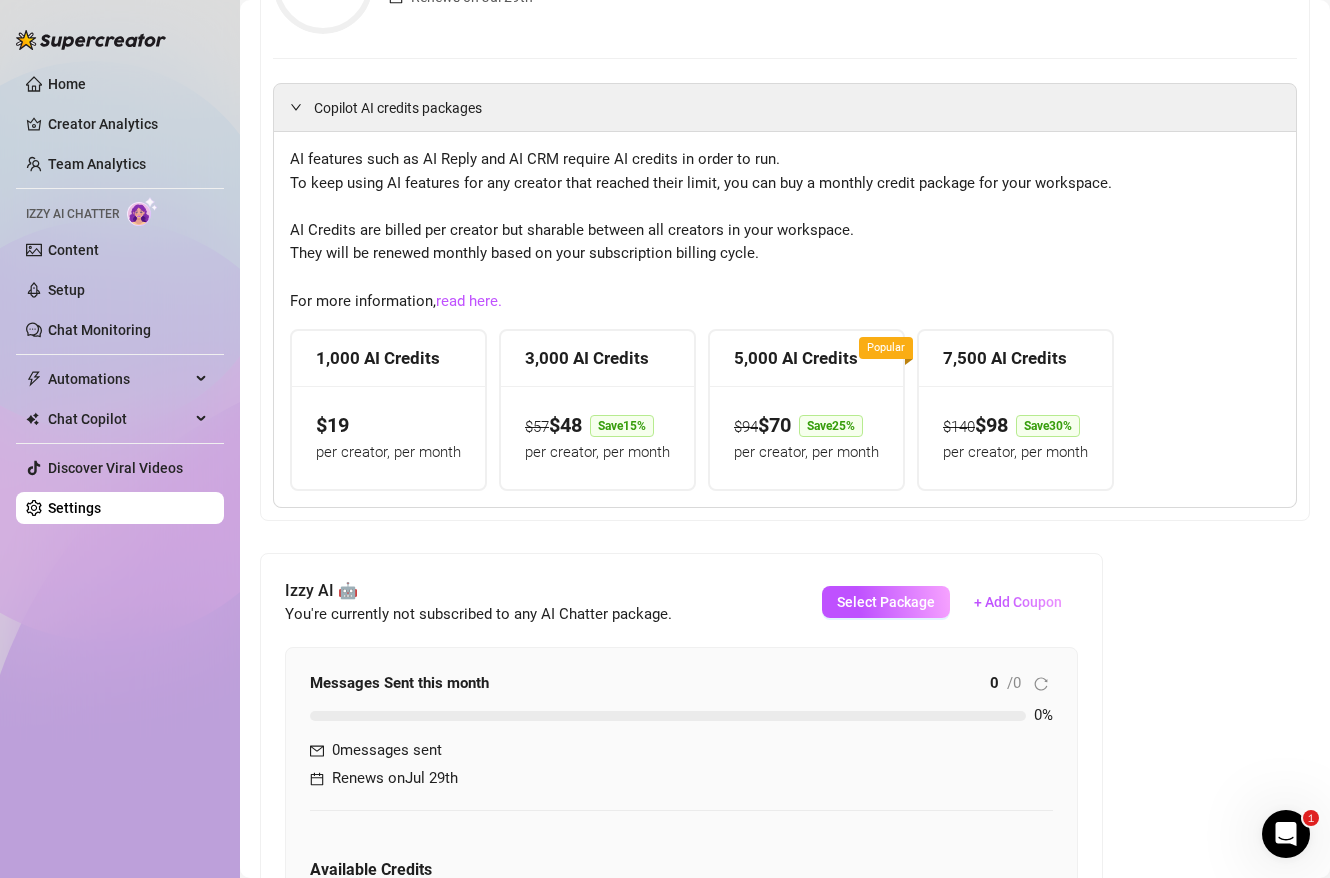 scroll, scrollTop: 361, scrollLeft: 0, axis: vertical 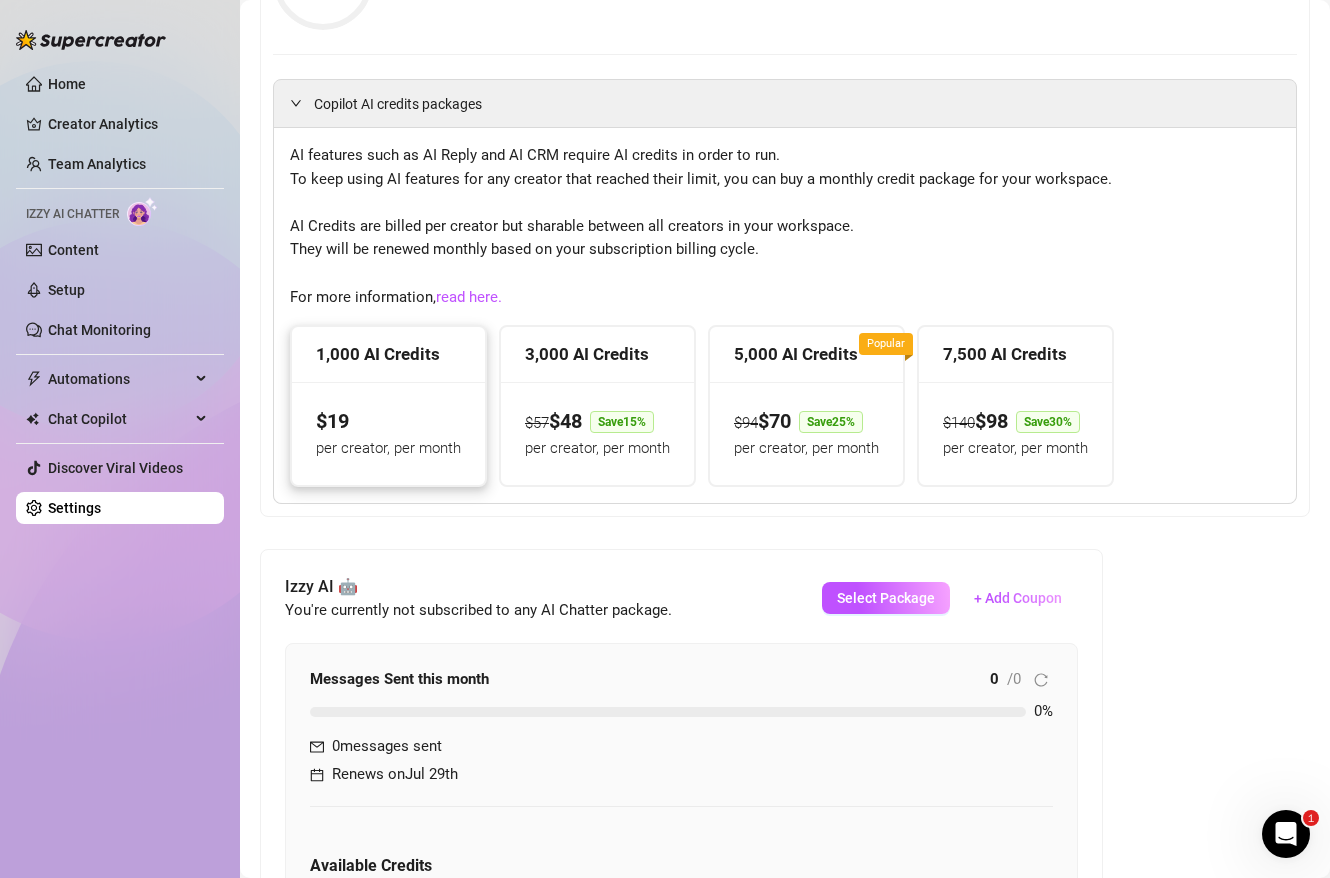 click on "$ 19 per creator, per month" at bounding box center [388, 433] 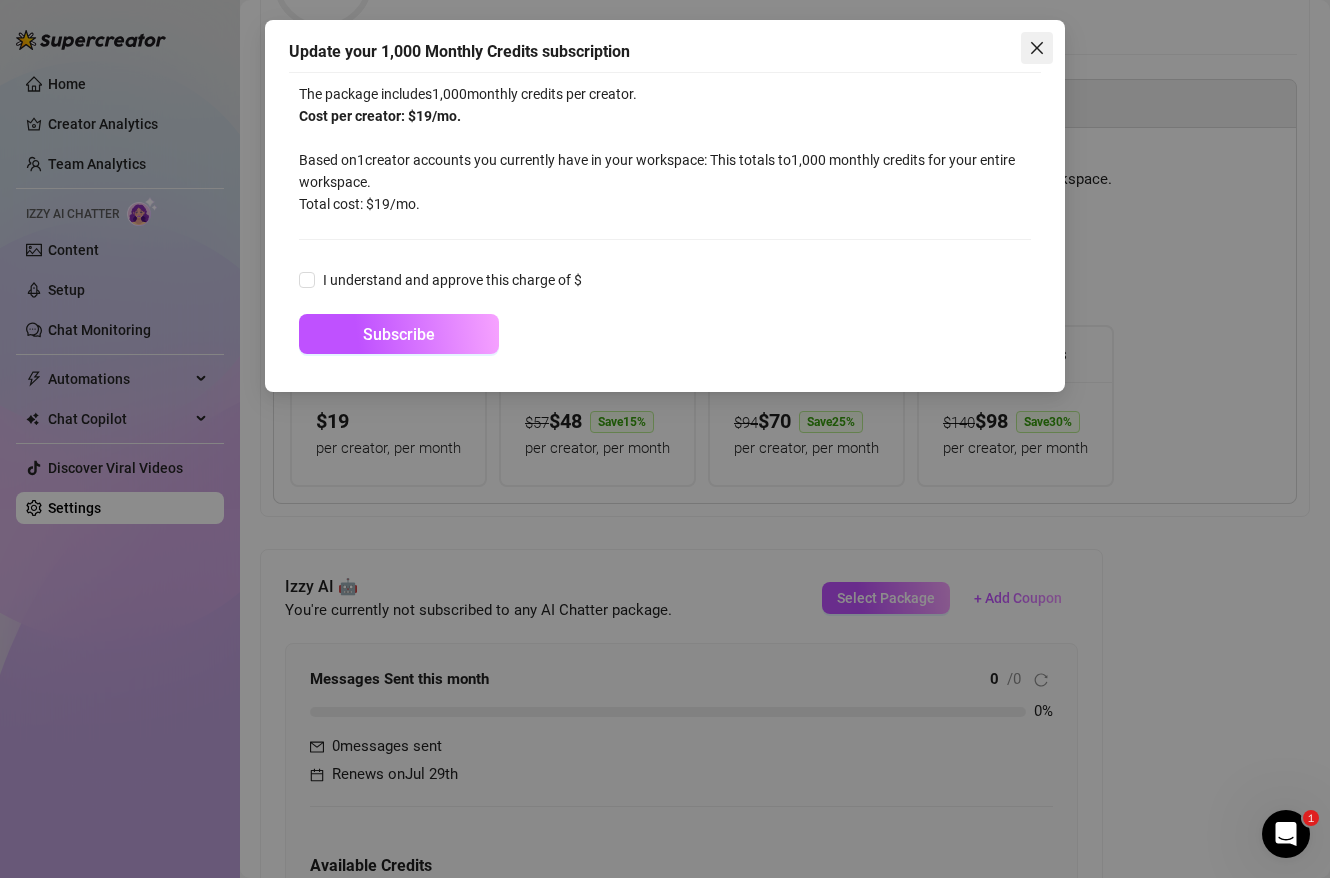 click 